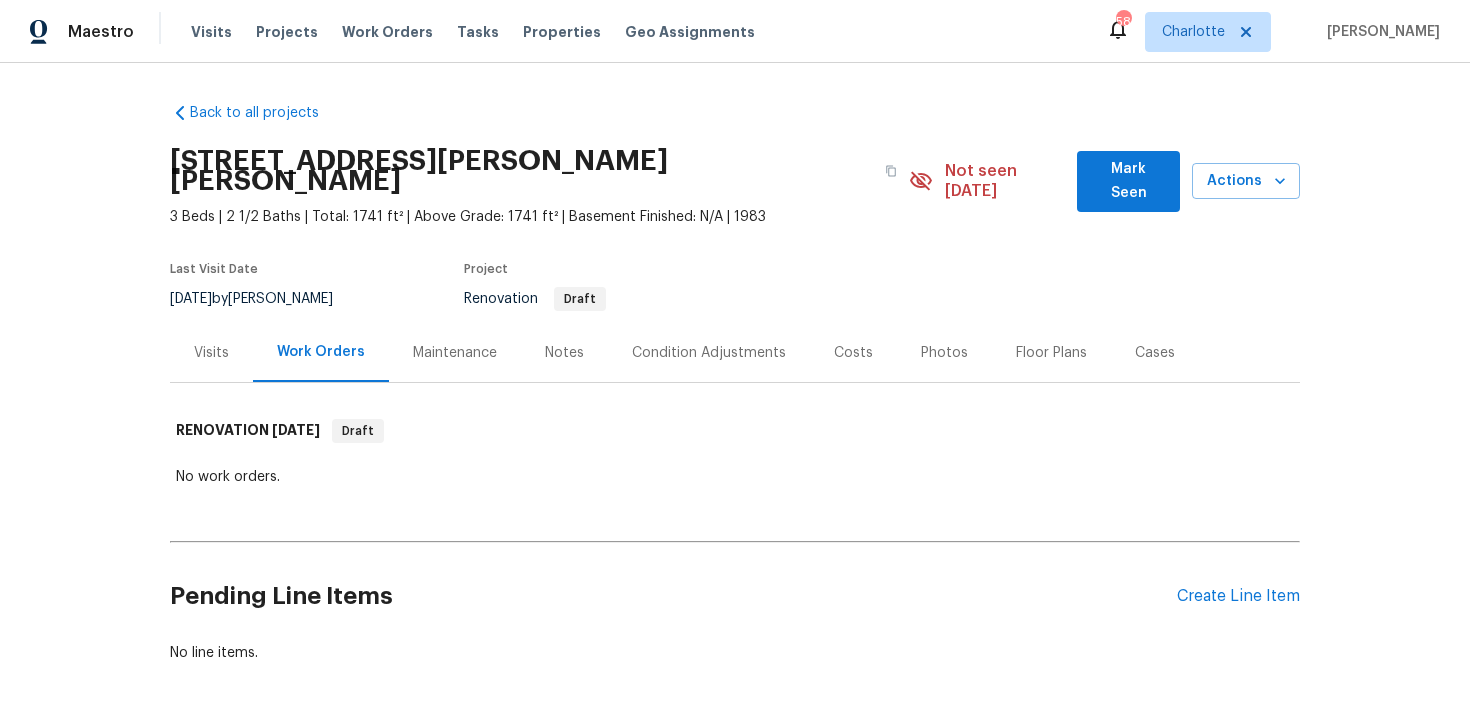 scroll, scrollTop: 0, scrollLeft: 0, axis: both 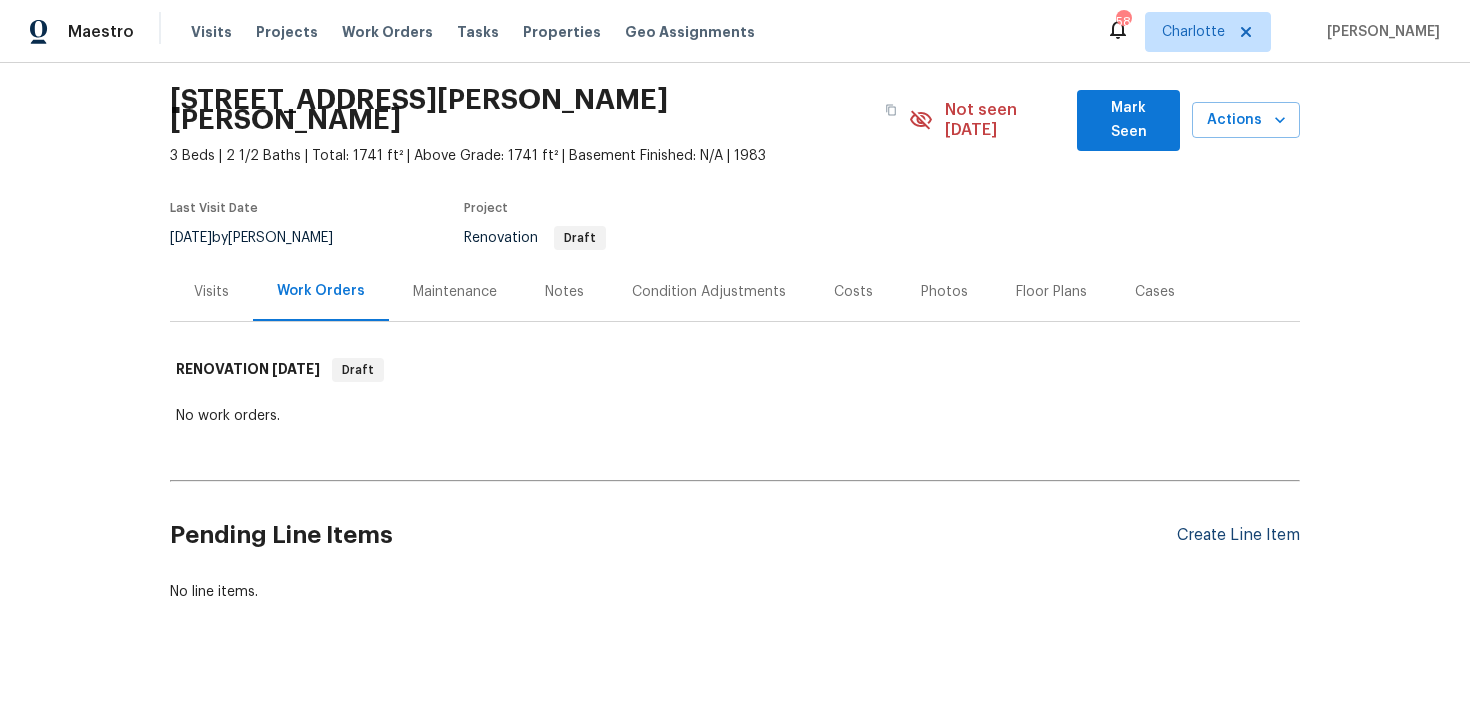 click on "Create Line Item" at bounding box center [1238, 535] 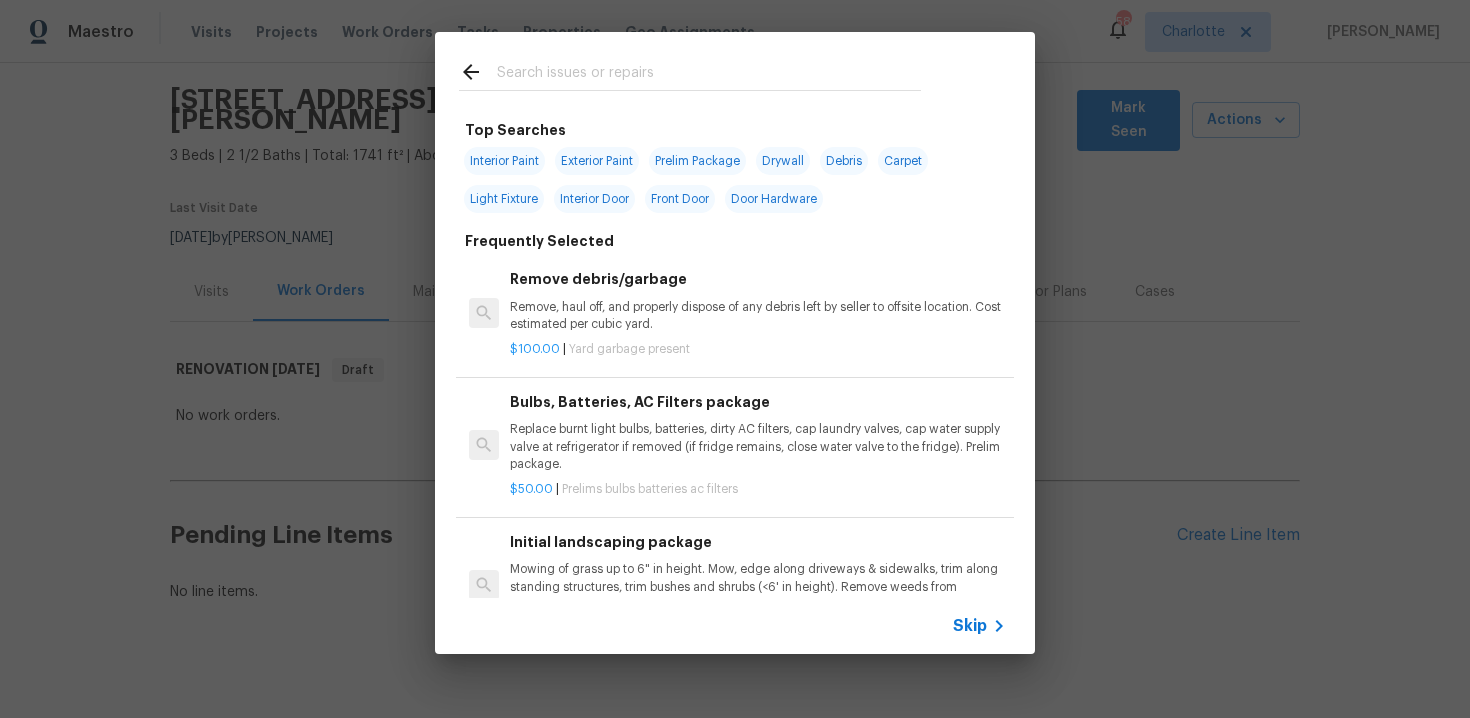 click on "Skip" at bounding box center (970, 626) 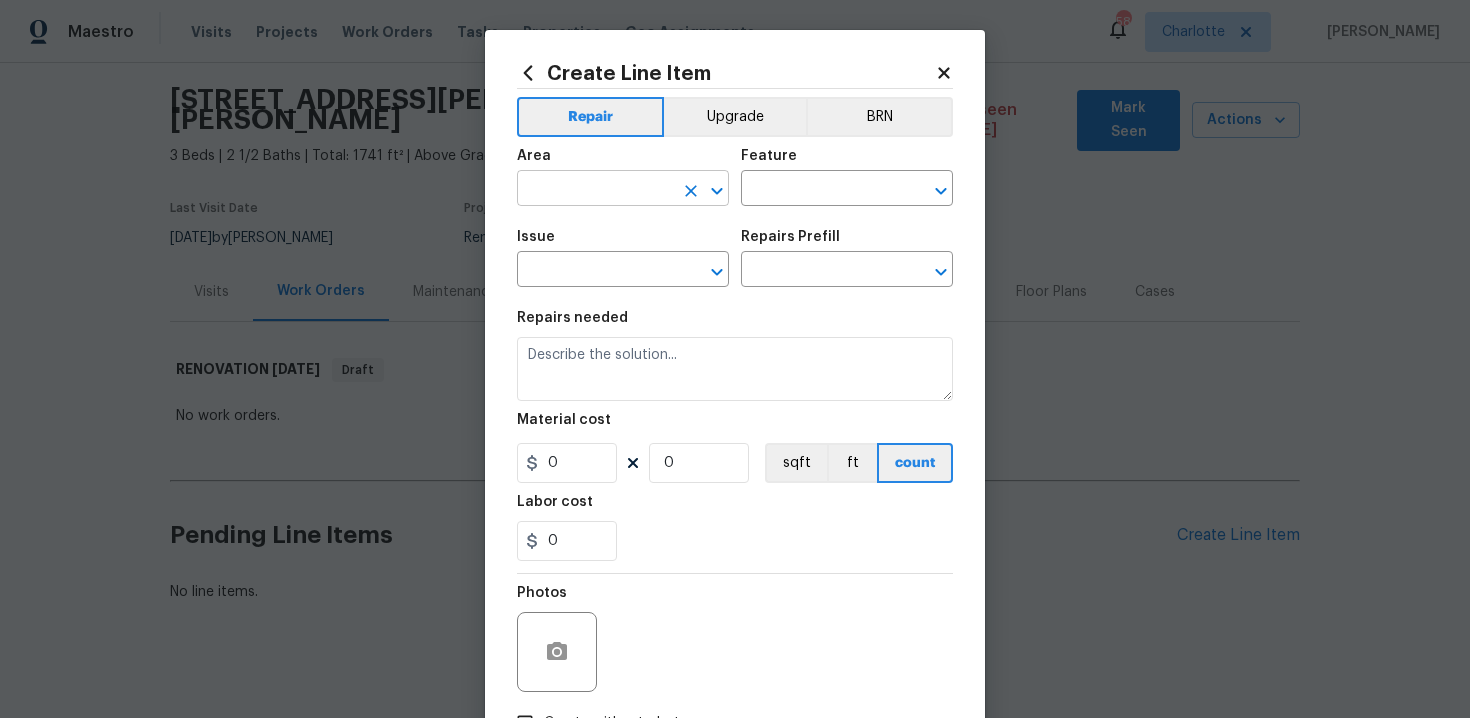 click at bounding box center [595, 190] 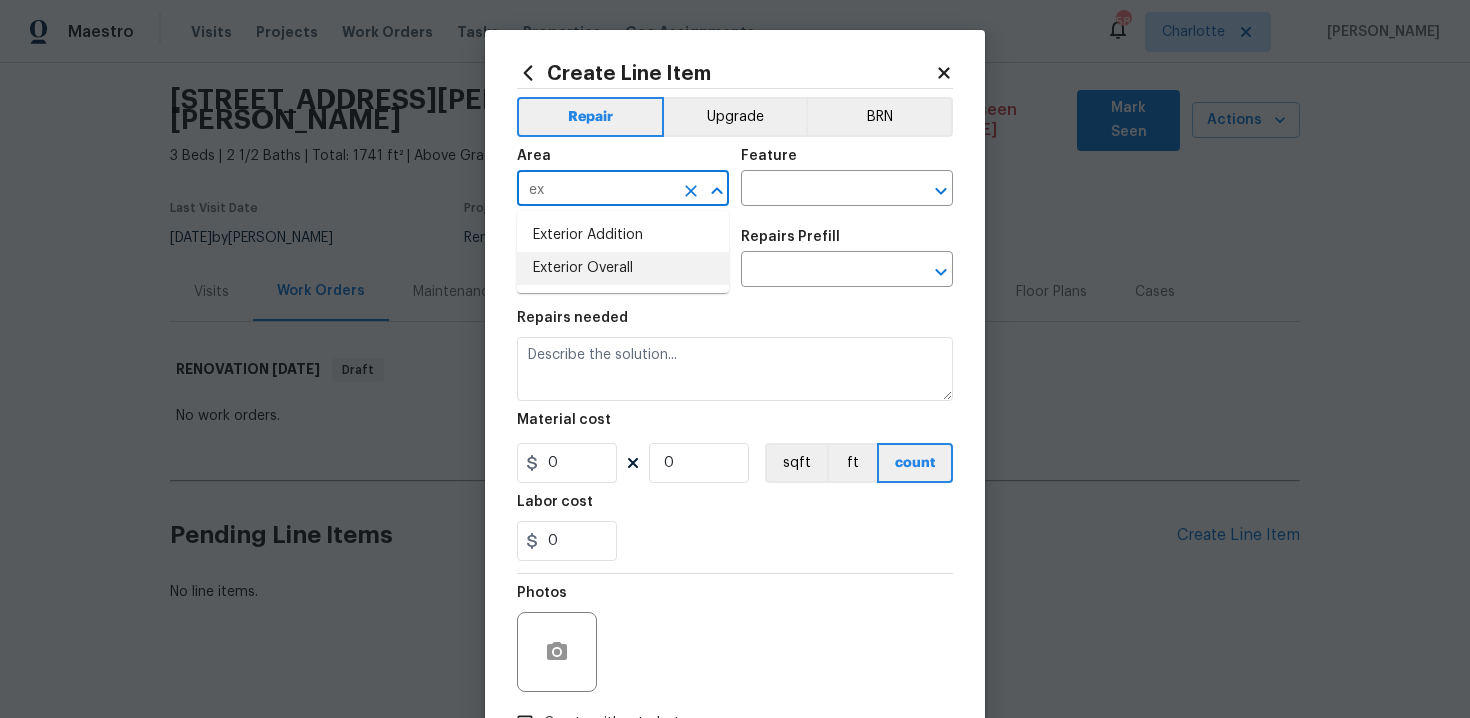 click on "Exterior Overall" at bounding box center [623, 268] 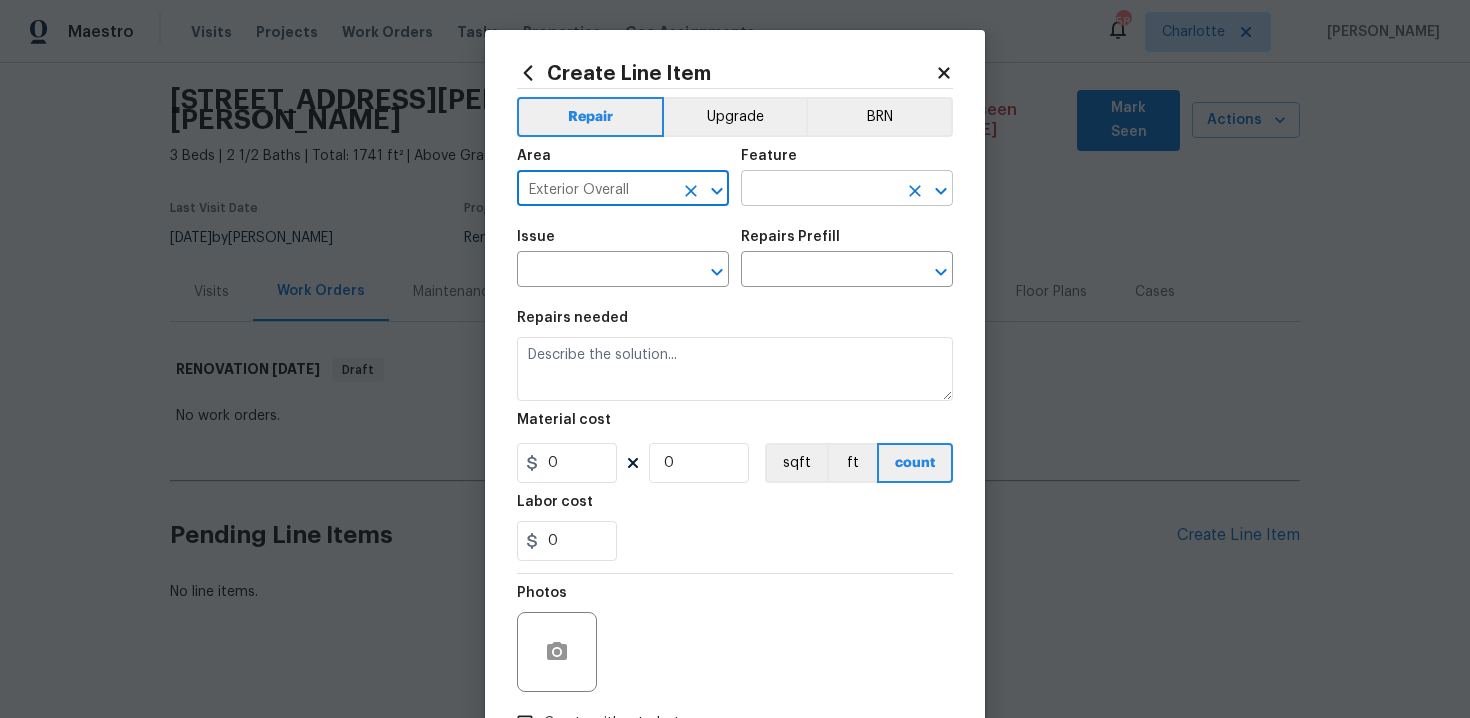type on "Exterior Overall" 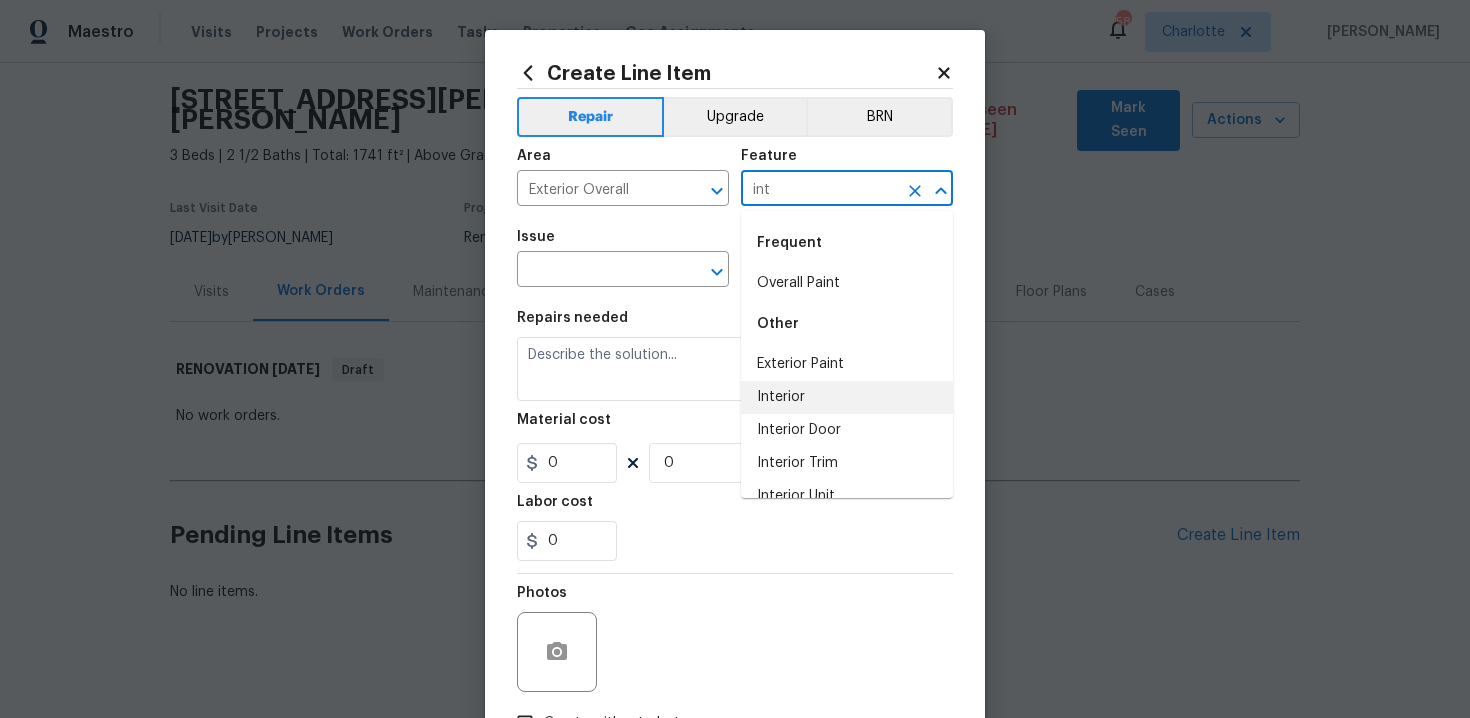 click on "Interior" at bounding box center [847, 397] 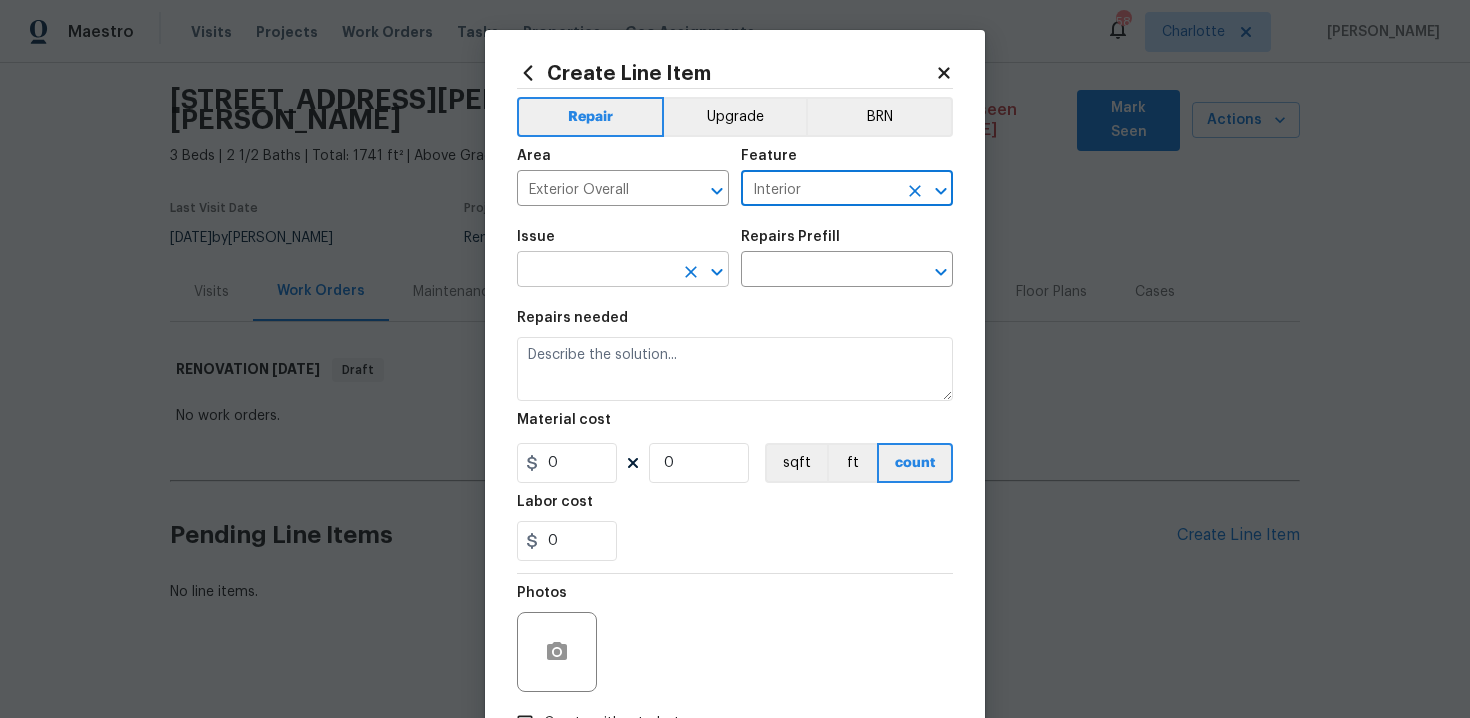 type on "Interior" 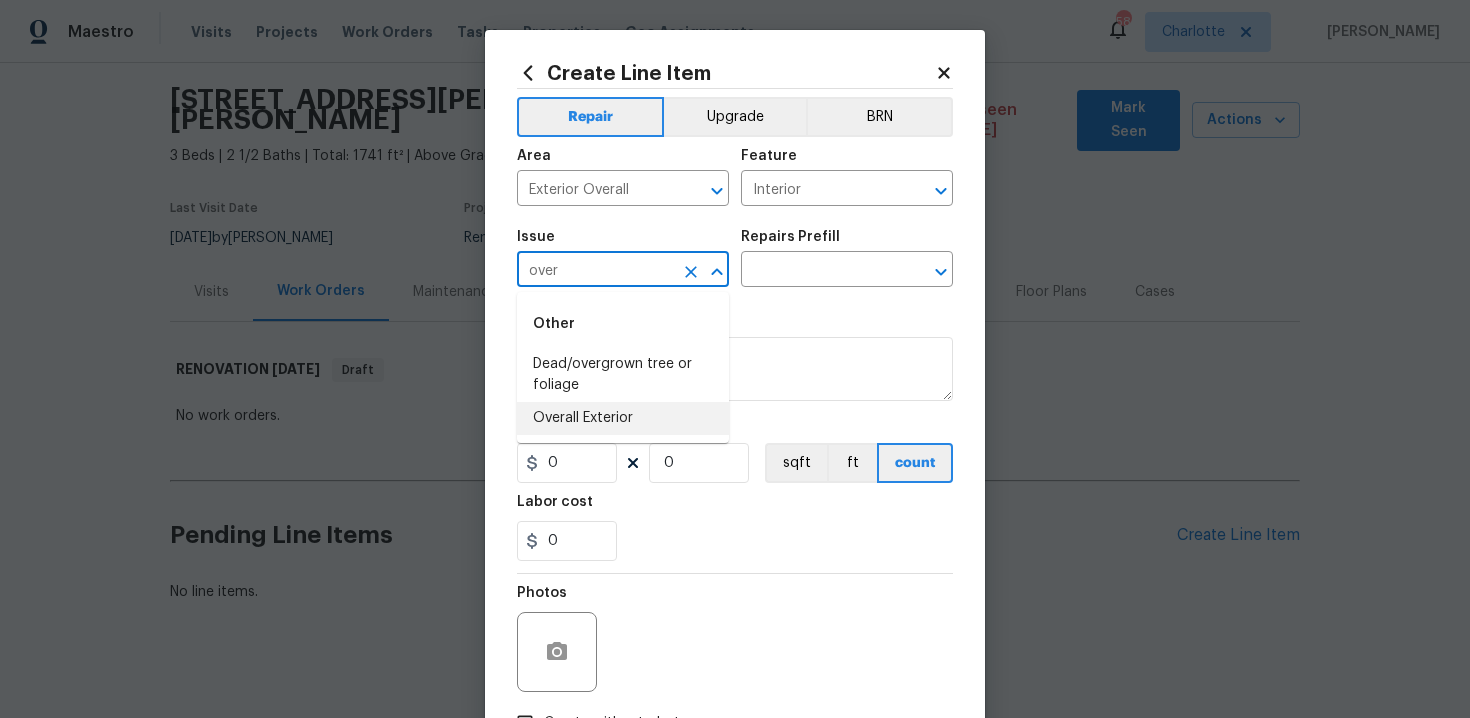 click on "Overall Exterior" at bounding box center [623, 418] 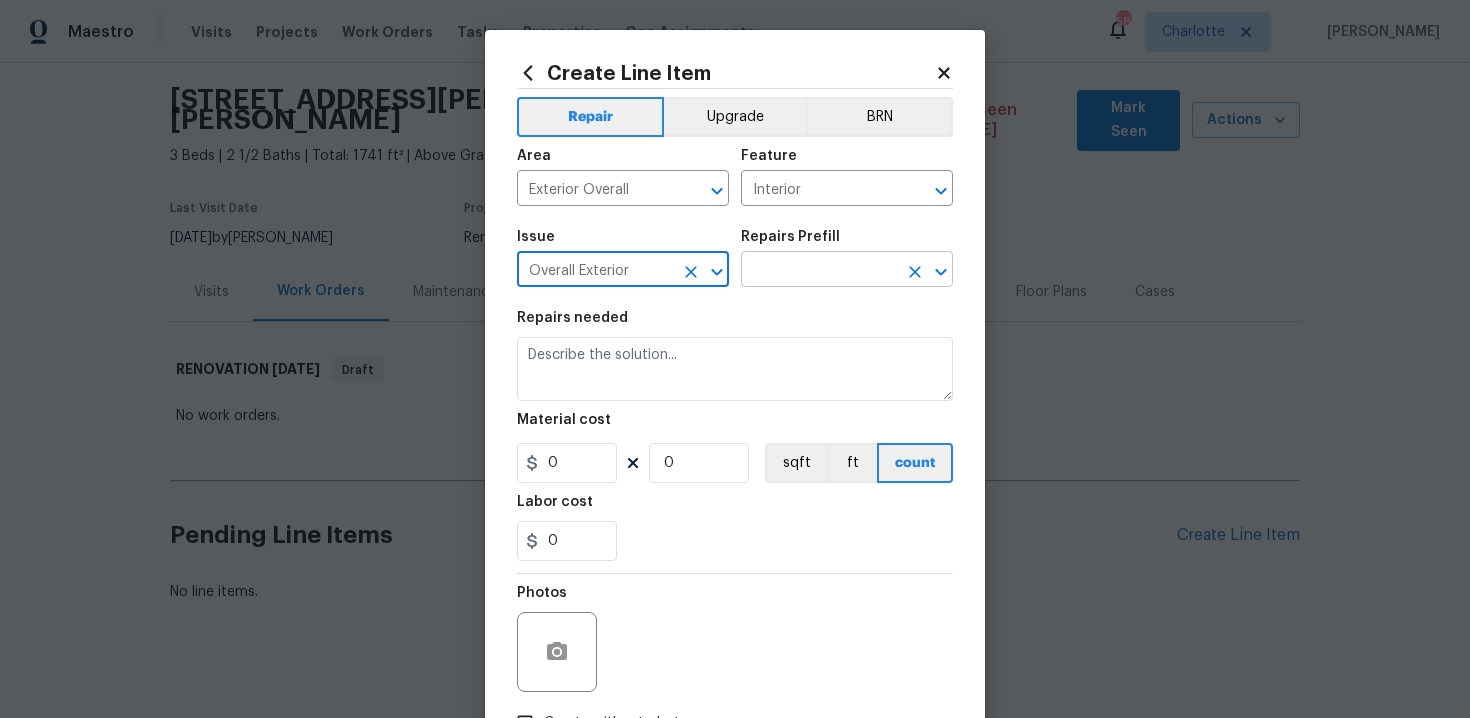 type on "Overall Exterior" 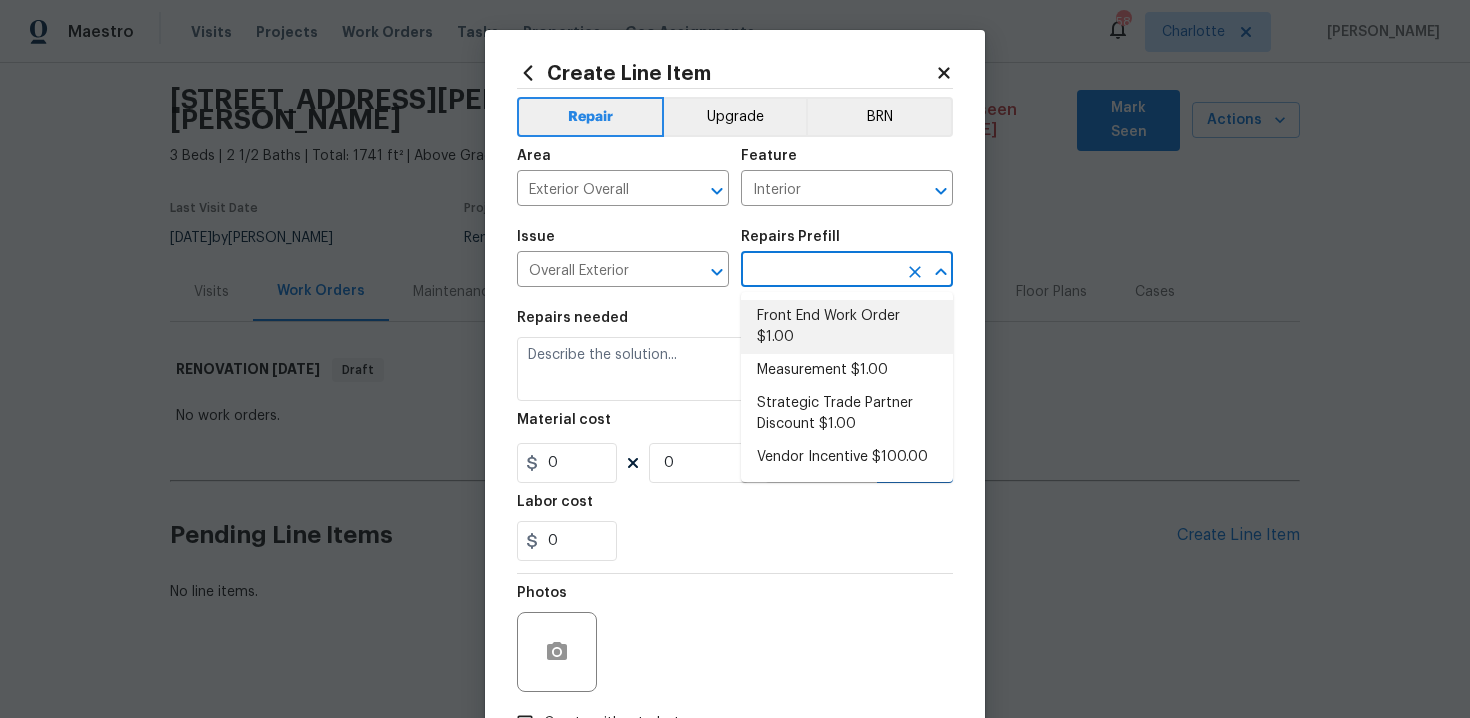 click on "Front End Work Order $1.00" at bounding box center (847, 327) 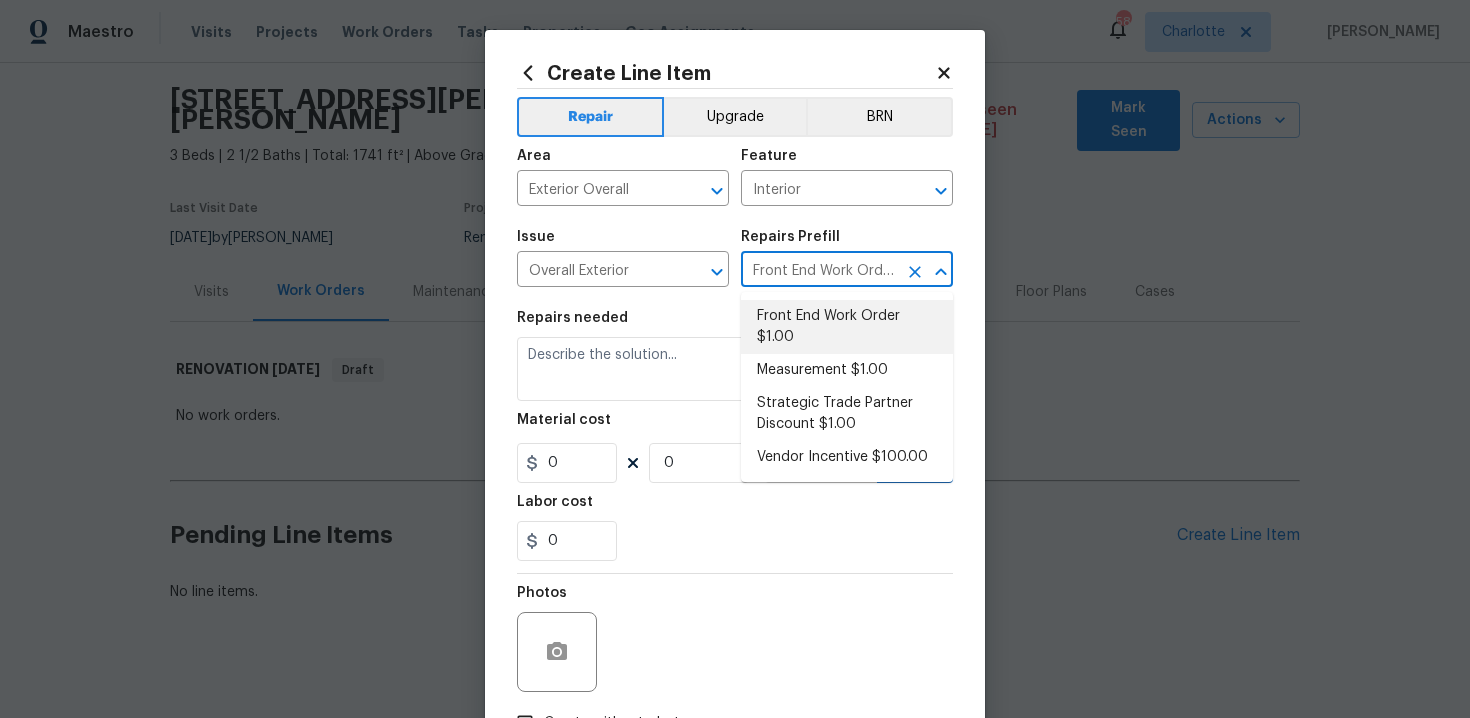 type on "Placeholder line item for the creation of front end work orders." 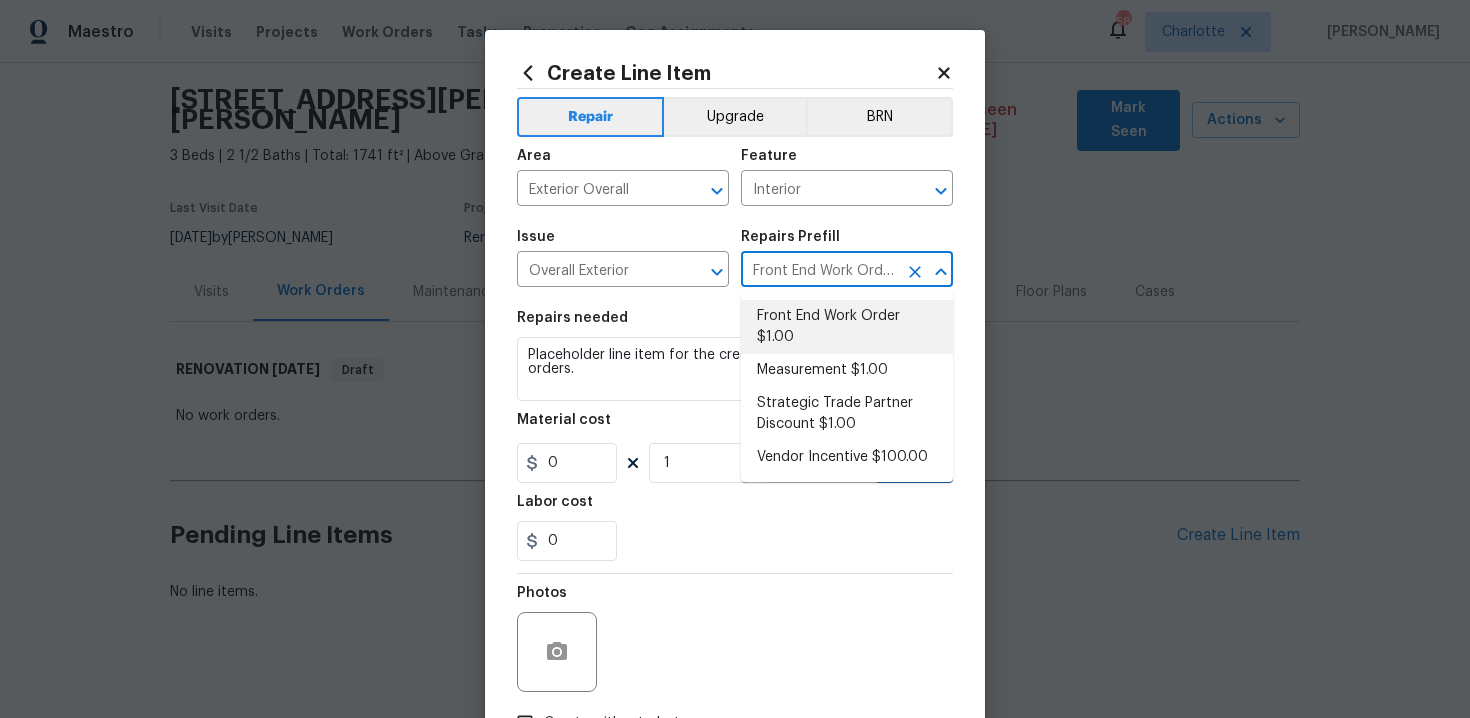 type on "1" 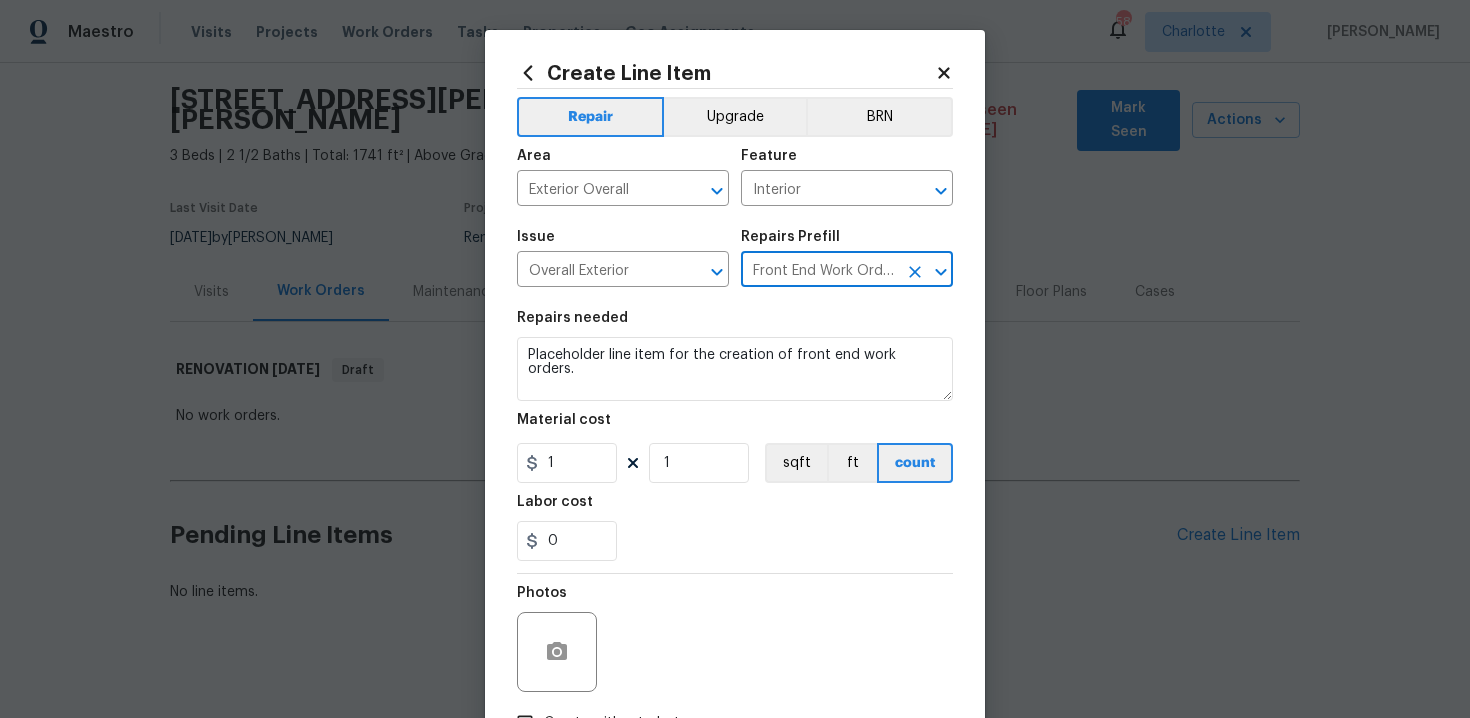 scroll, scrollTop: 144, scrollLeft: 0, axis: vertical 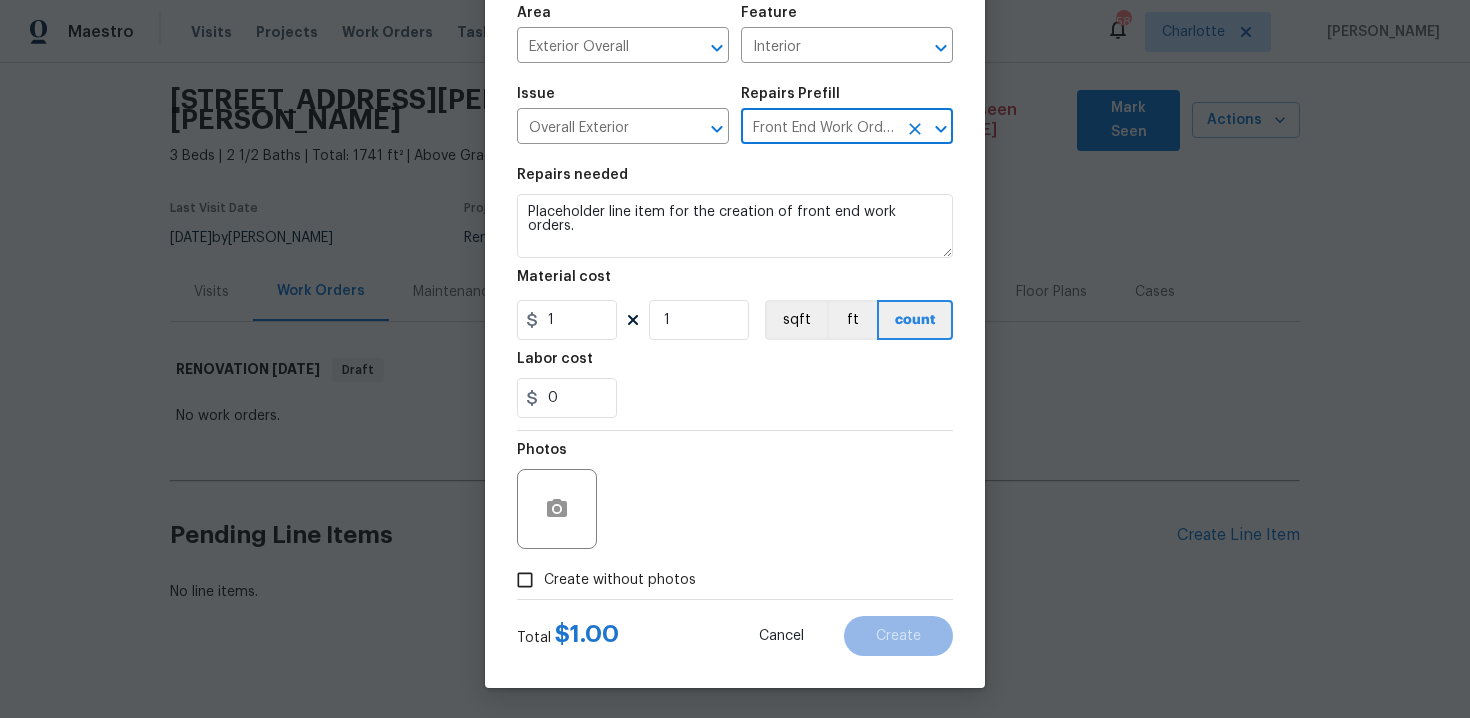 click on "Create without photos" at bounding box center [620, 580] 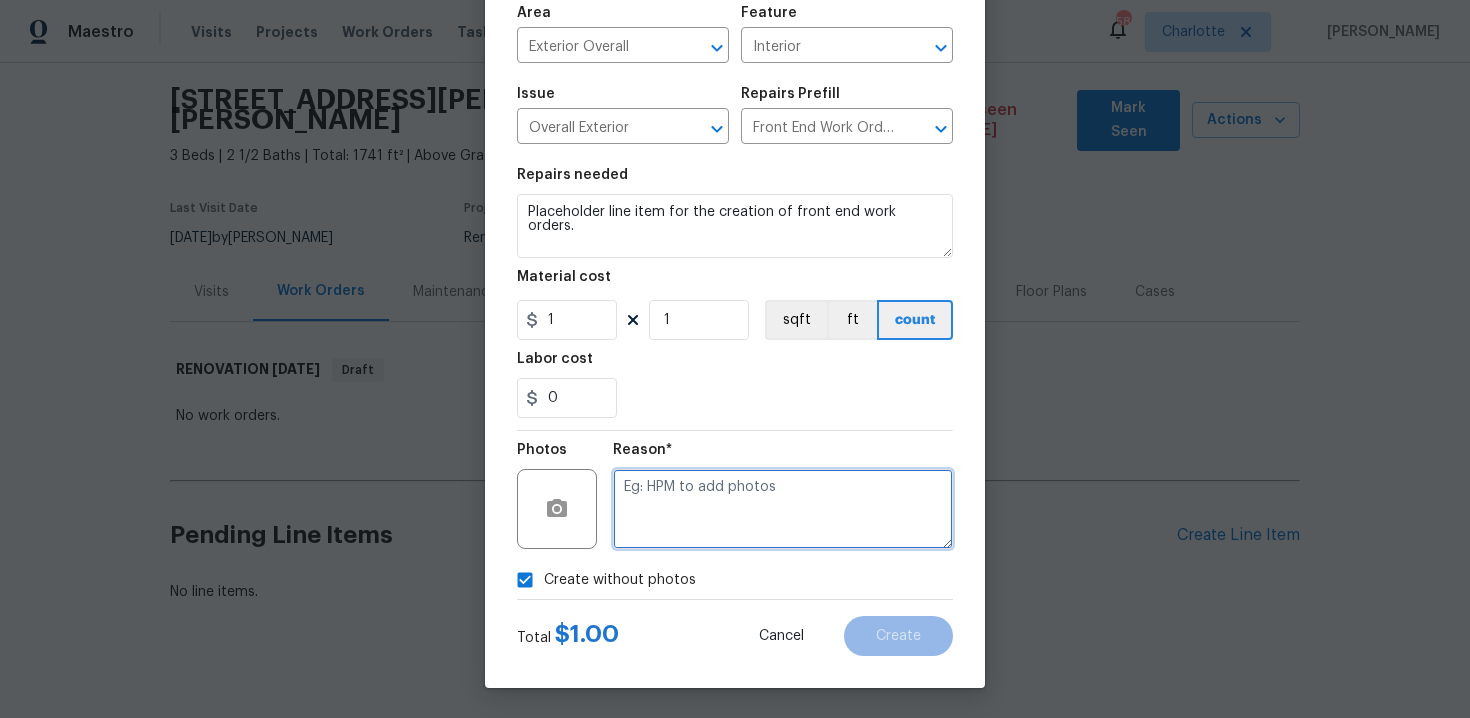 click at bounding box center (783, 509) 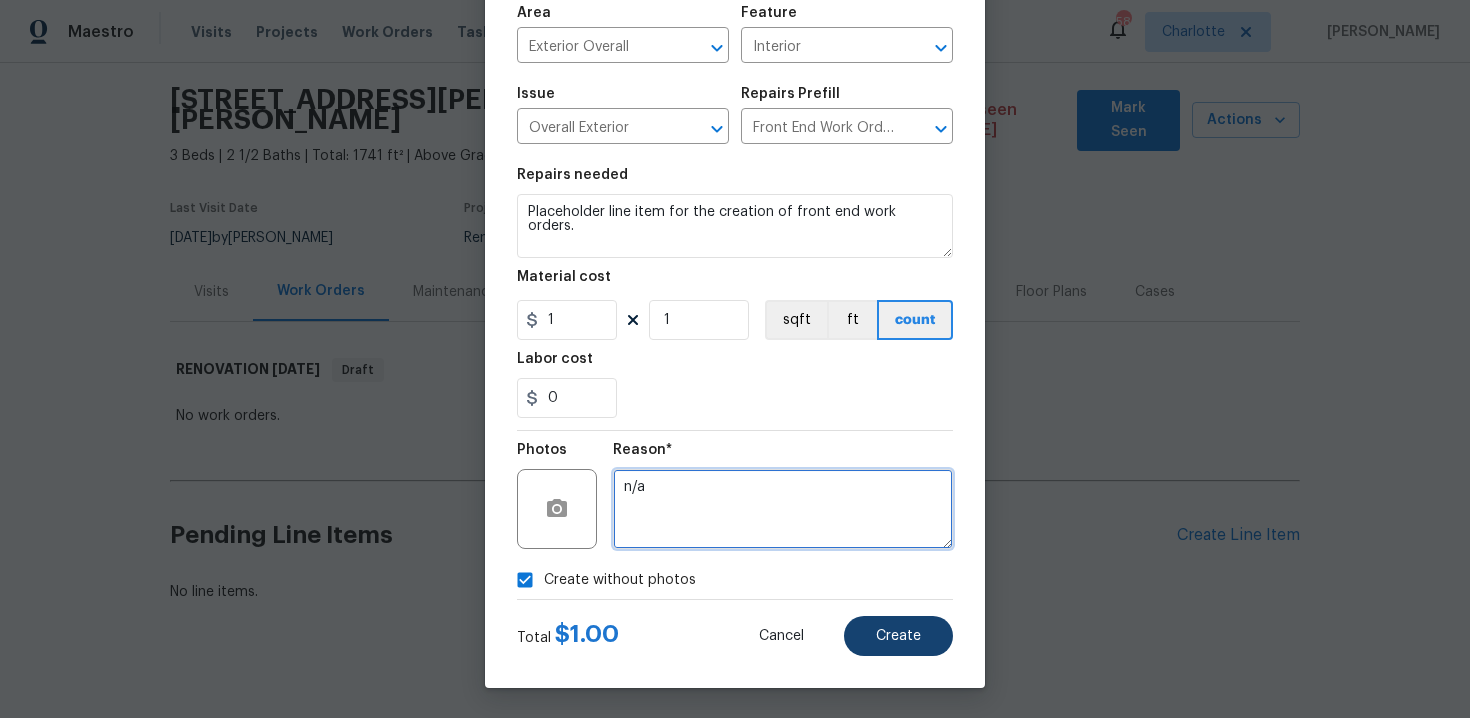 type on "n/a" 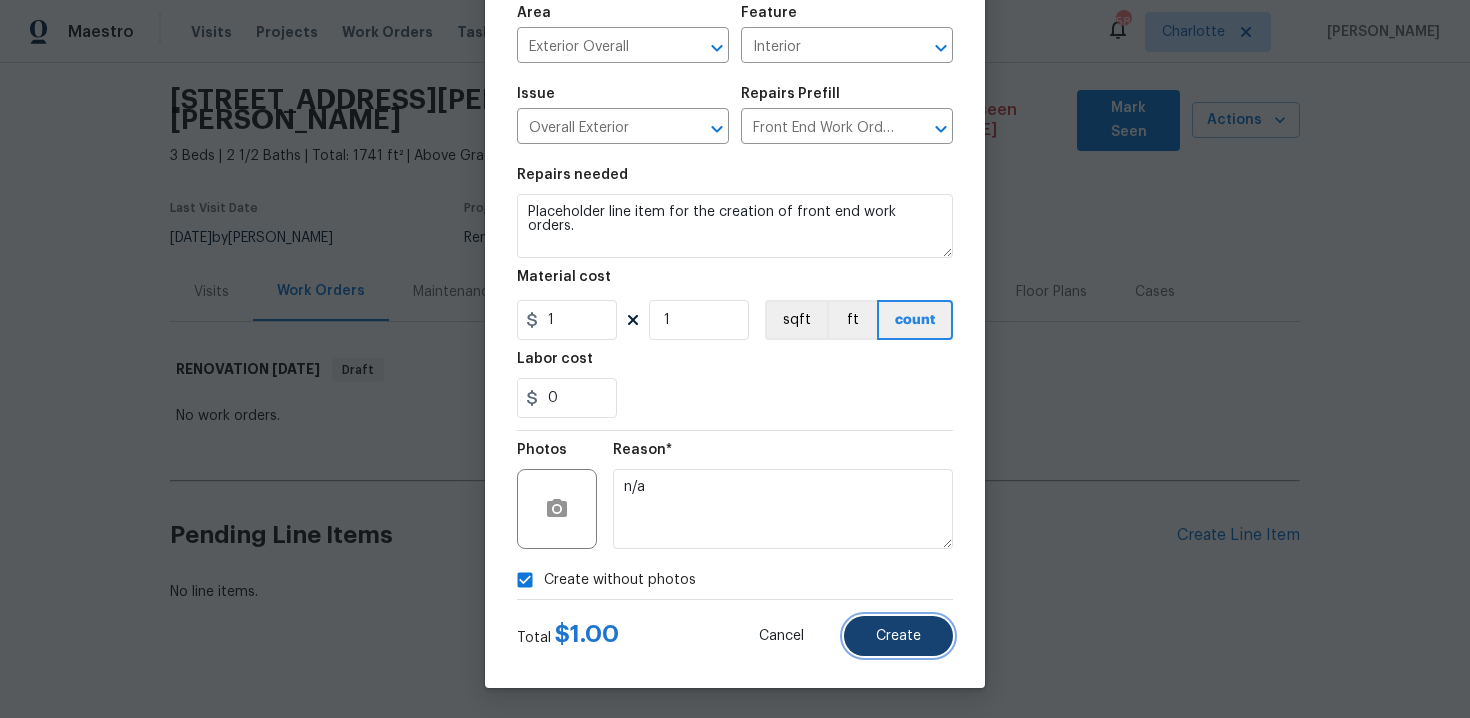 click on "Create" at bounding box center [898, 636] 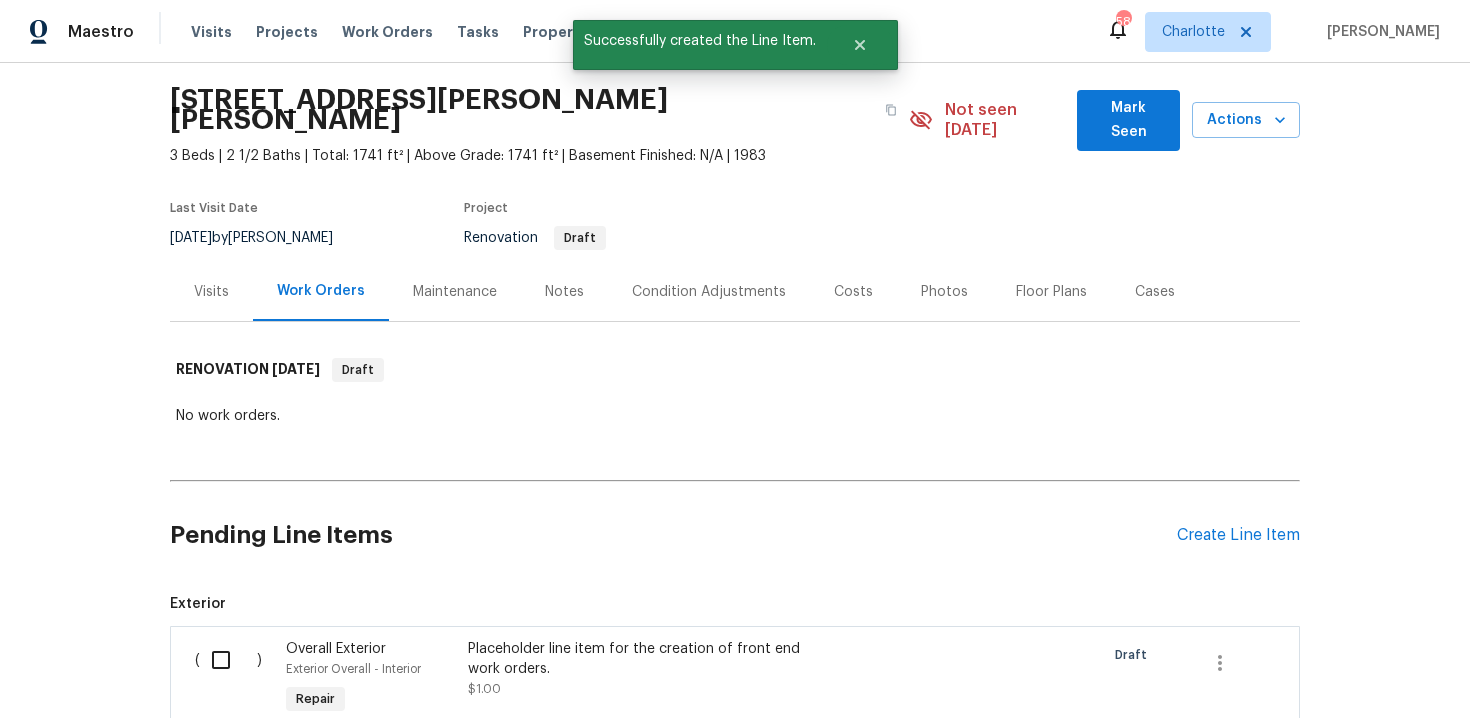 scroll, scrollTop: 289, scrollLeft: 0, axis: vertical 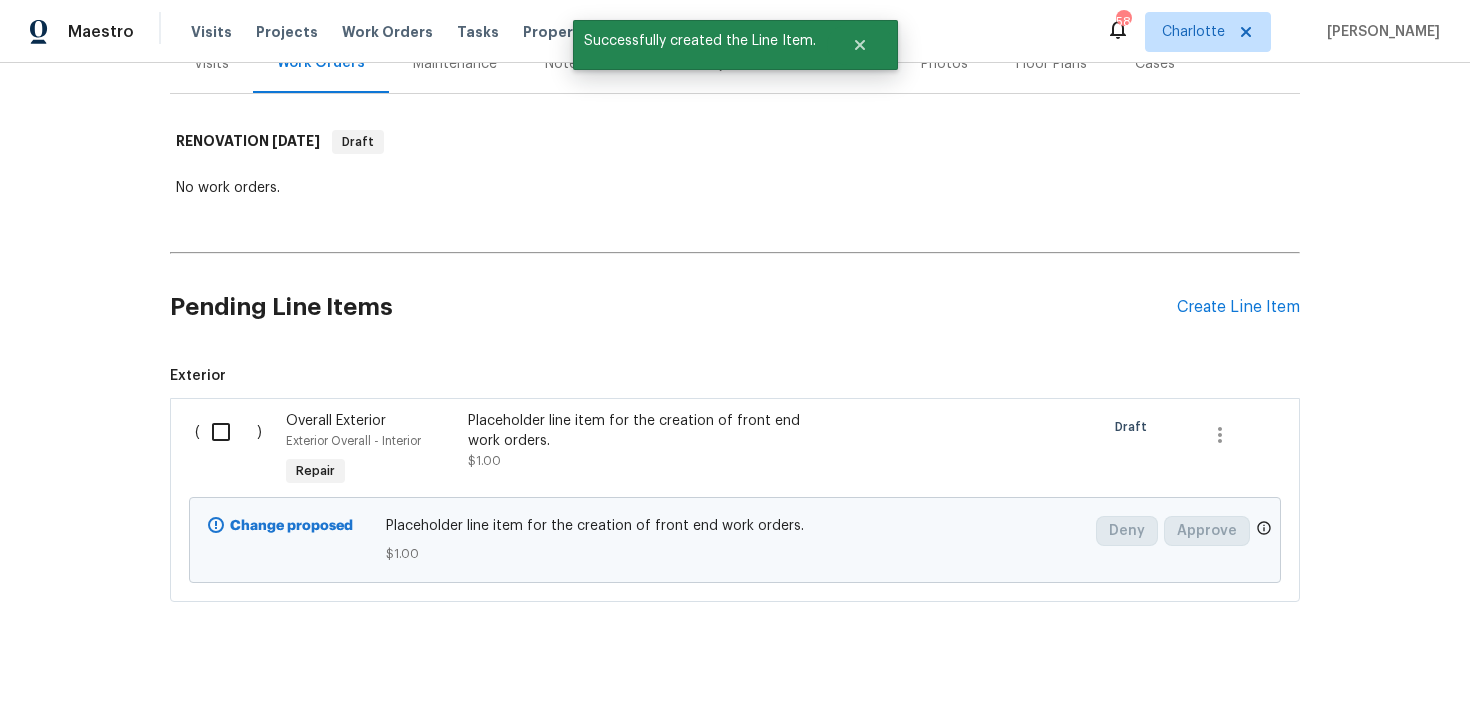 click at bounding box center [228, 432] 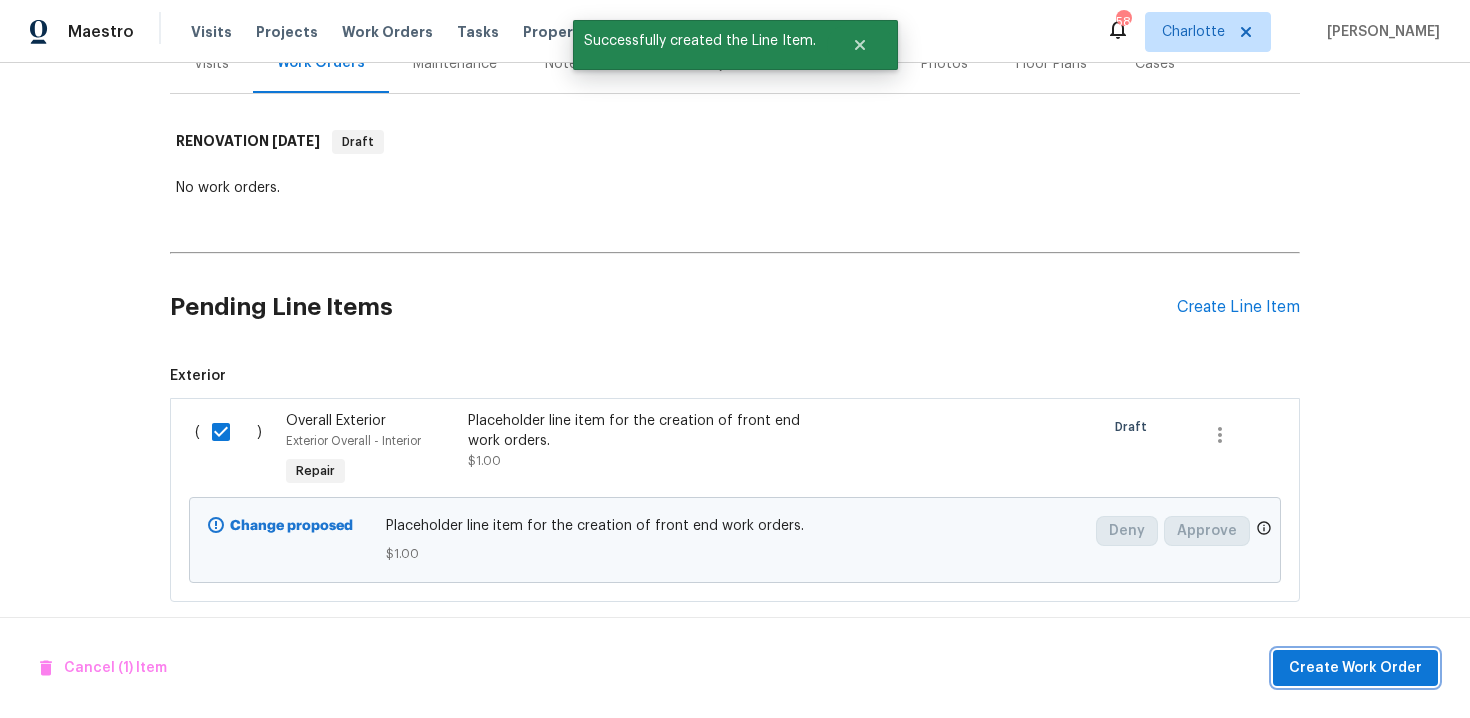 click on "Create Work Order" at bounding box center [1355, 668] 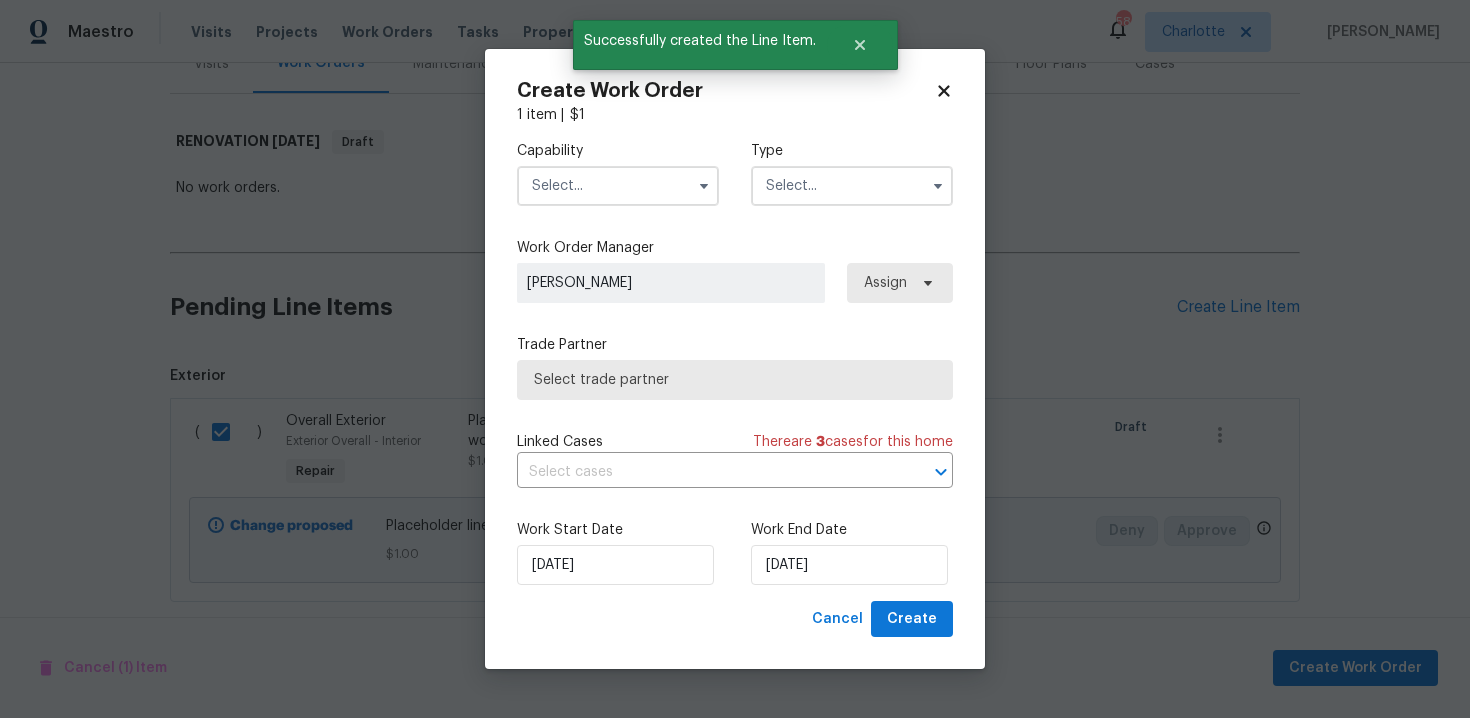 click at bounding box center [618, 186] 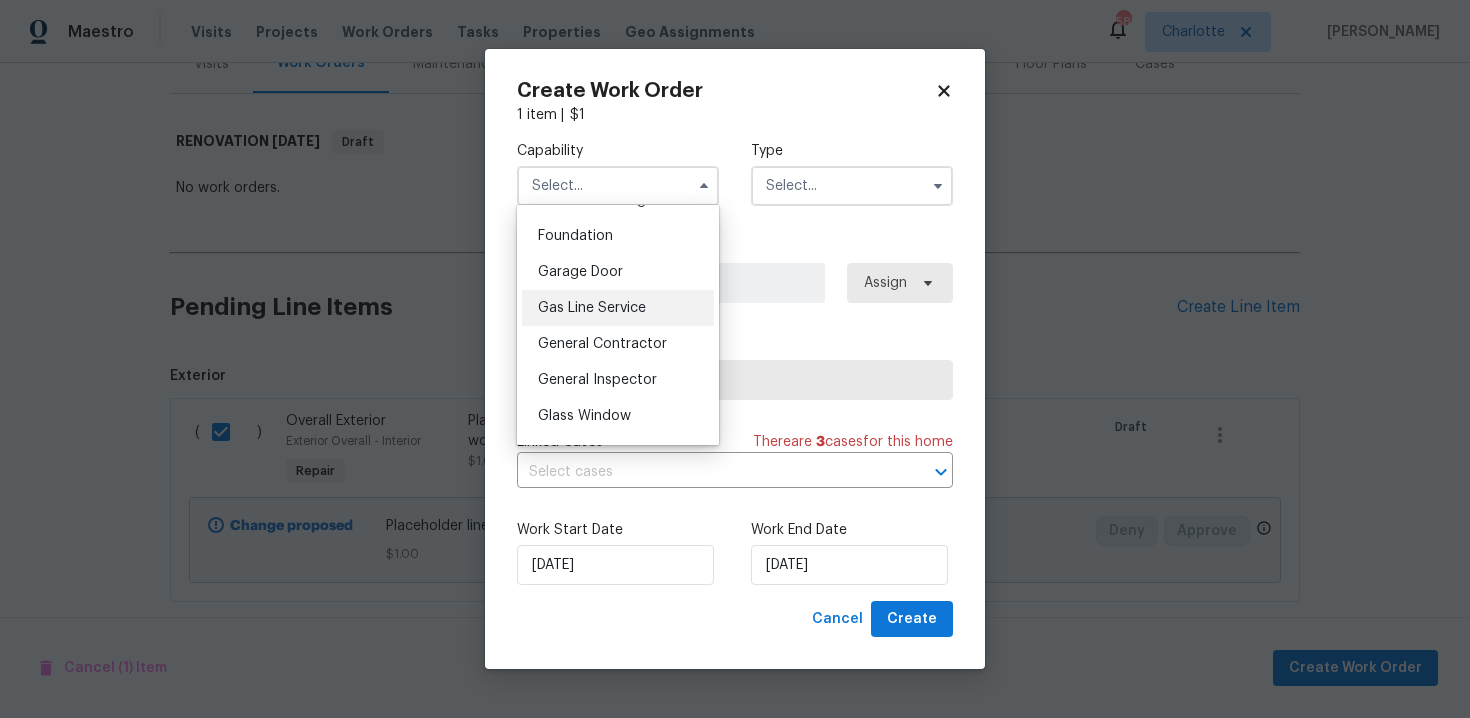 scroll, scrollTop: 846, scrollLeft: 0, axis: vertical 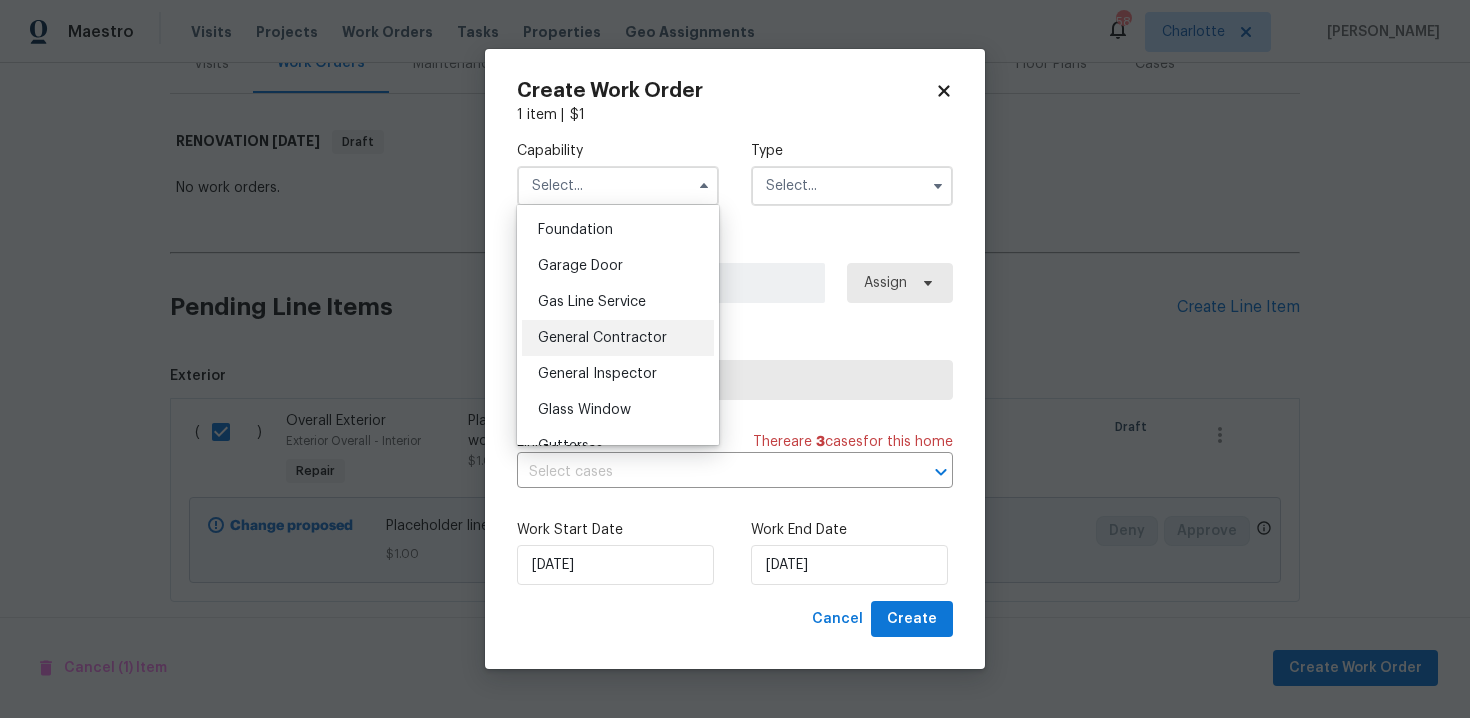 click on "General Contractor" at bounding box center [618, 338] 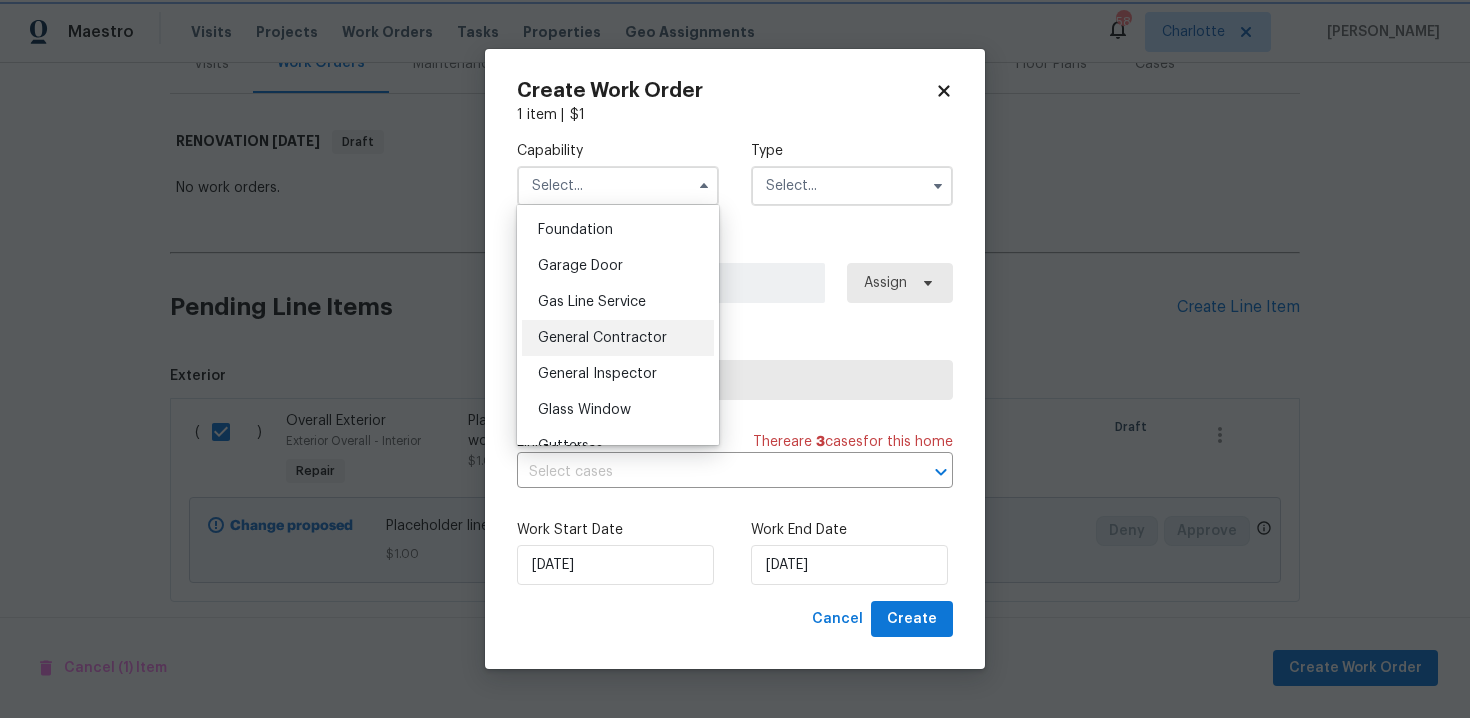 type on "General Contractor" 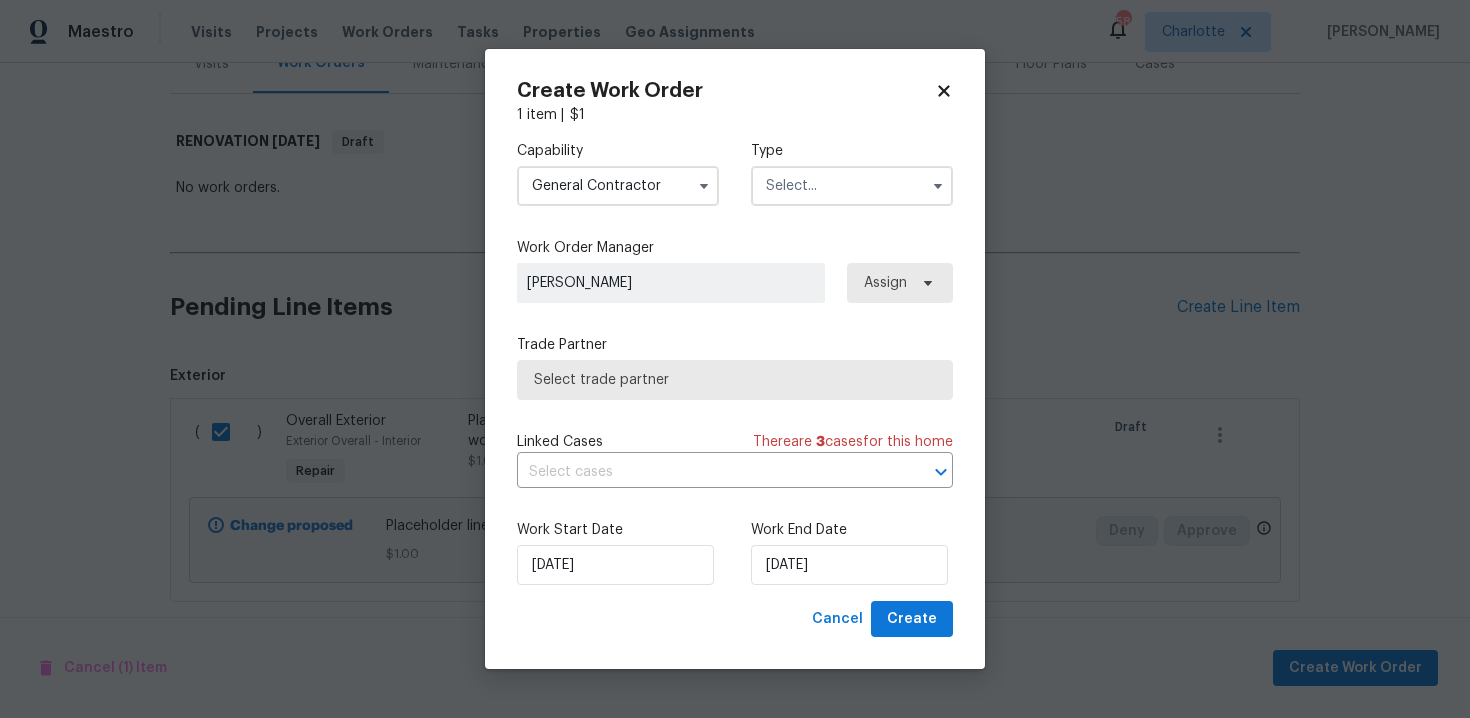 click at bounding box center [852, 186] 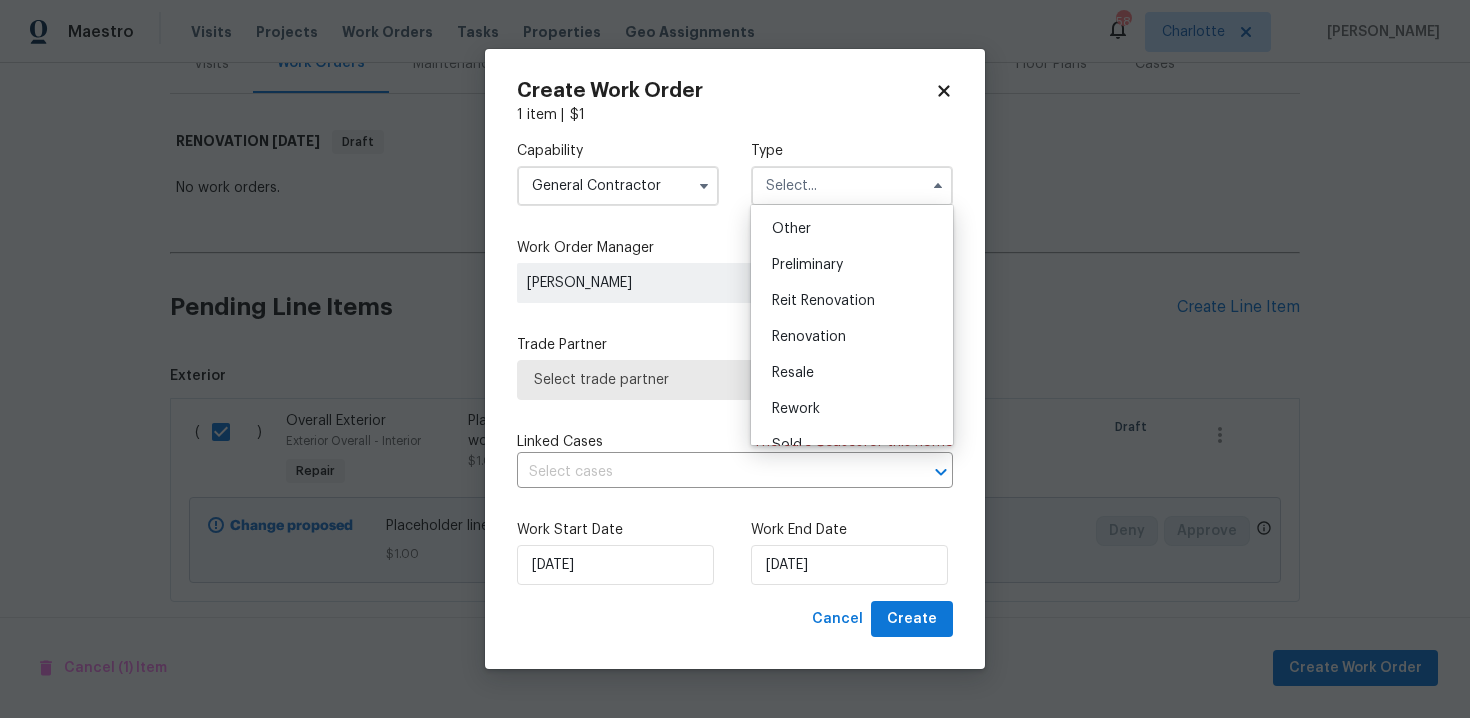 scroll, scrollTop: 454, scrollLeft: 0, axis: vertical 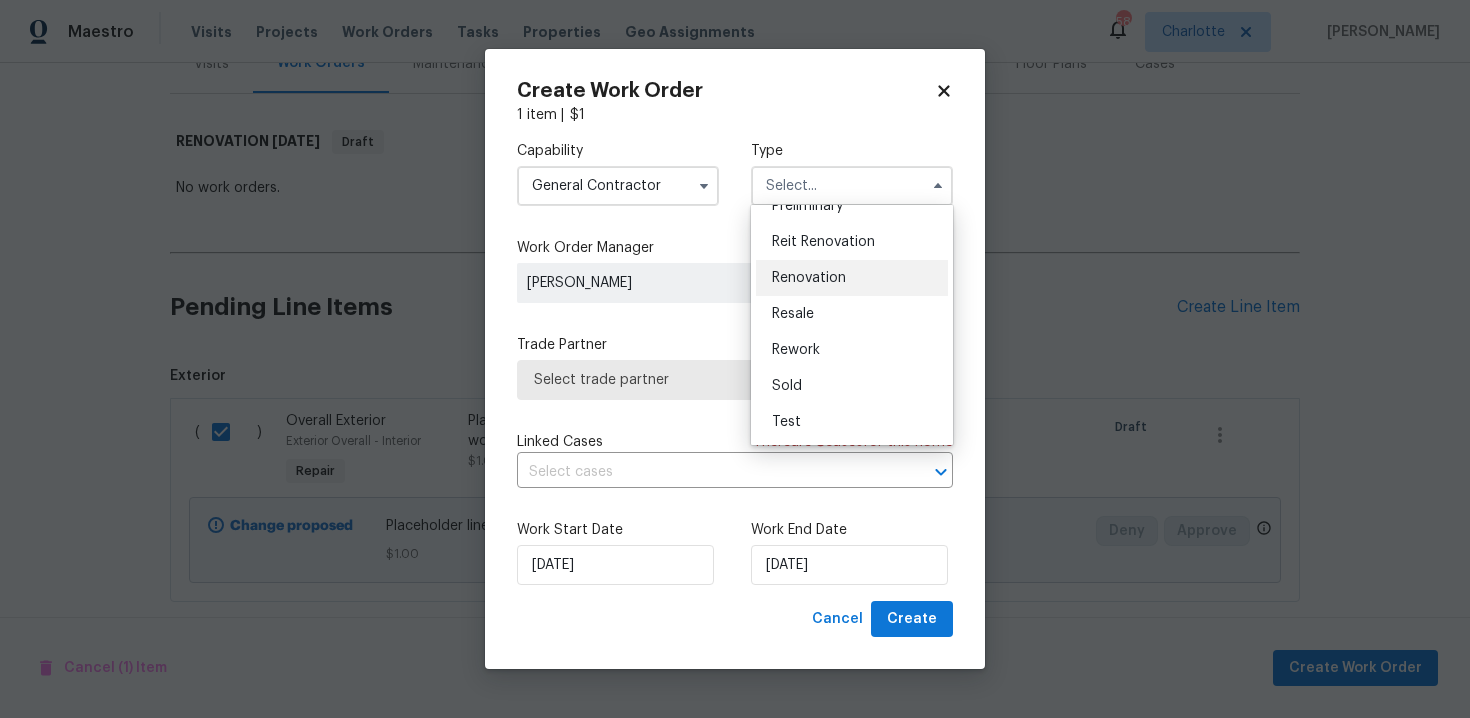 click on "Renovation" at bounding box center [809, 278] 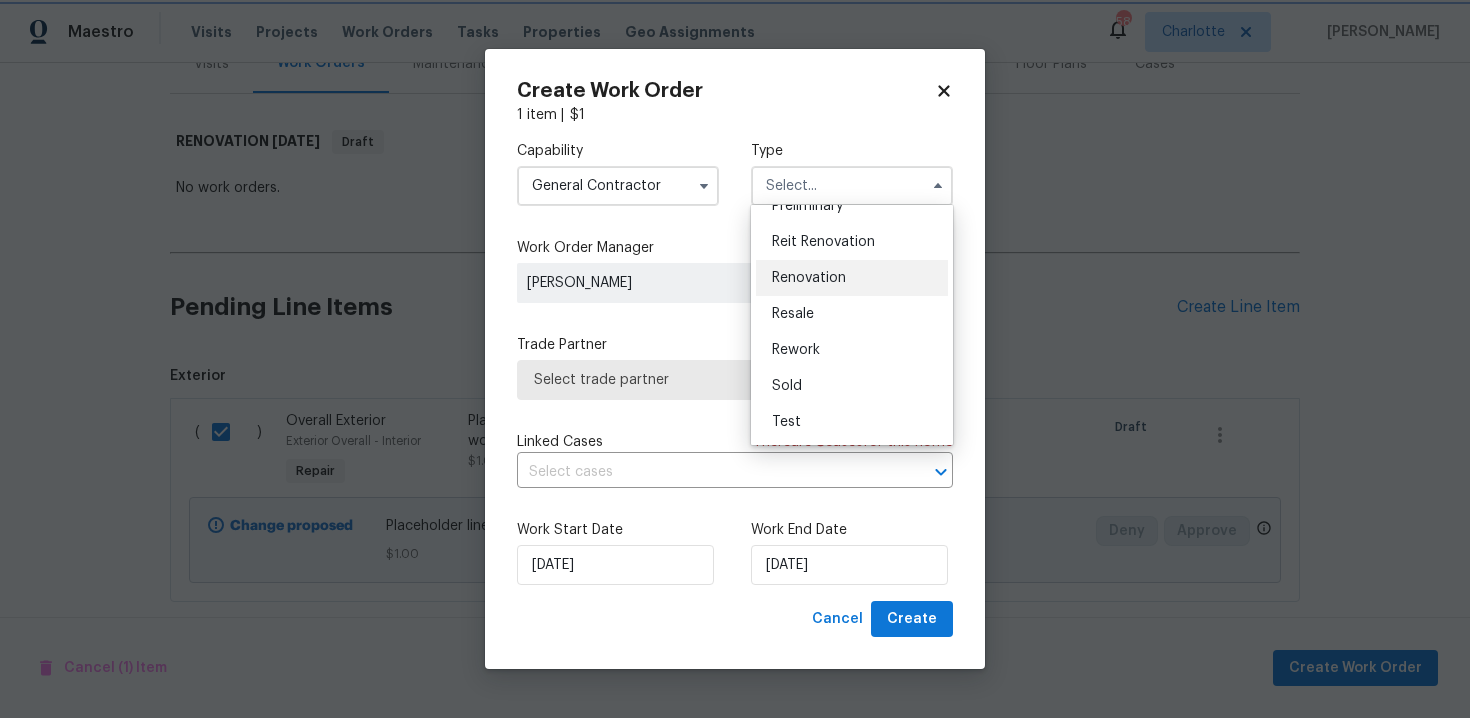 type on "Renovation" 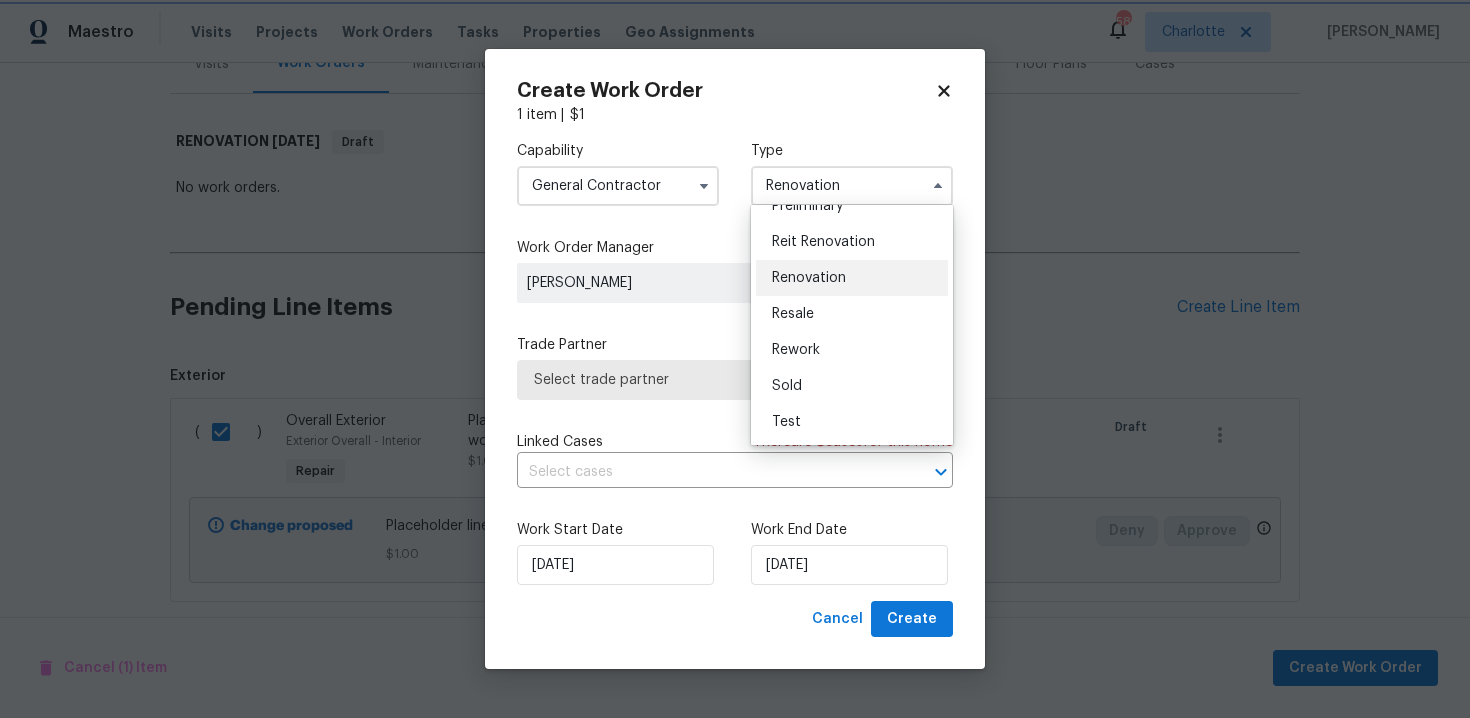 scroll, scrollTop: 0, scrollLeft: 0, axis: both 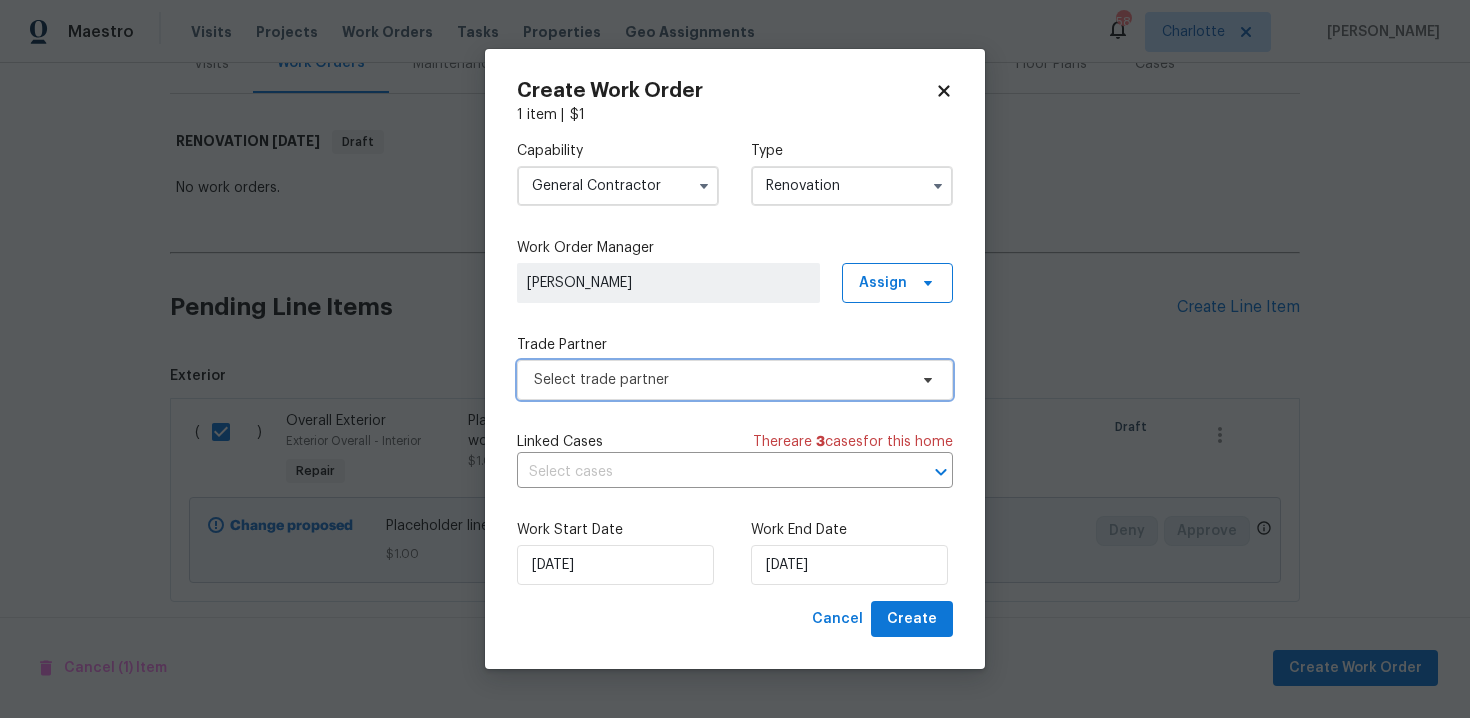 click on "Select trade partner" at bounding box center [720, 380] 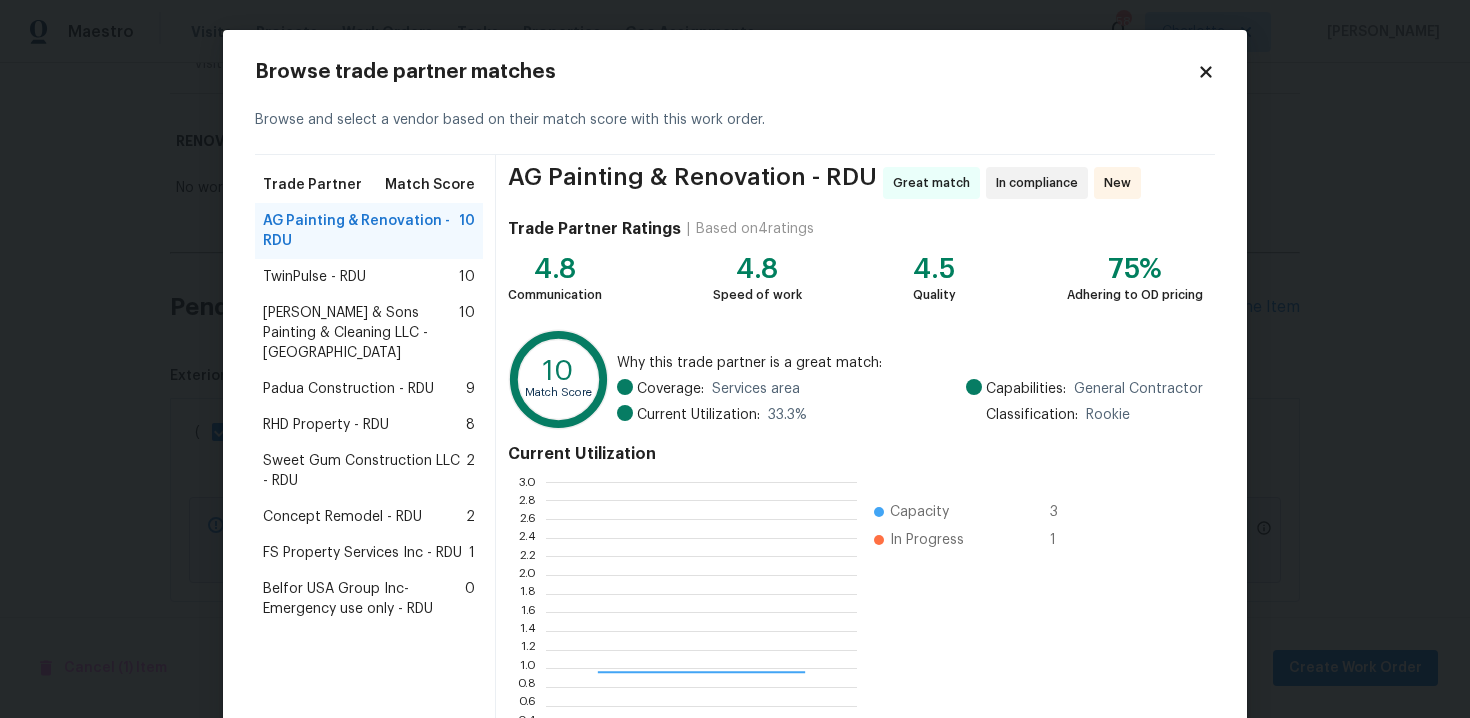 scroll, scrollTop: 2, scrollLeft: 1, axis: both 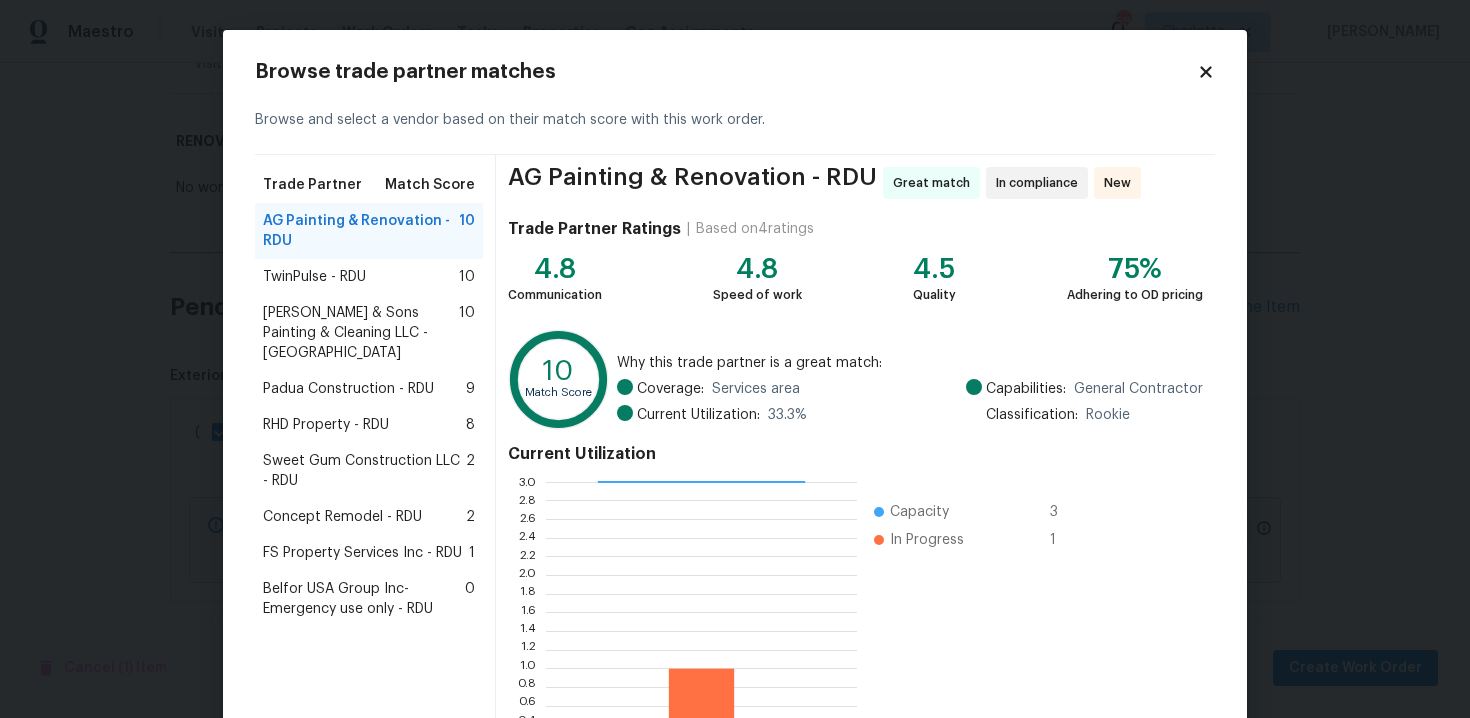 click on "RHD Property - RDU" at bounding box center [326, 425] 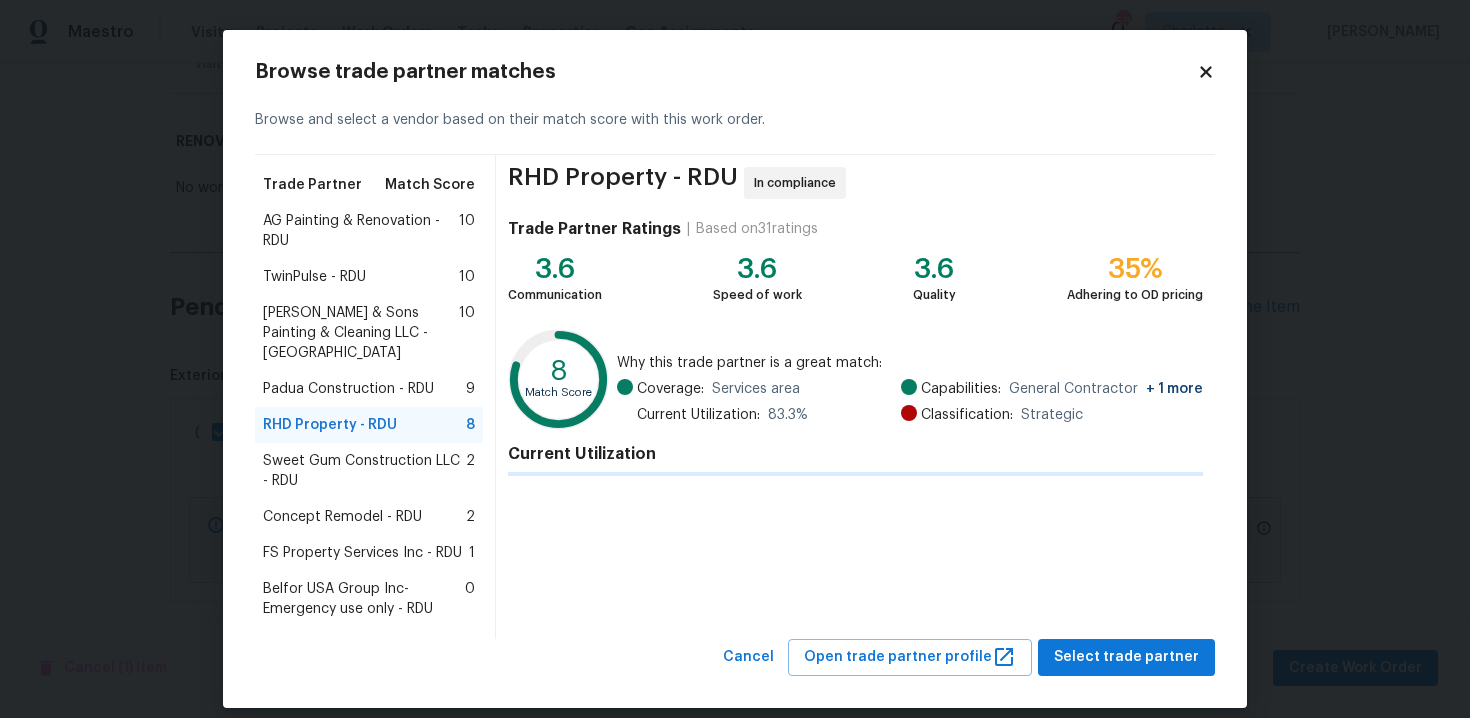 scroll, scrollTop: 164, scrollLeft: 0, axis: vertical 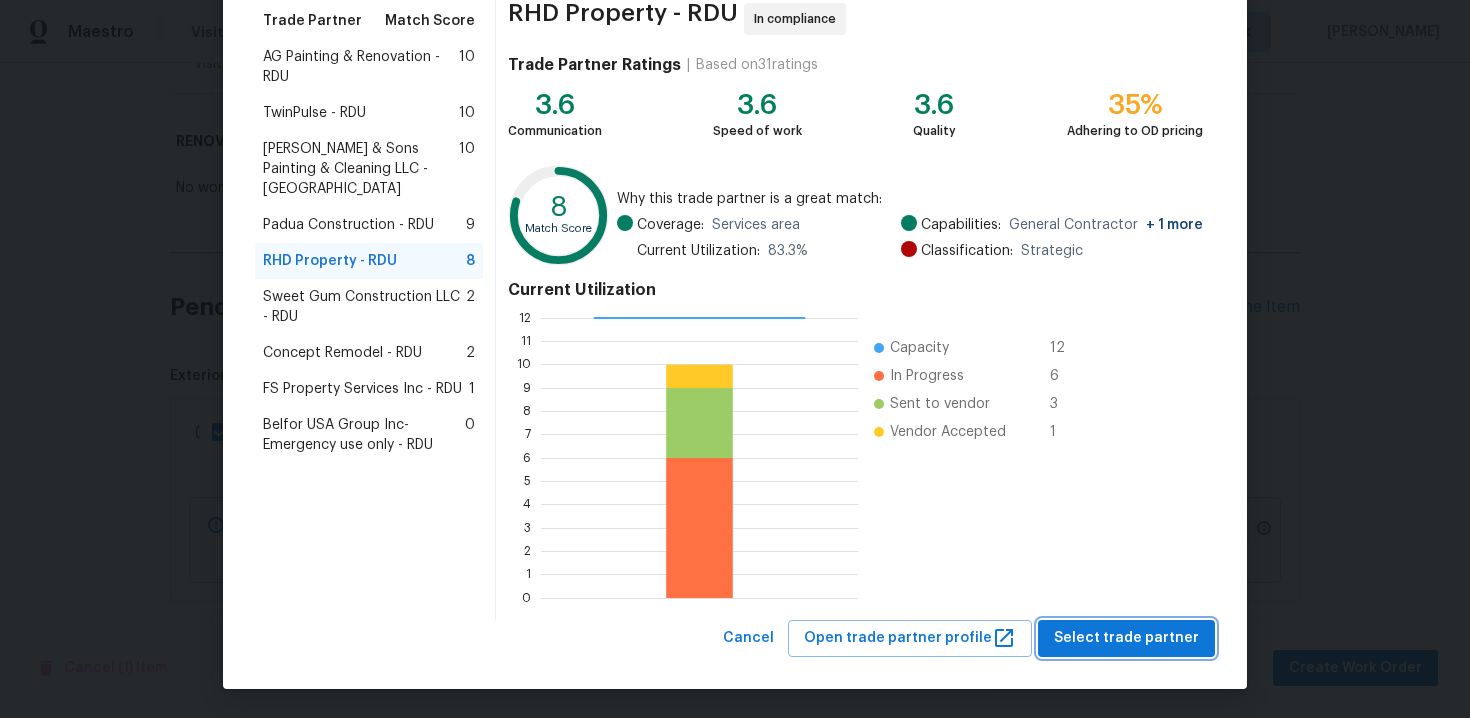 click on "Select trade partner" at bounding box center [1126, 638] 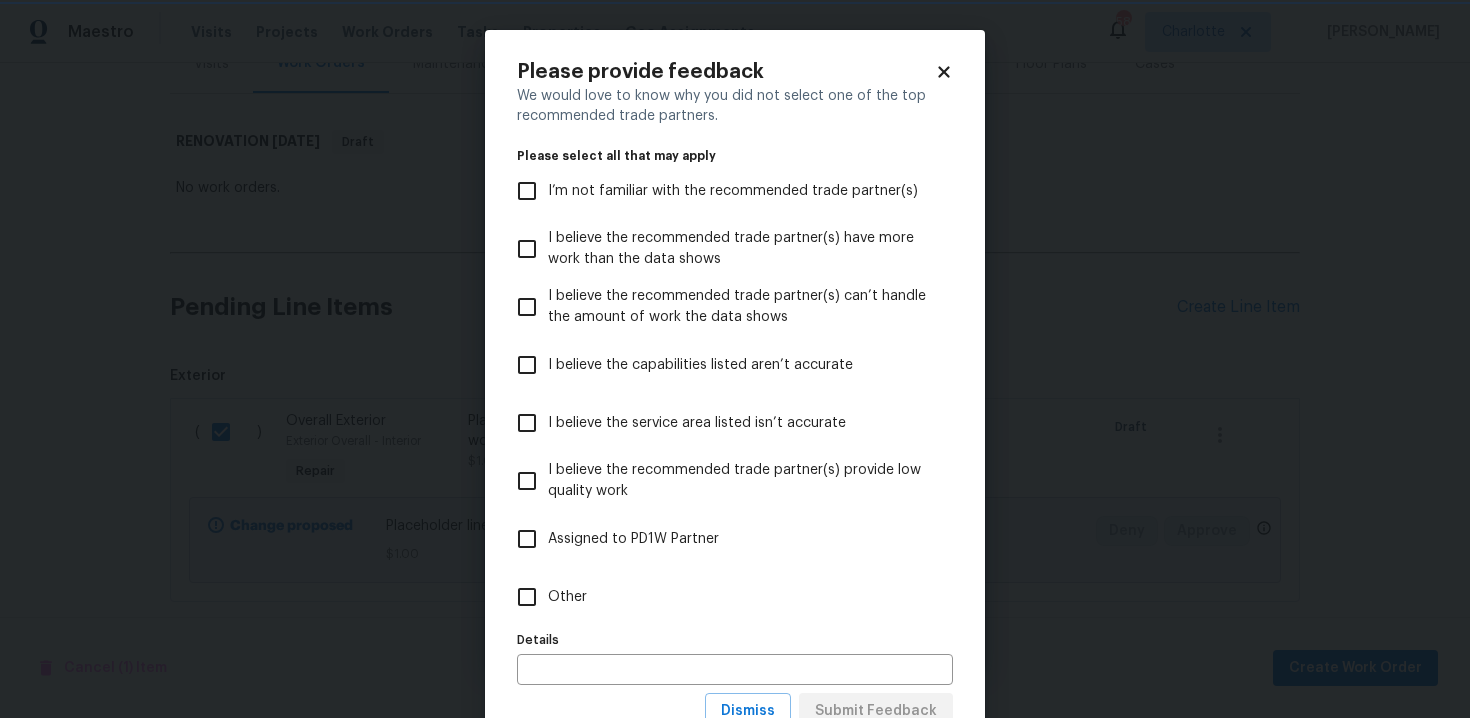 scroll, scrollTop: 0, scrollLeft: 0, axis: both 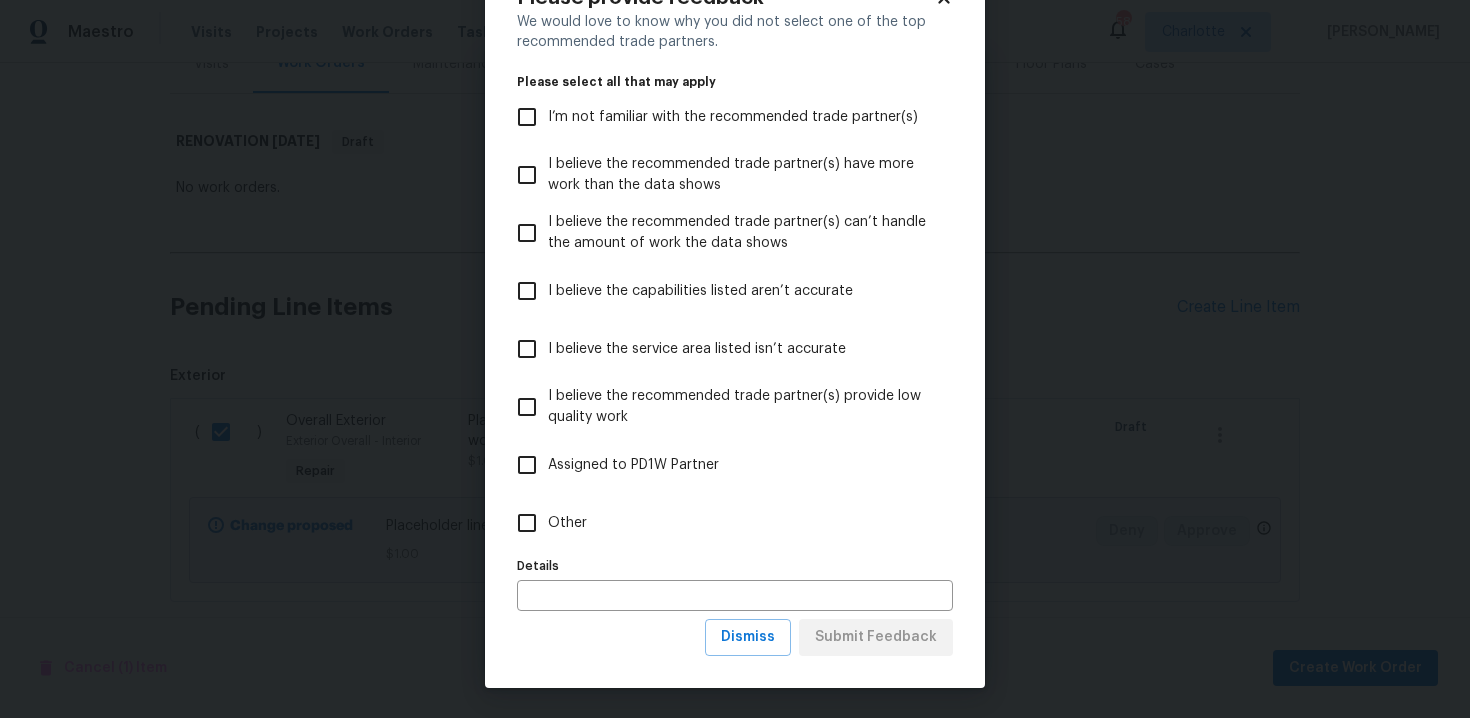 click on "Other" at bounding box center [721, 523] 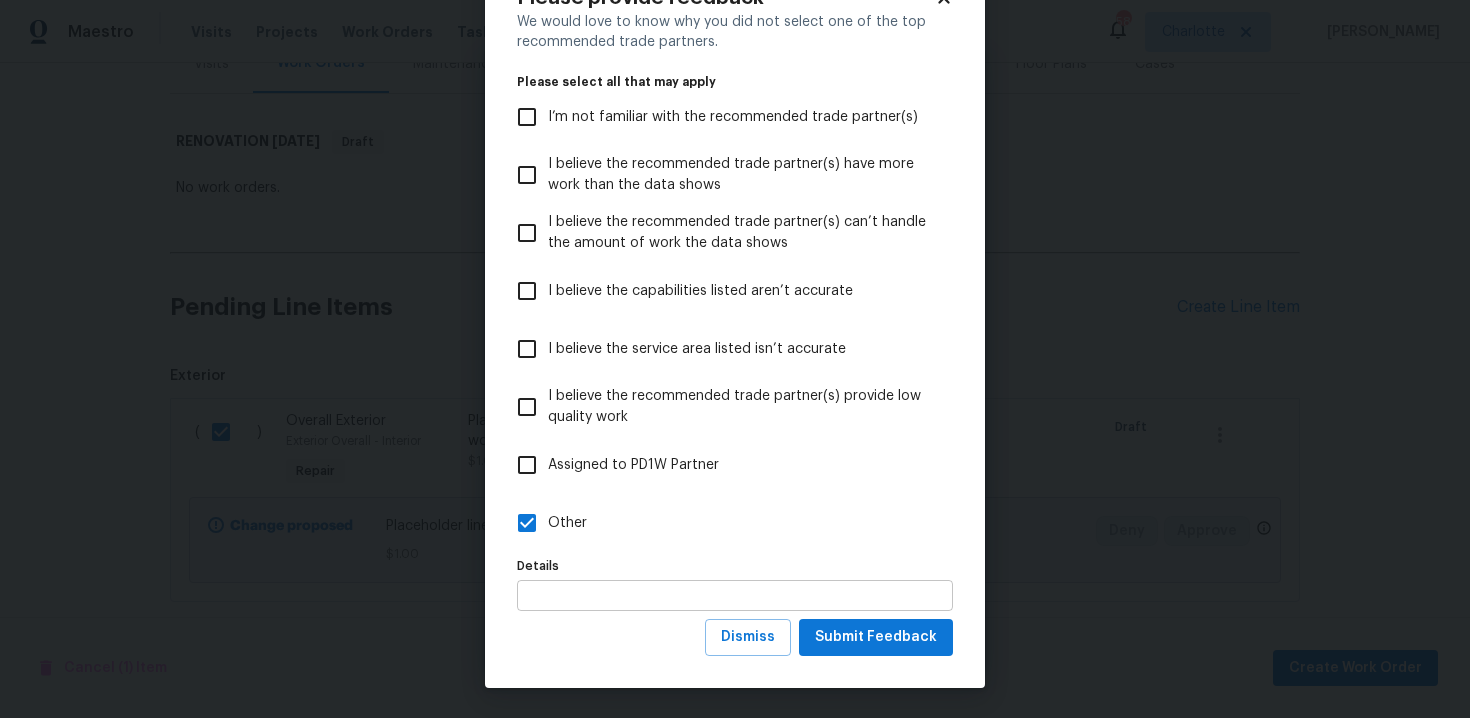 click at bounding box center [735, 595] 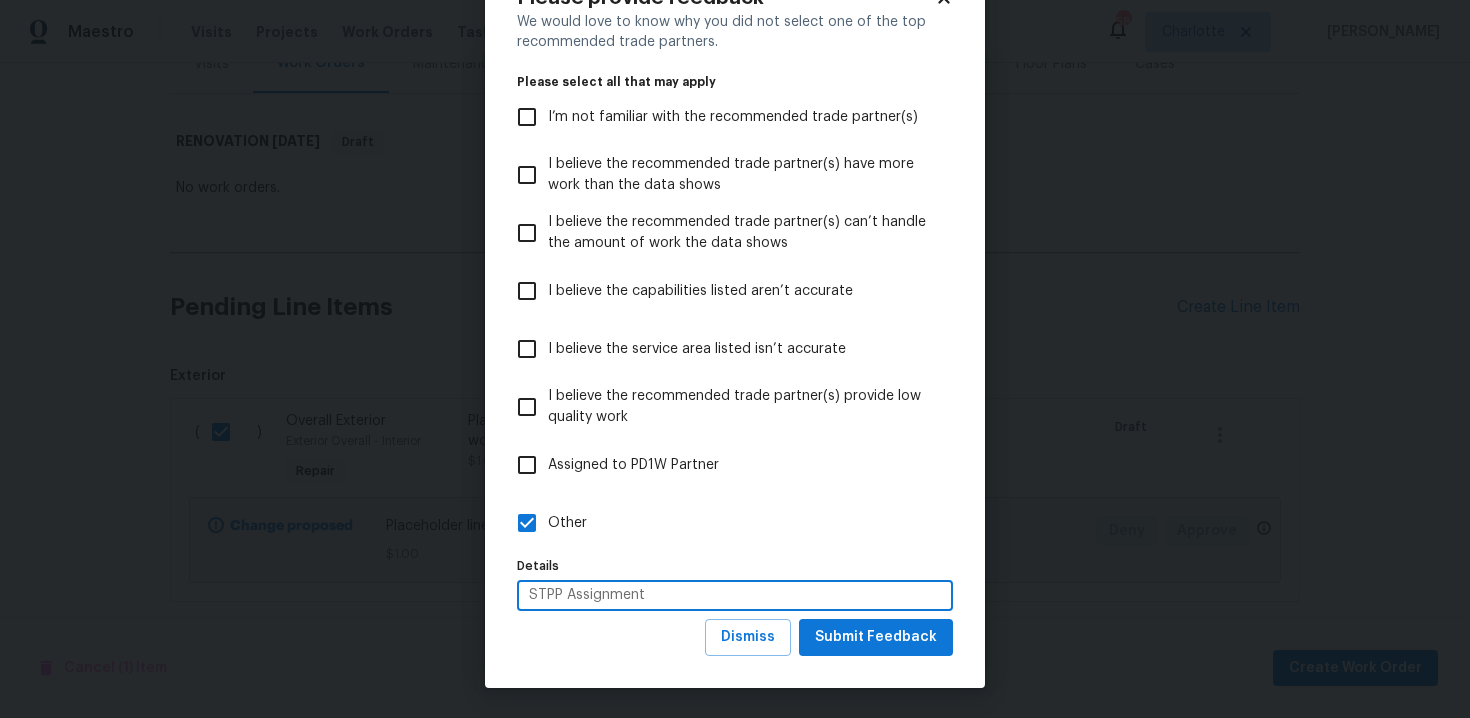 type on "STPP Assignment" 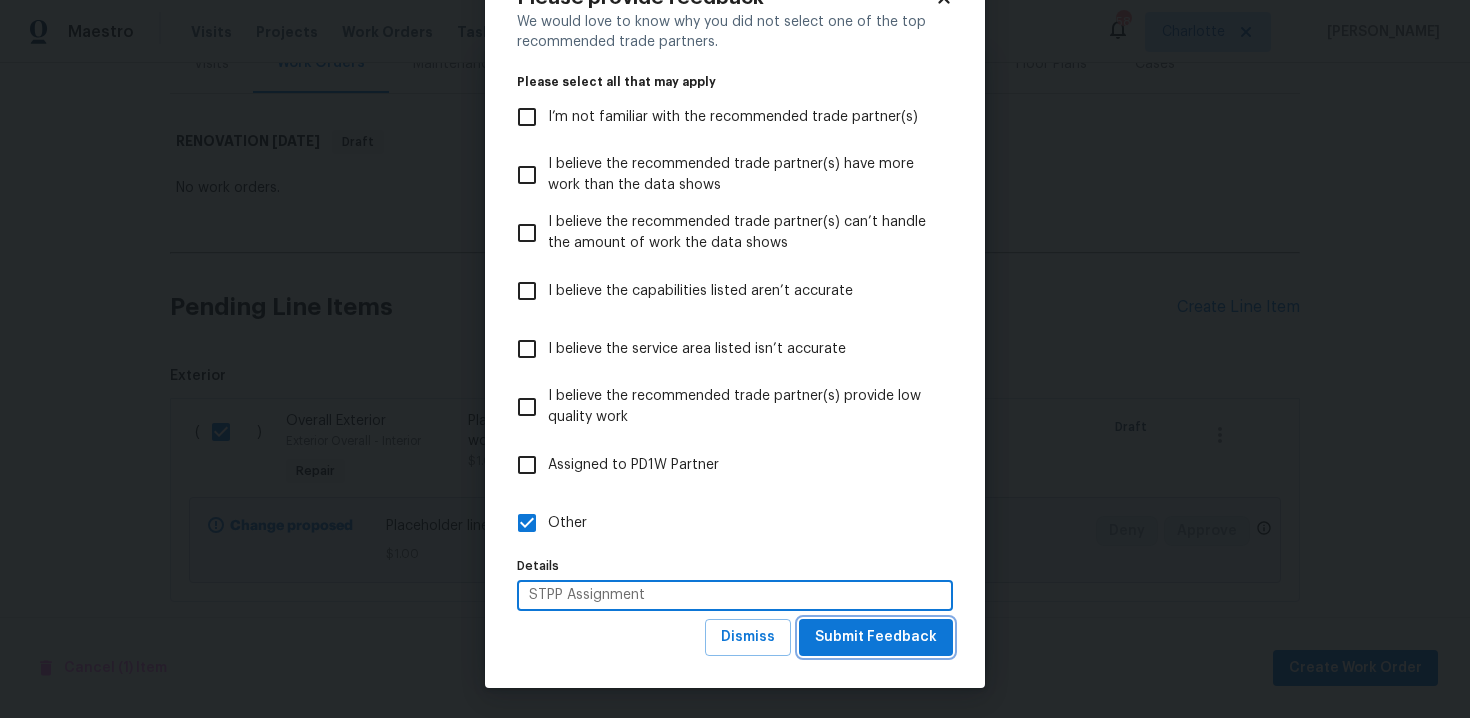 click on "Submit Feedback" at bounding box center (876, 637) 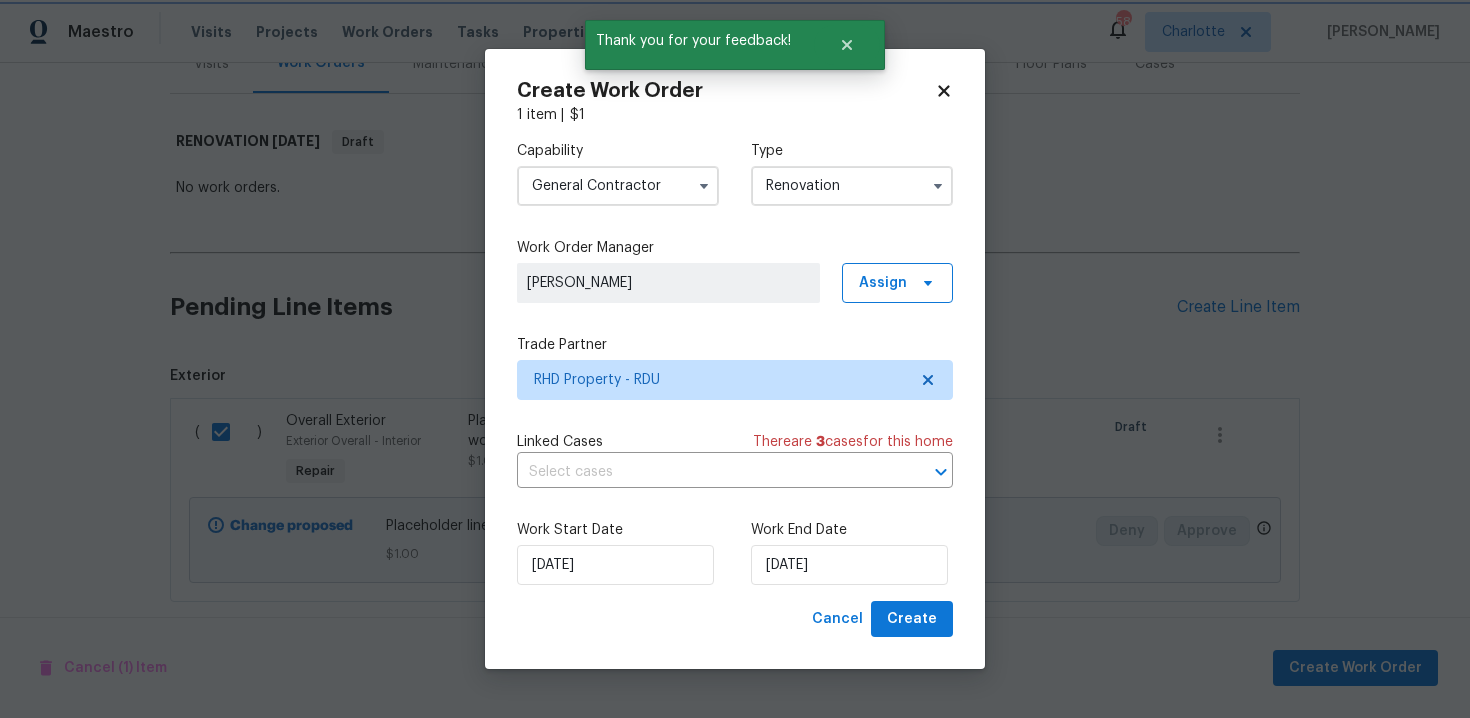scroll, scrollTop: 0, scrollLeft: 0, axis: both 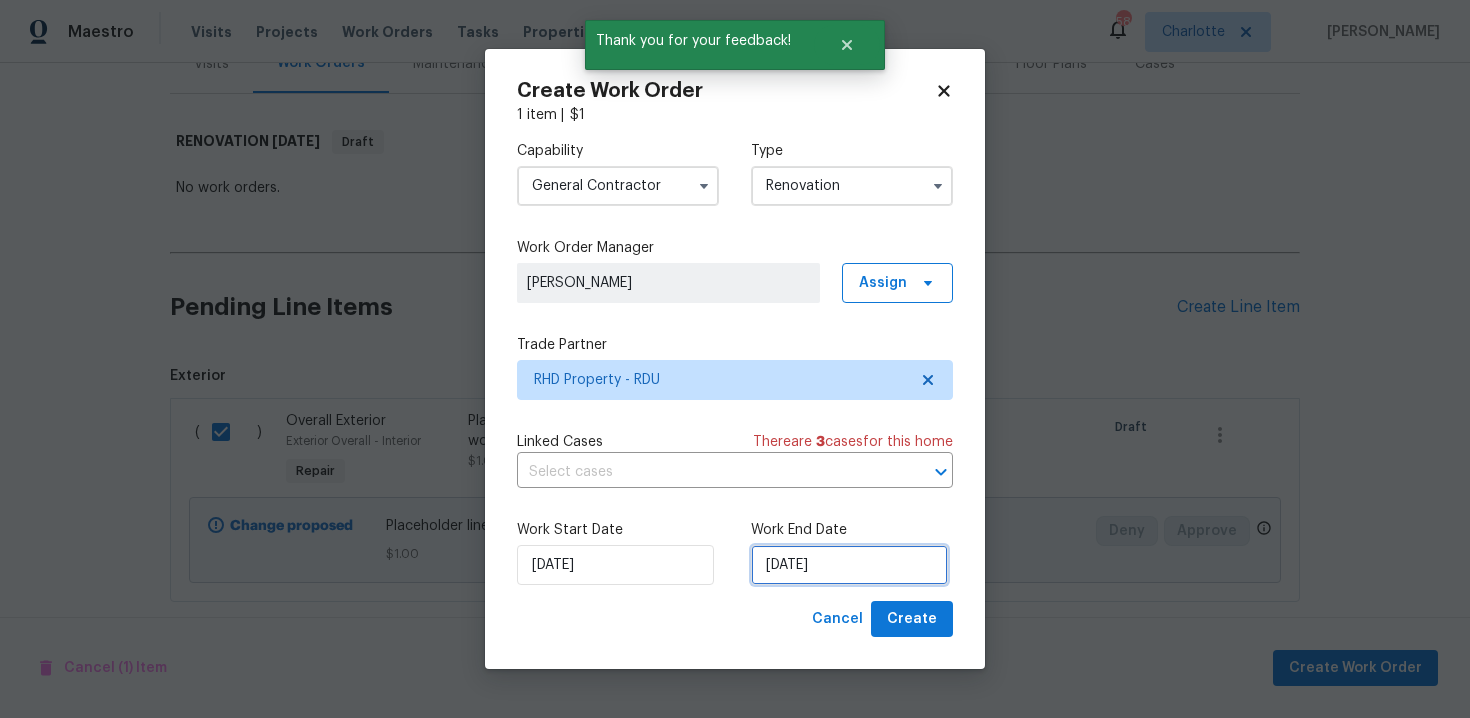 click on "[DATE]" at bounding box center (849, 565) 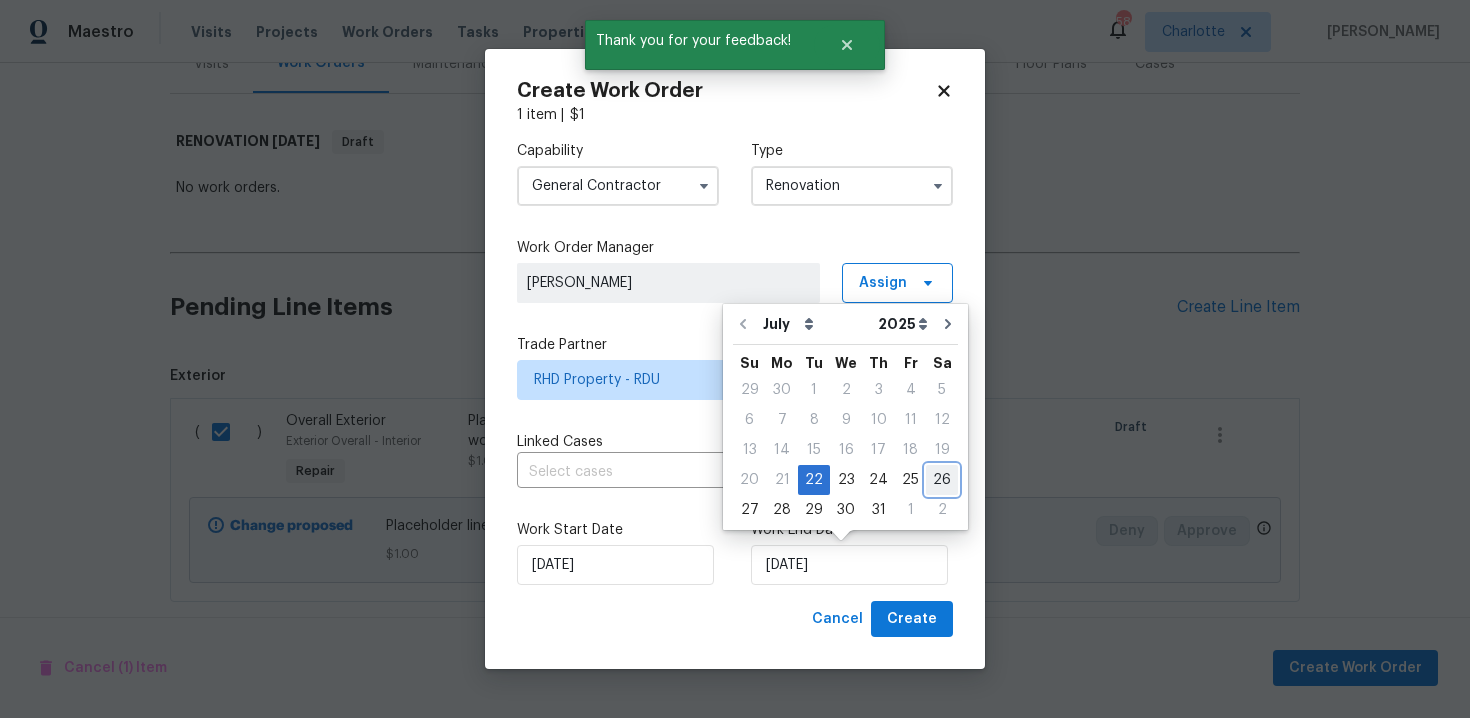 click on "26" at bounding box center [942, 480] 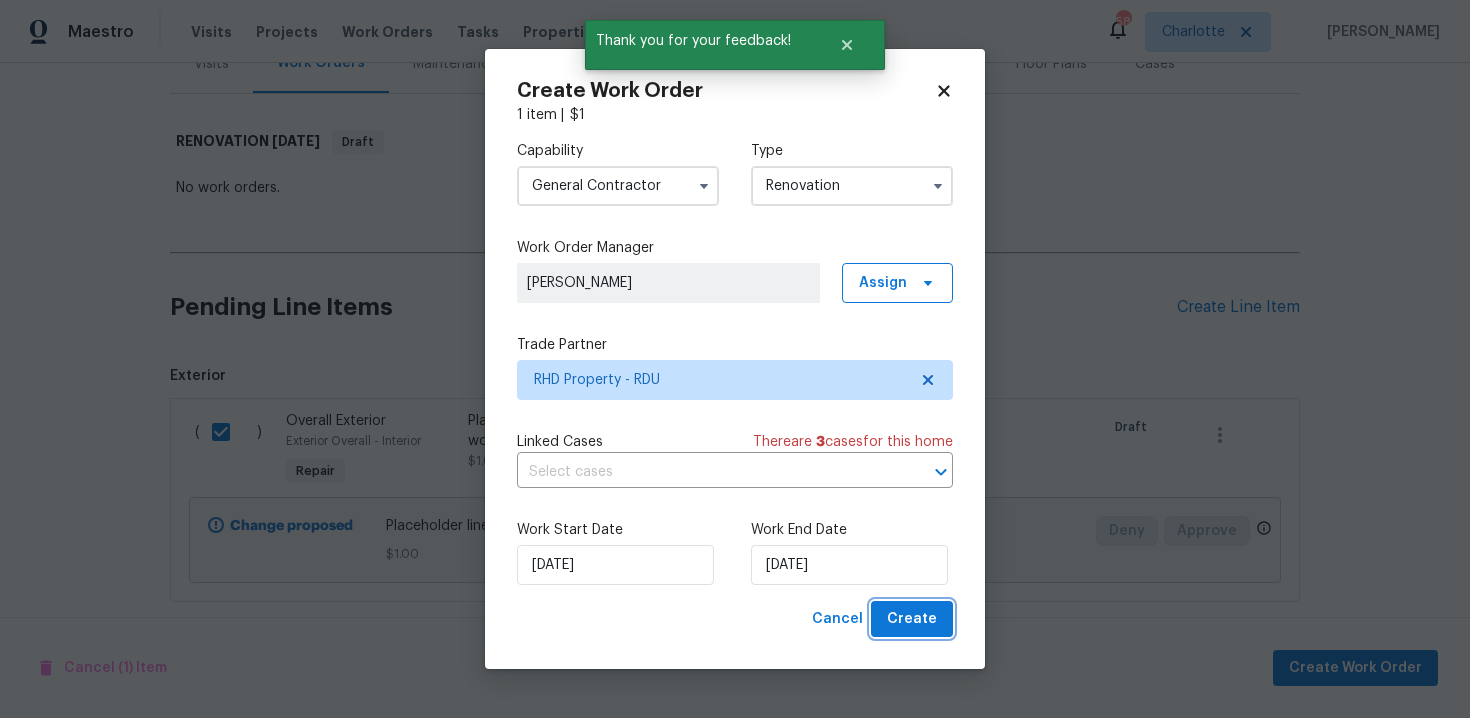click on "Create" at bounding box center [912, 619] 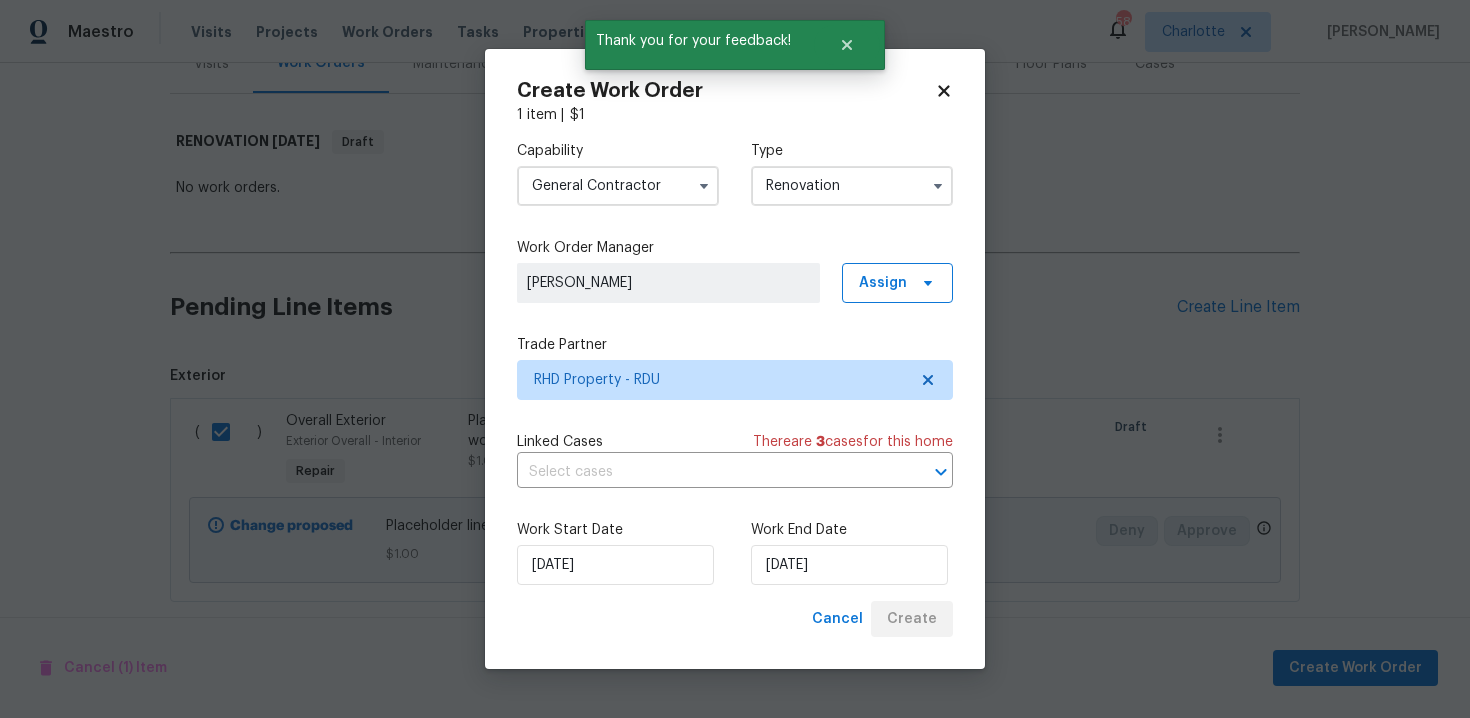 scroll, scrollTop: 114, scrollLeft: 0, axis: vertical 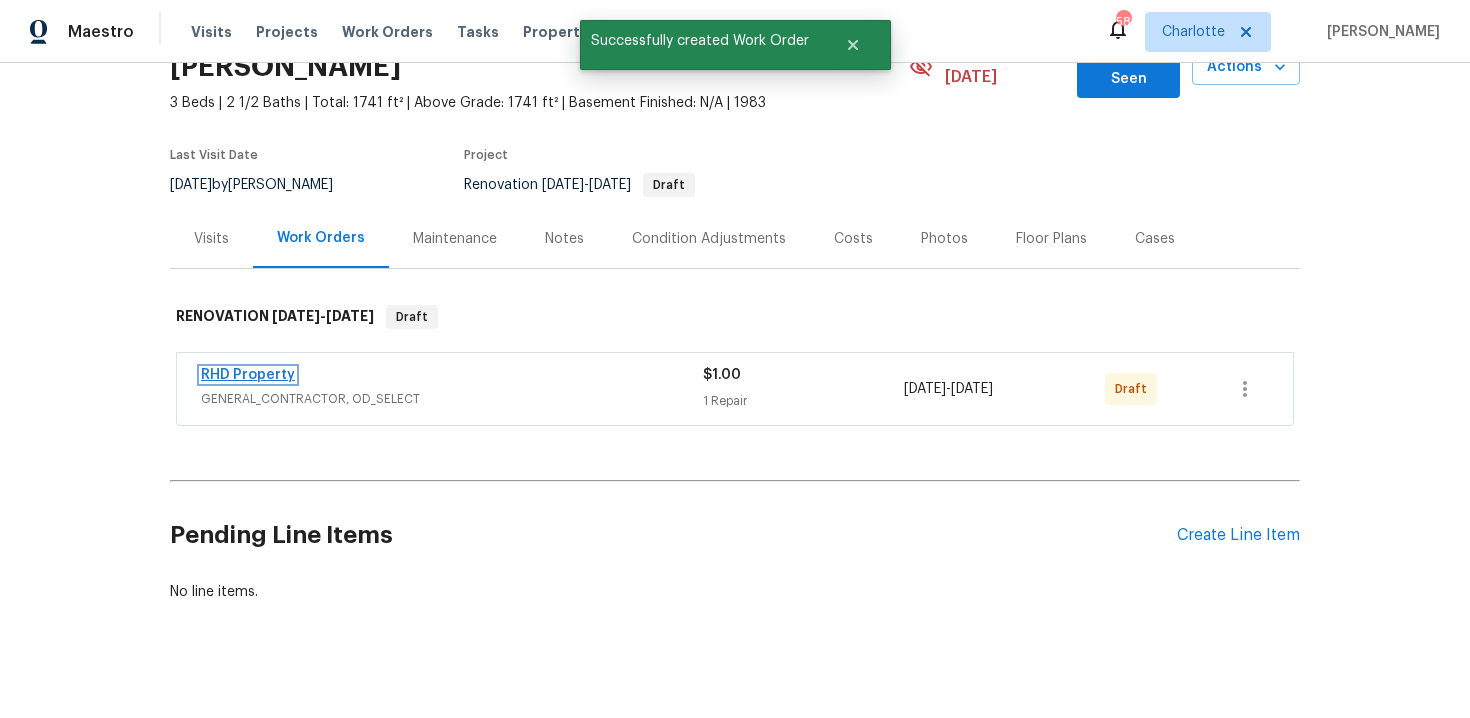 click on "RHD Property" at bounding box center [248, 375] 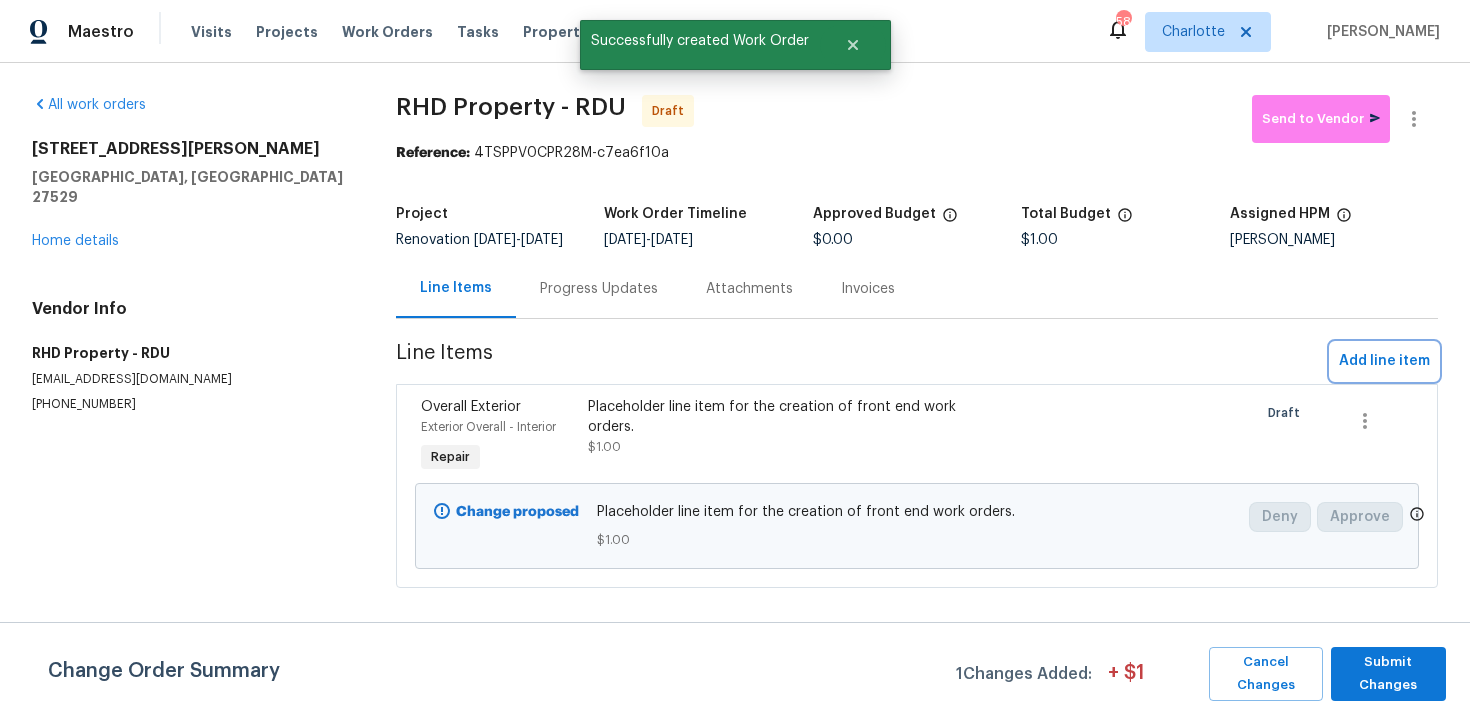 click on "Add line item" at bounding box center [1384, 361] 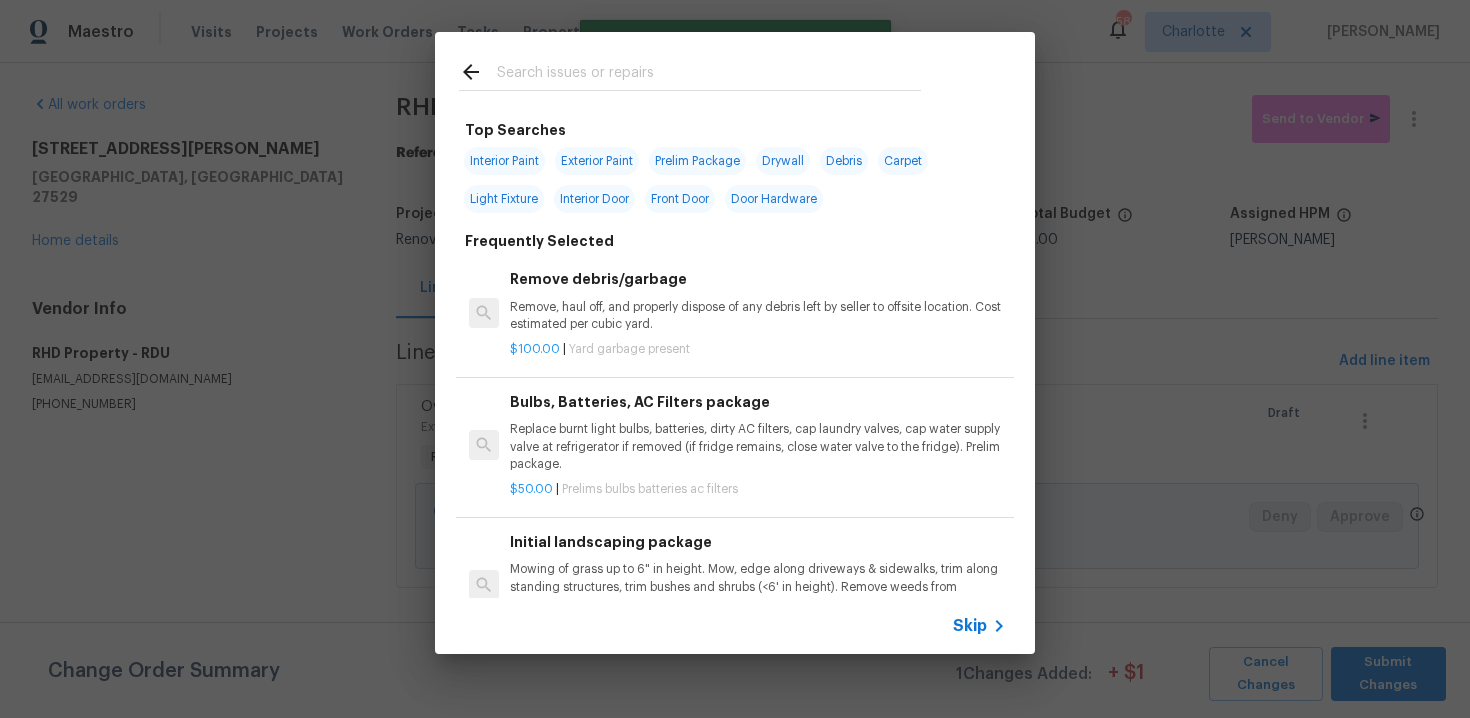 click on "Skip" at bounding box center (970, 626) 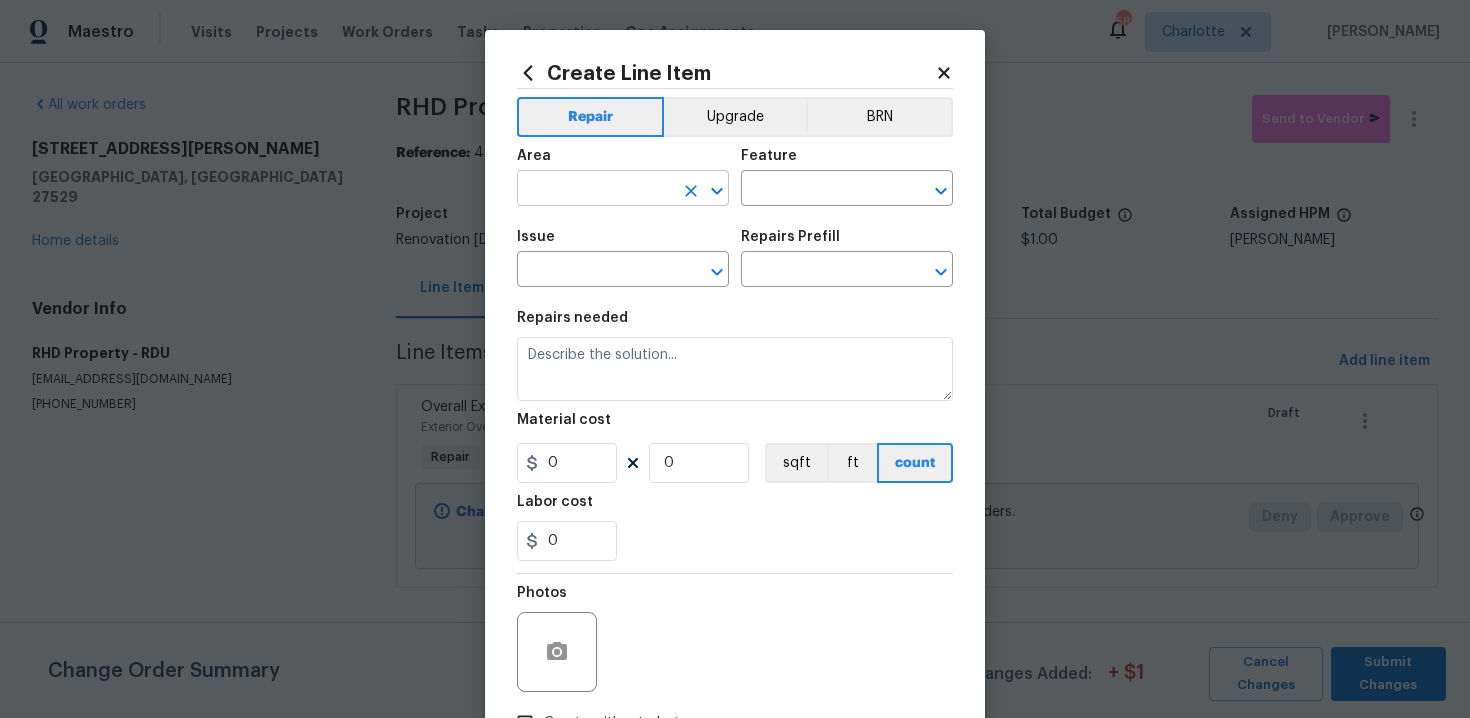 click at bounding box center (595, 190) 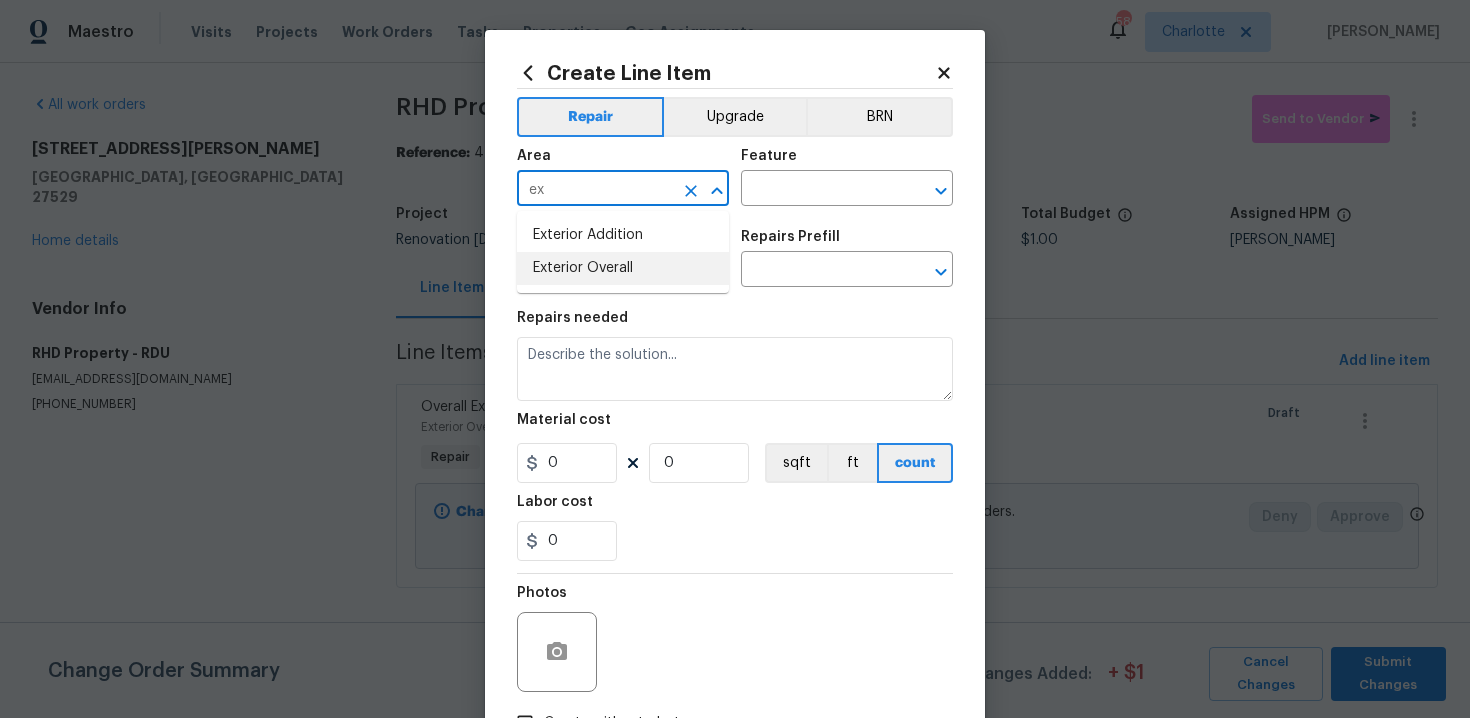 click on "Exterior Overall" at bounding box center (623, 268) 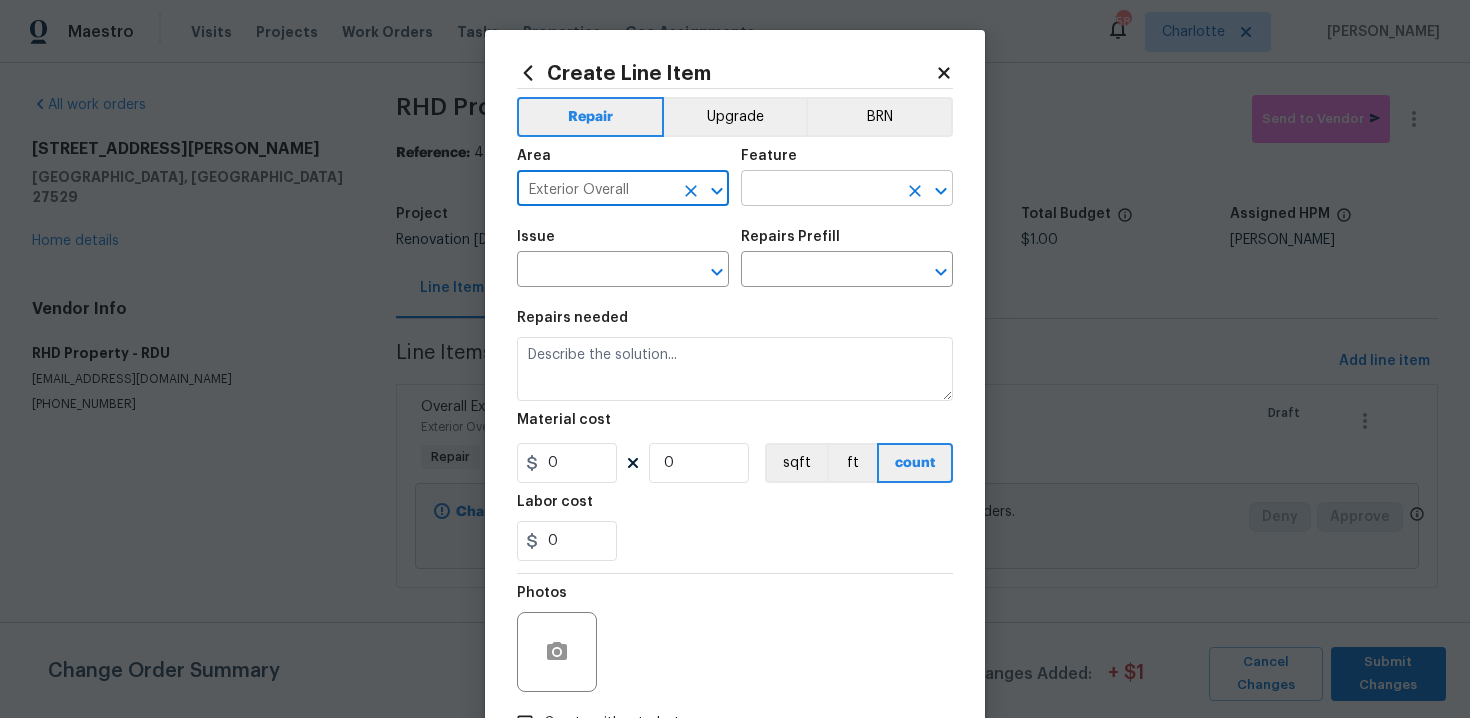 type on "Exterior Overall" 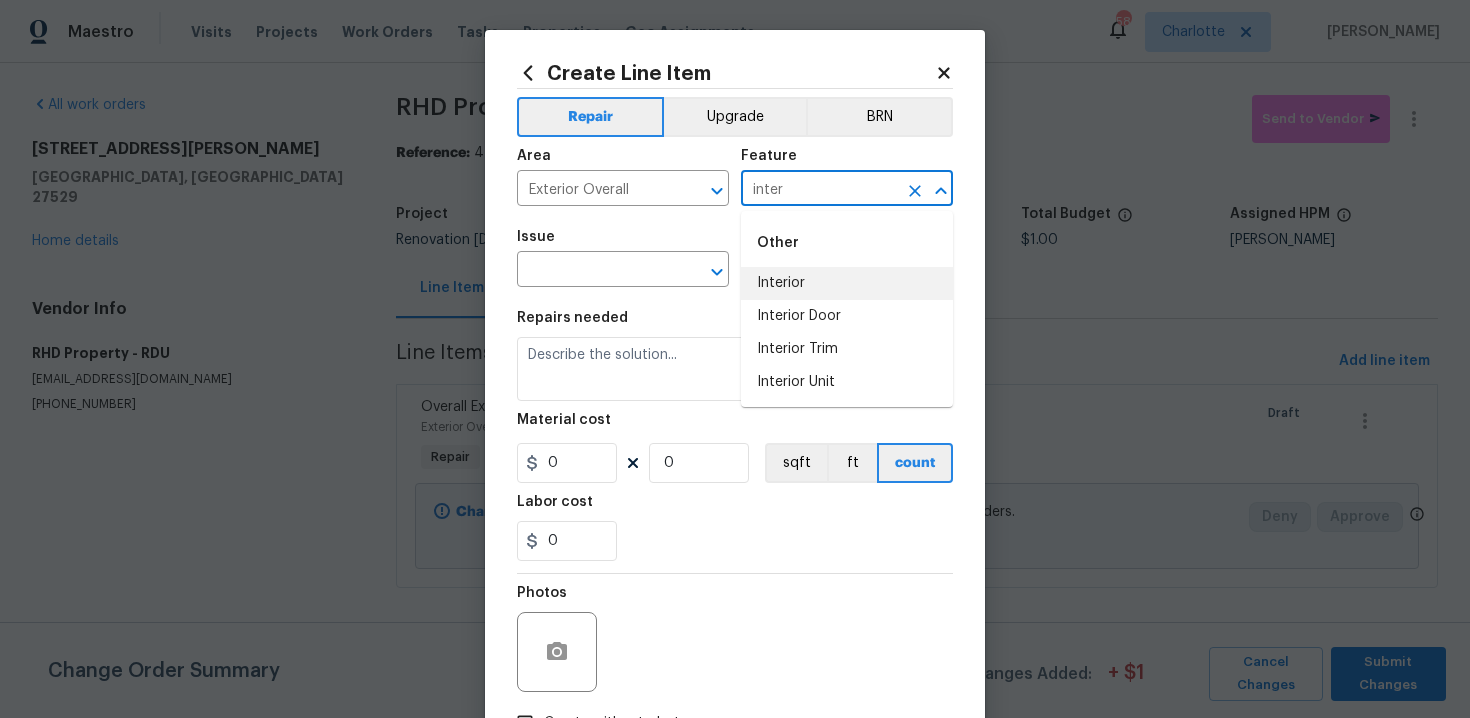click on "Interior" at bounding box center (847, 283) 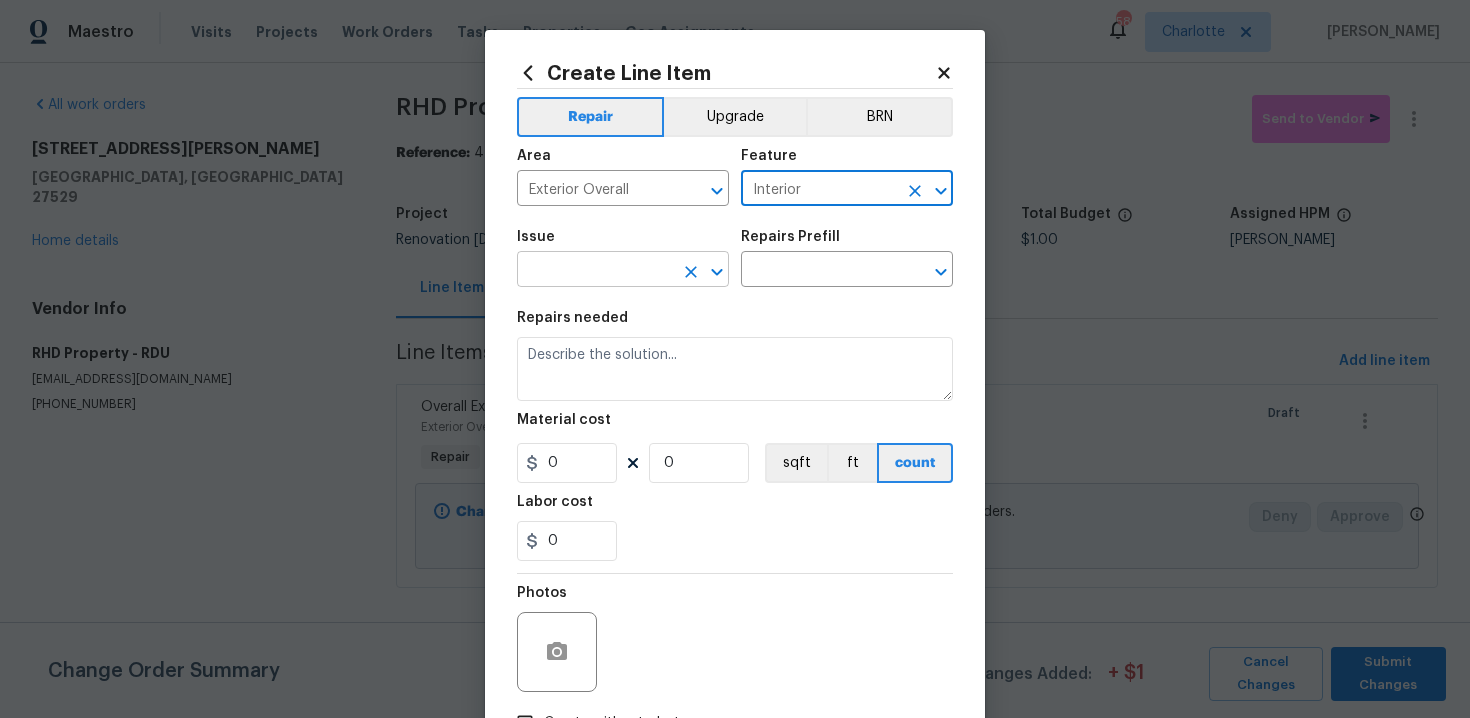 type on "Interior" 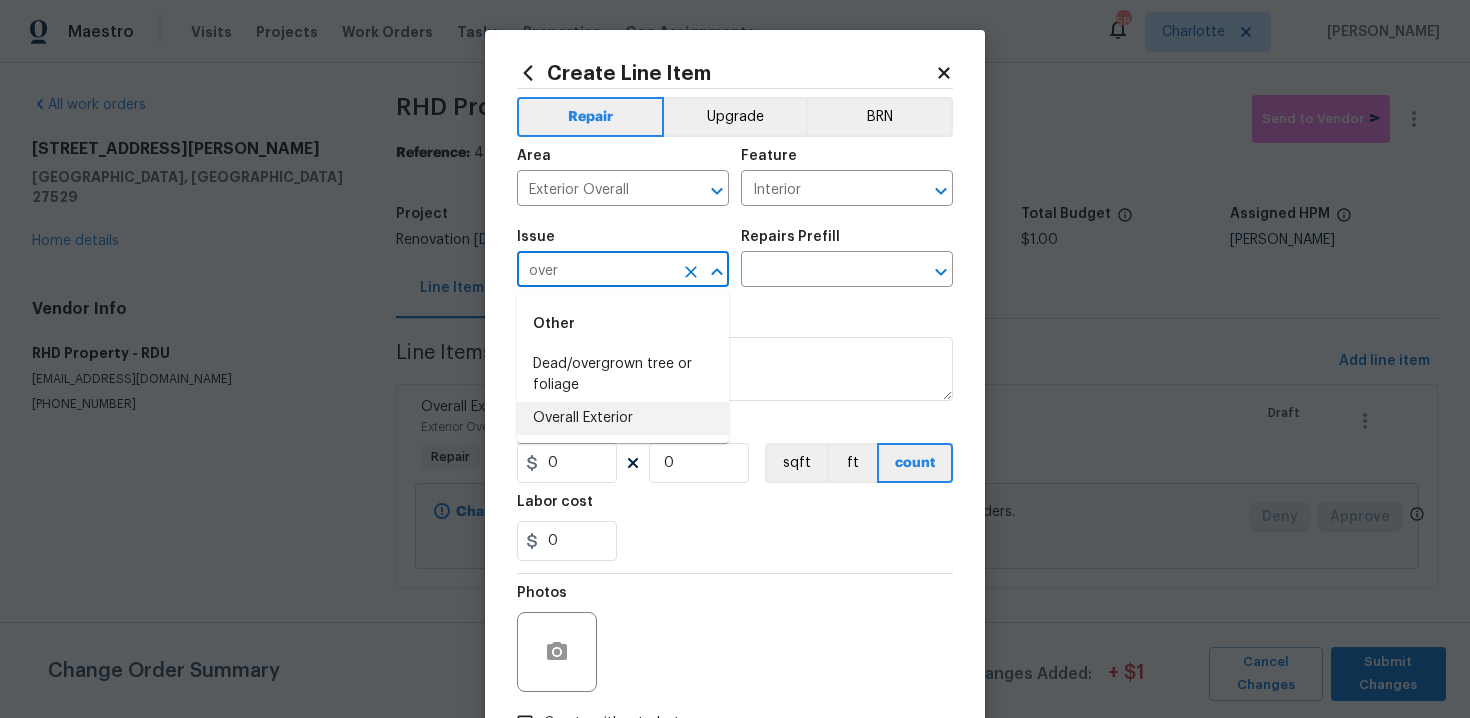click on "Overall Exterior" at bounding box center [623, 418] 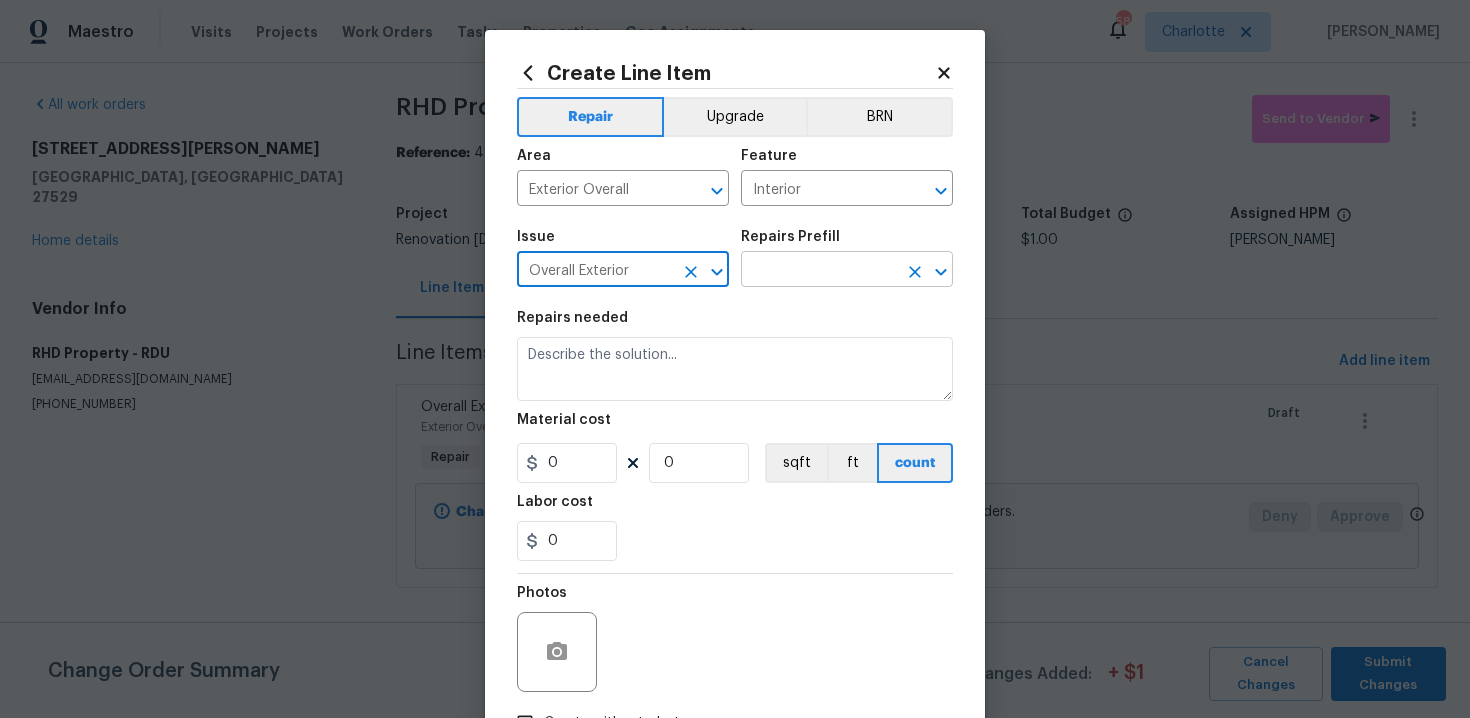 type on "Overall Exterior" 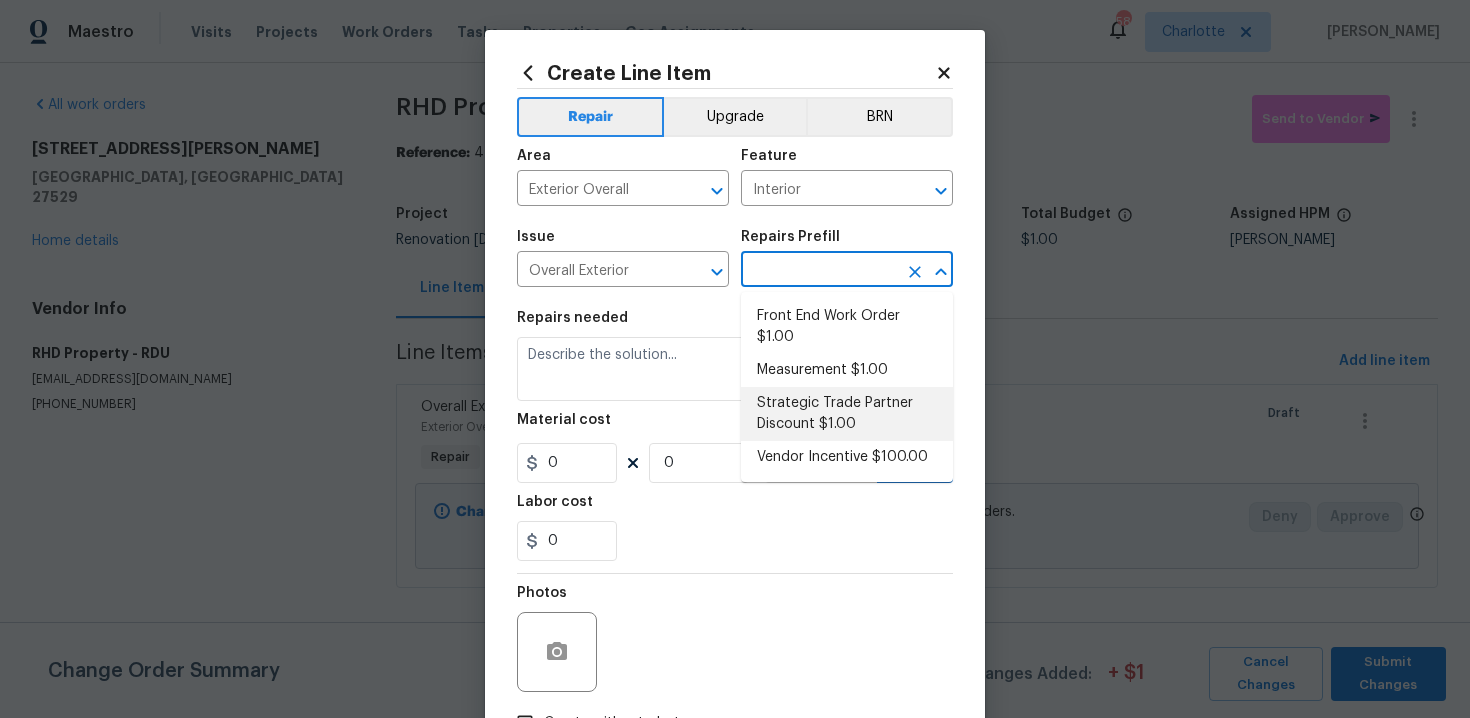 click on "Strategic Trade Partner Discount $1.00" at bounding box center [847, 414] 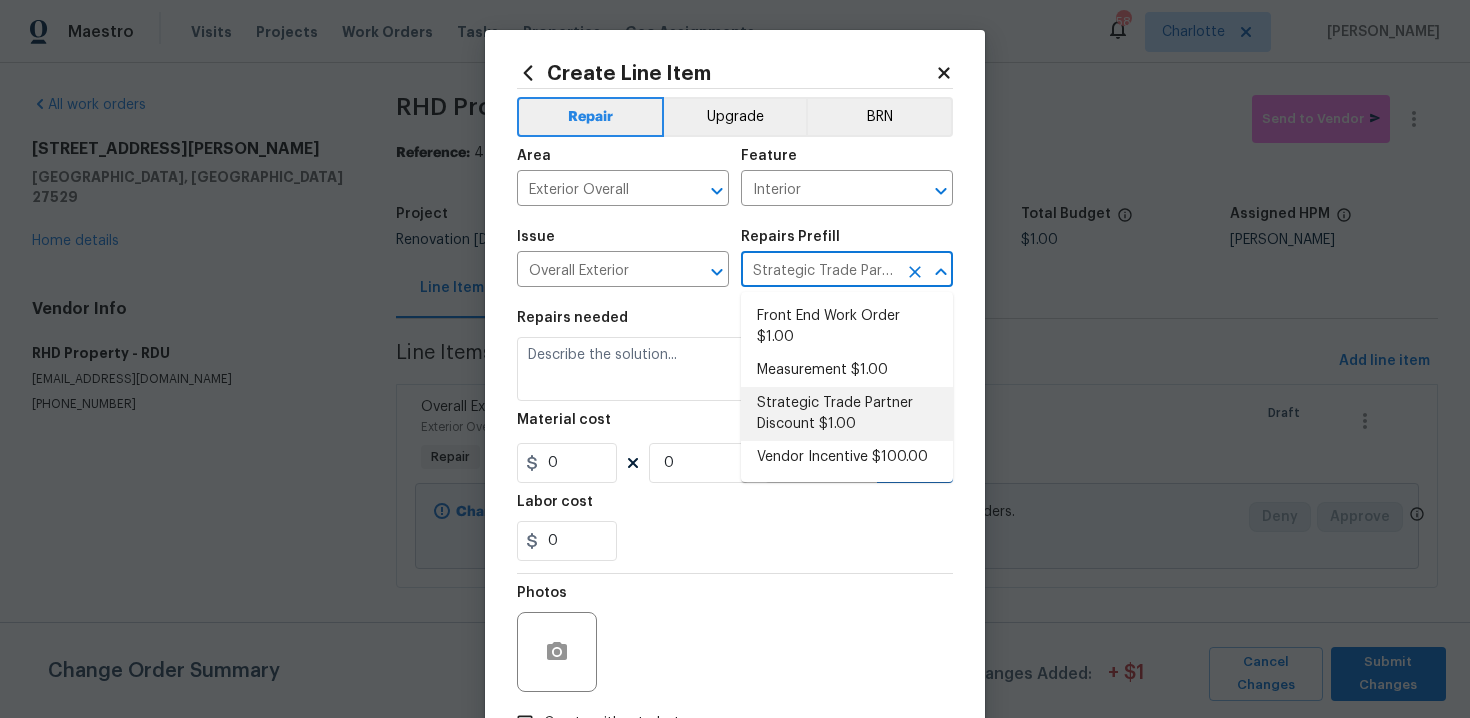 type on "Calculate and apply 5% STPP discount to the total of the work order as a negative cost" 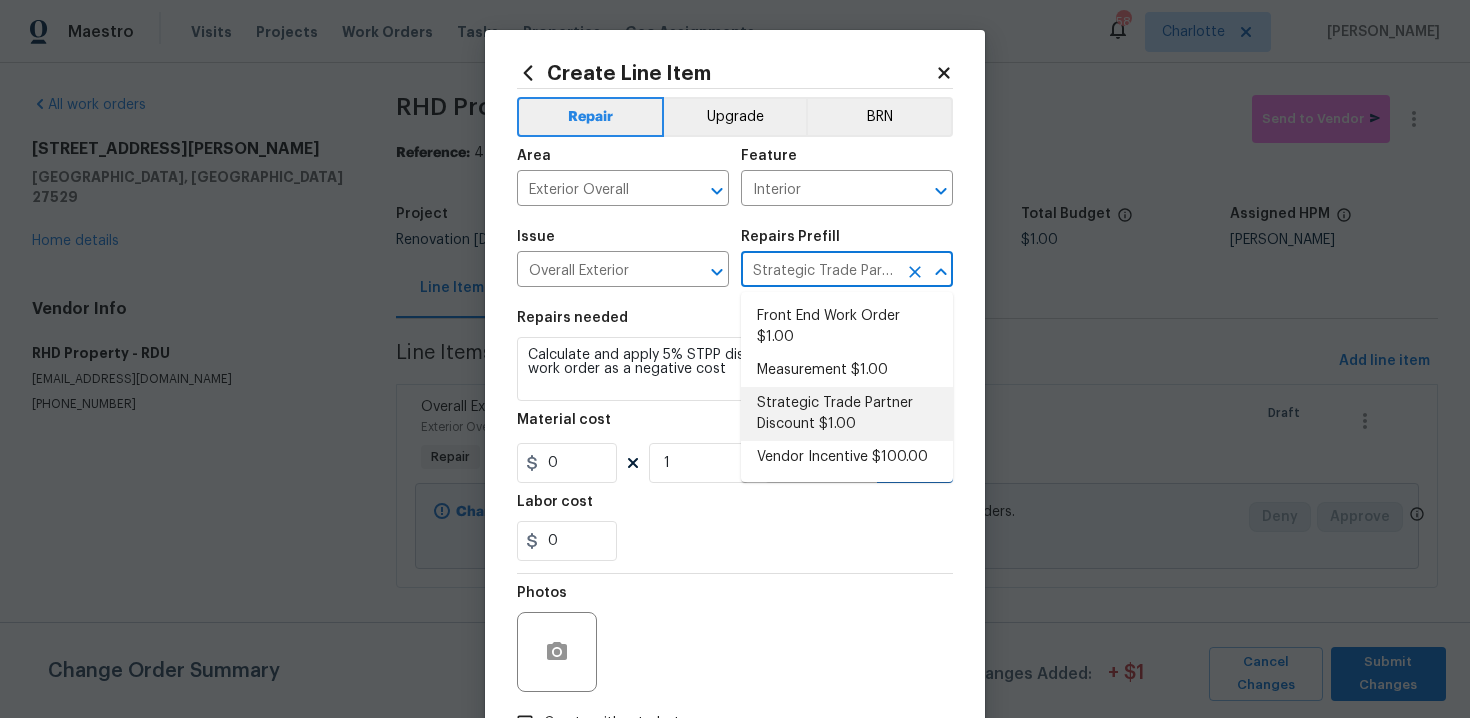 type on "1" 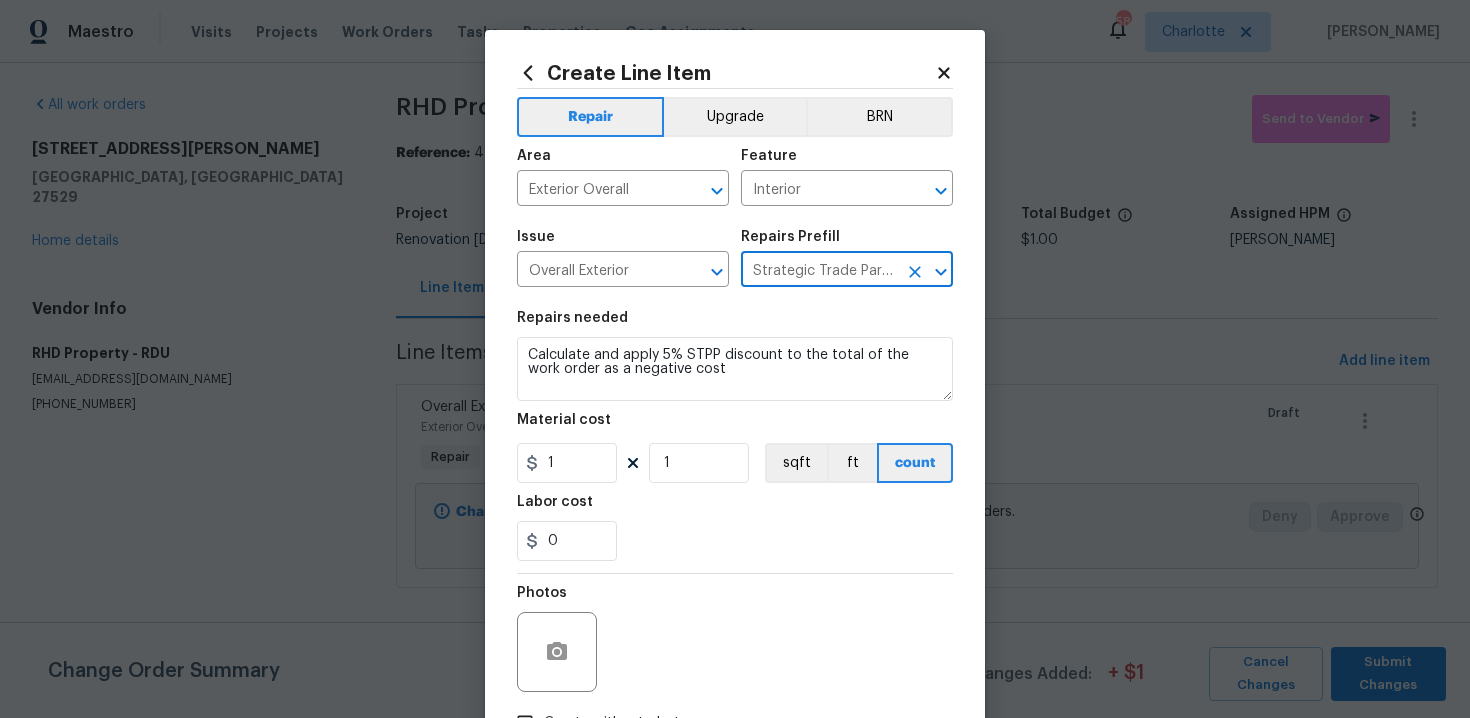 scroll, scrollTop: 144, scrollLeft: 0, axis: vertical 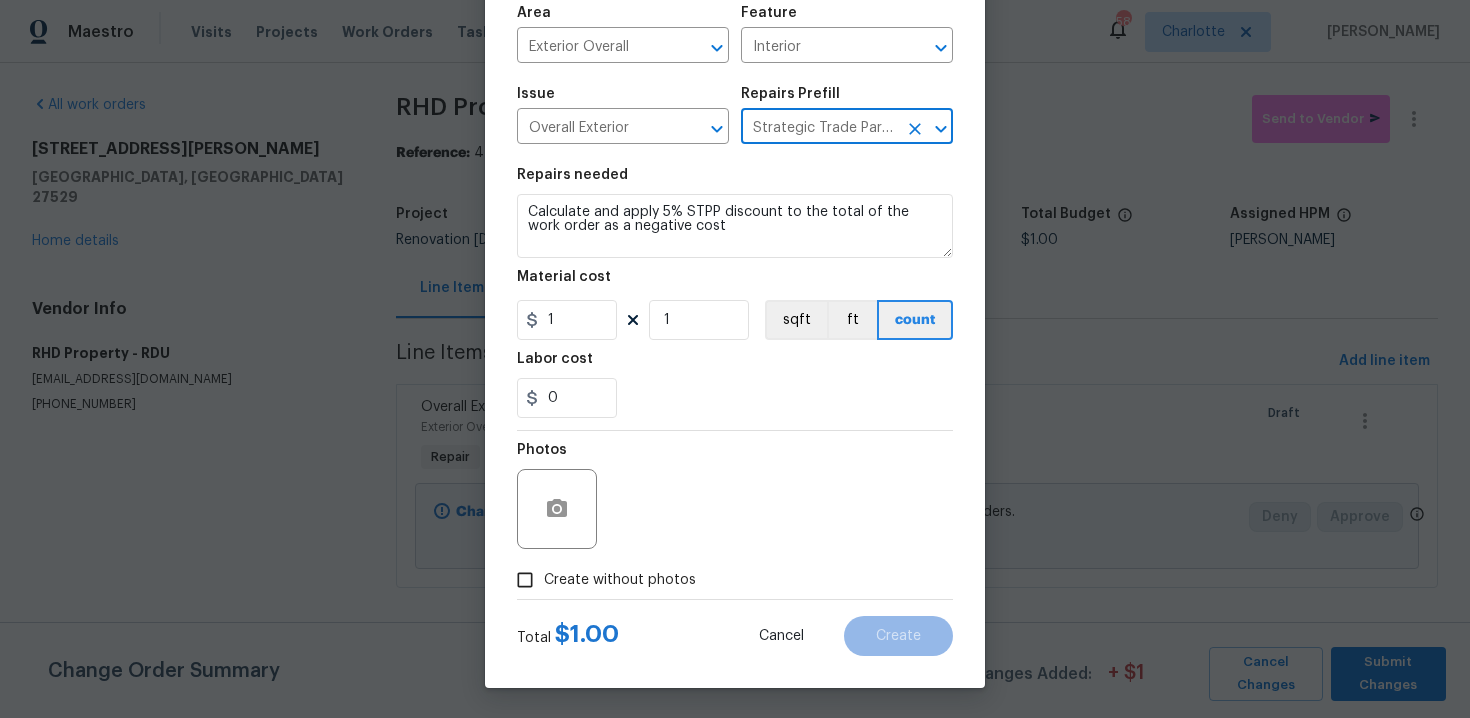 click on "Create without photos" at bounding box center (601, 580) 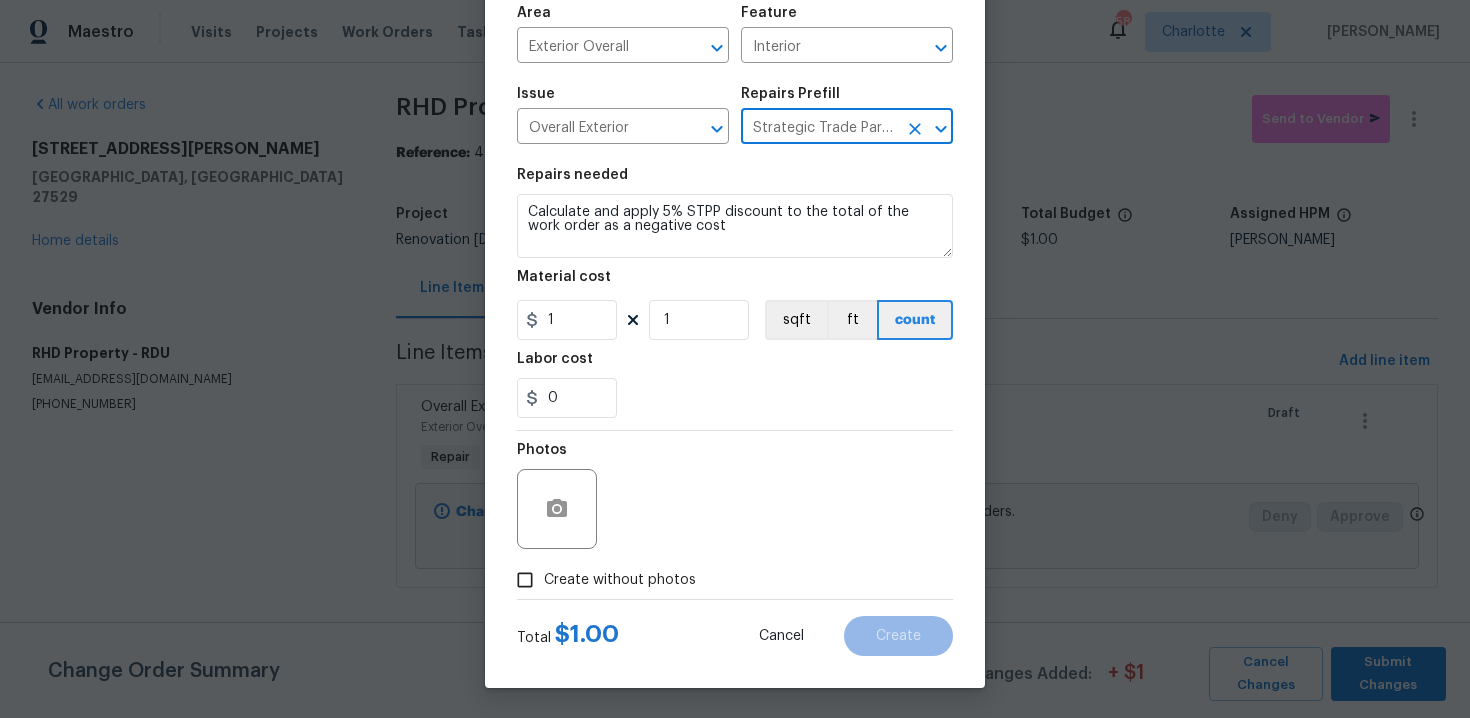 click on "Create without photos" at bounding box center [525, 580] 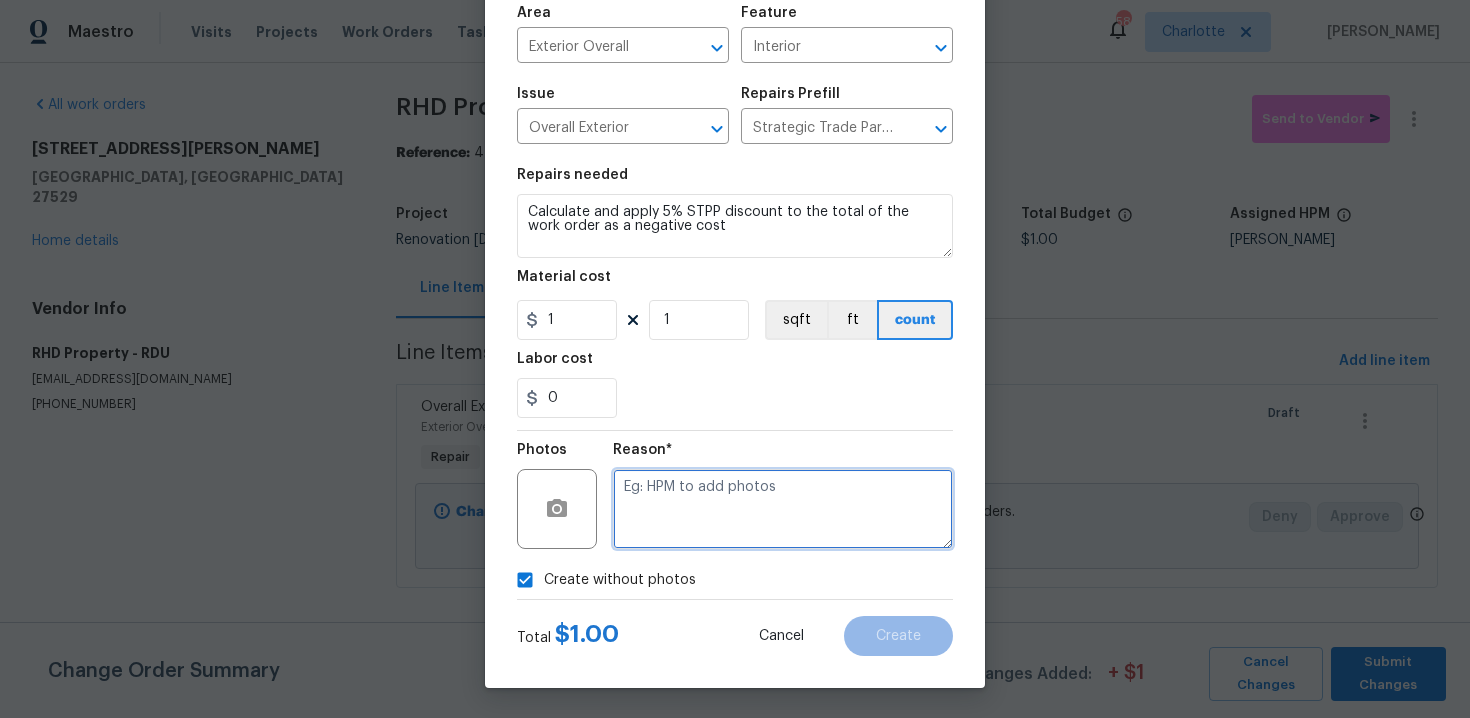 click at bounding box center [783, 509] 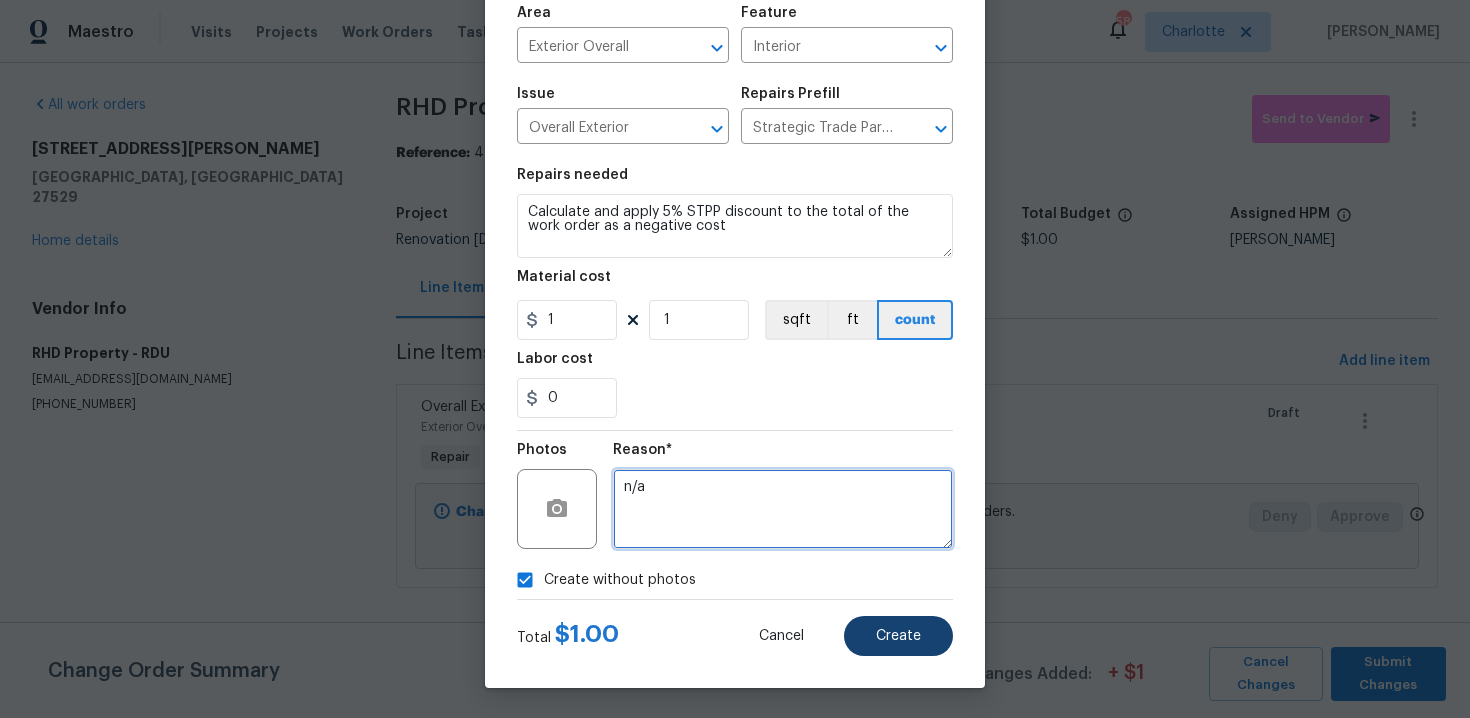 type on "n/a" 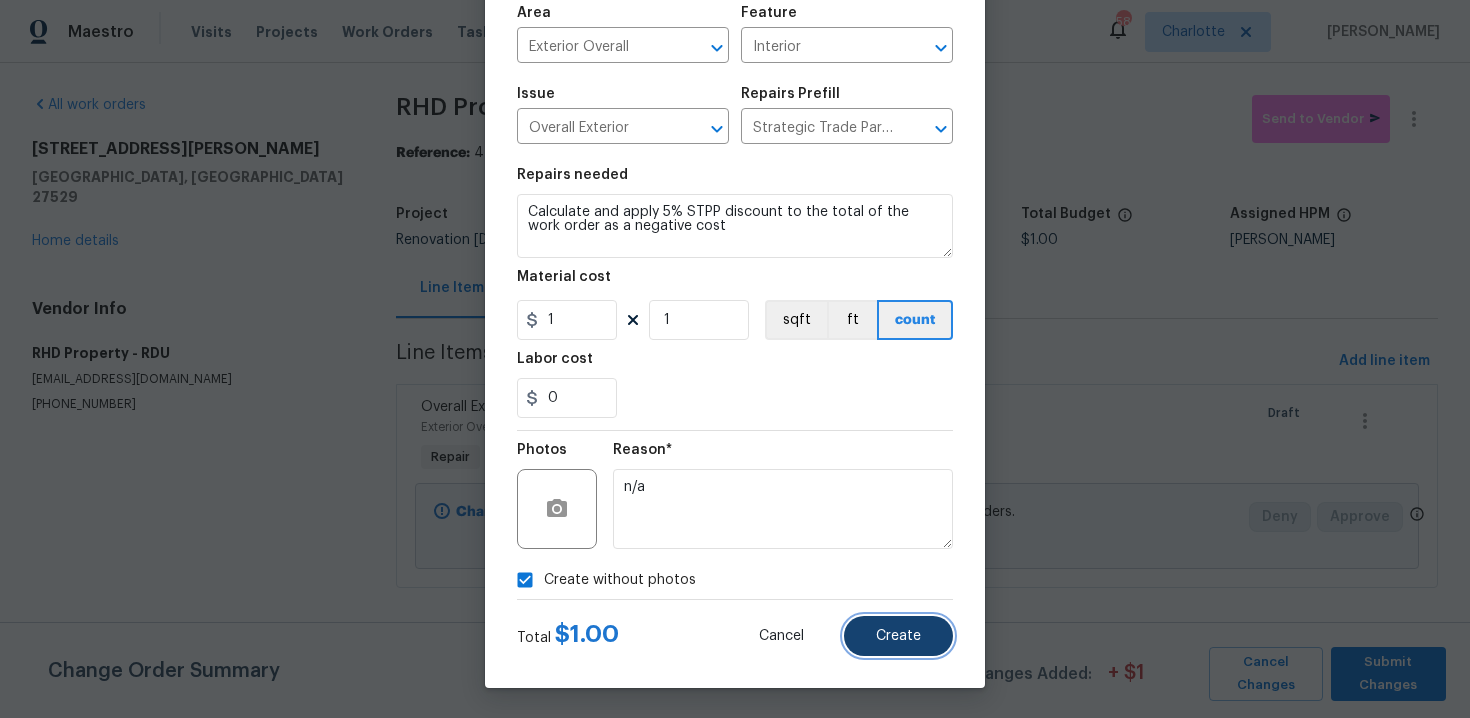 click on "Create" at bounding box center [898, 636] 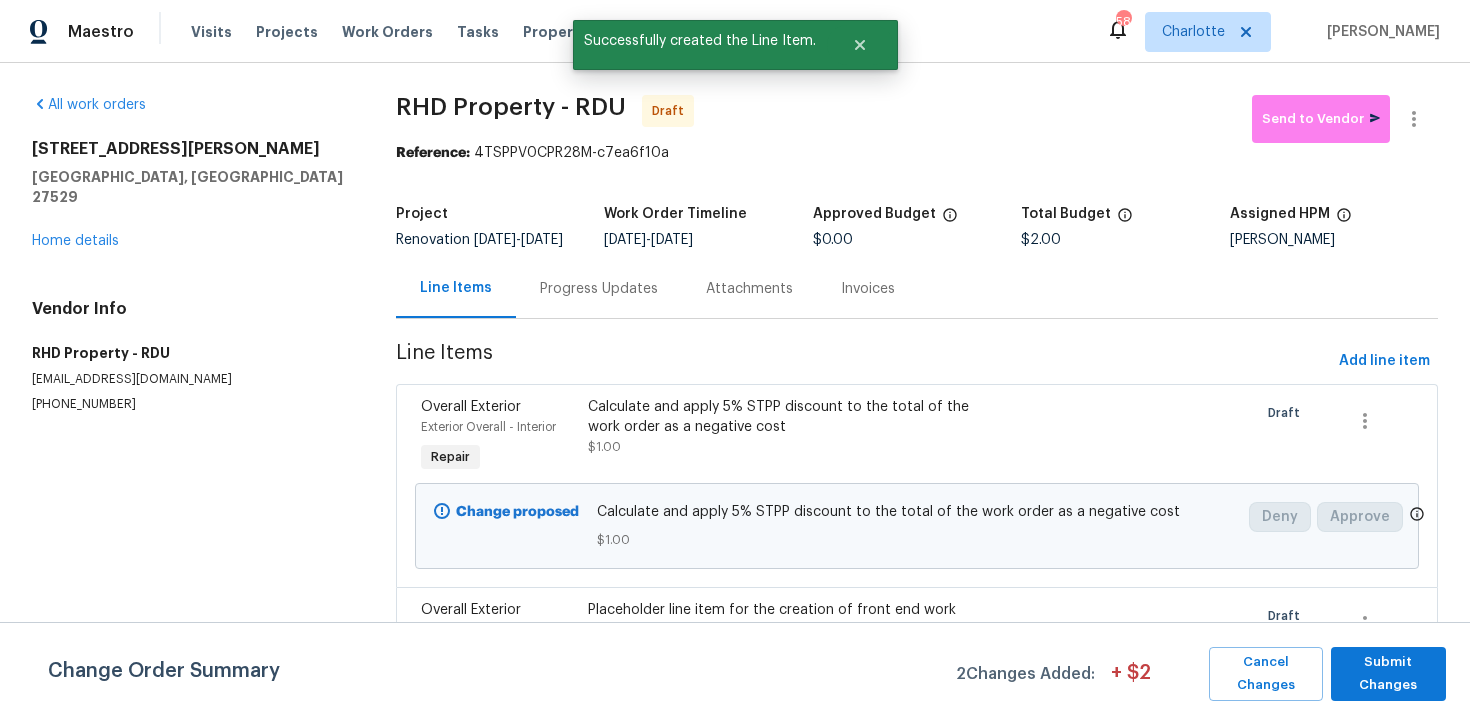 scroll, scrollTop: 144, scrollLeft: 0, axis: vertical 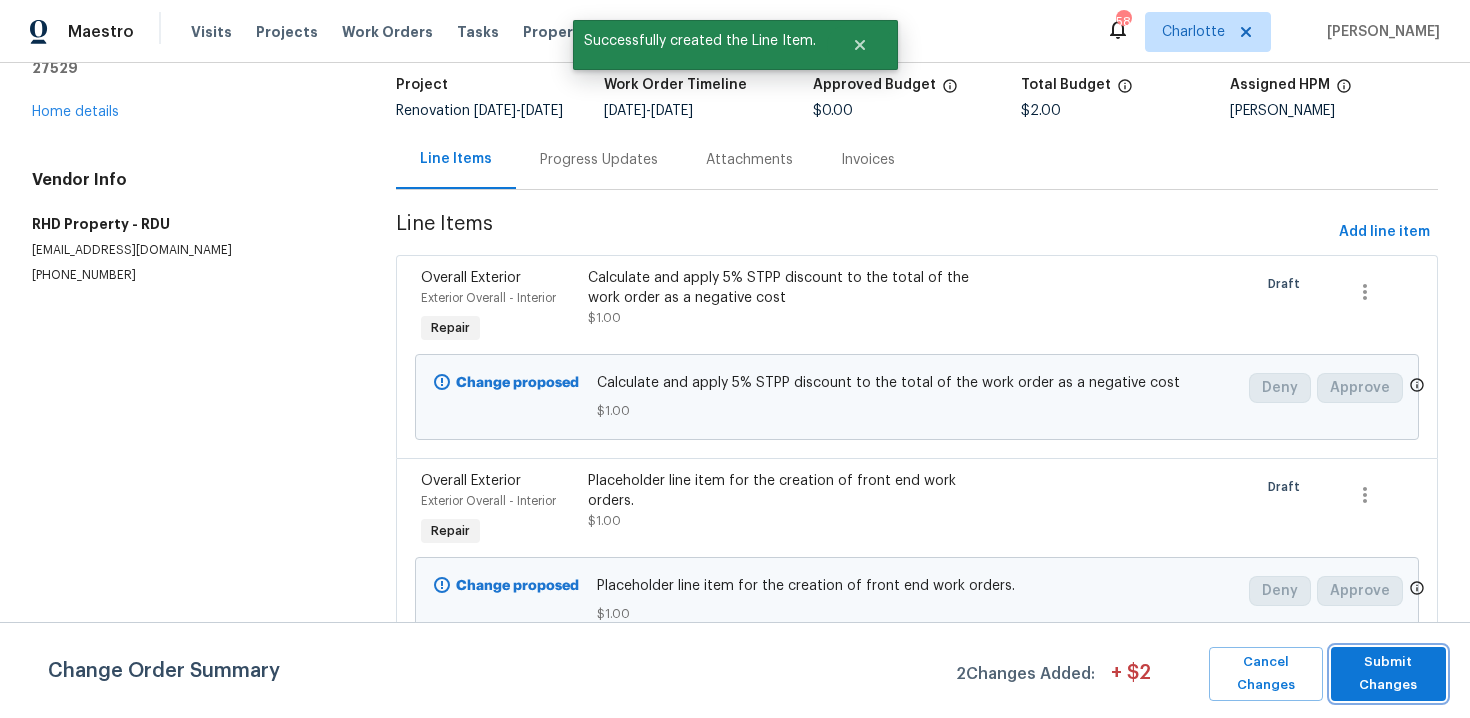 click on "Submit Changes" at bounding box center (1388, 674) 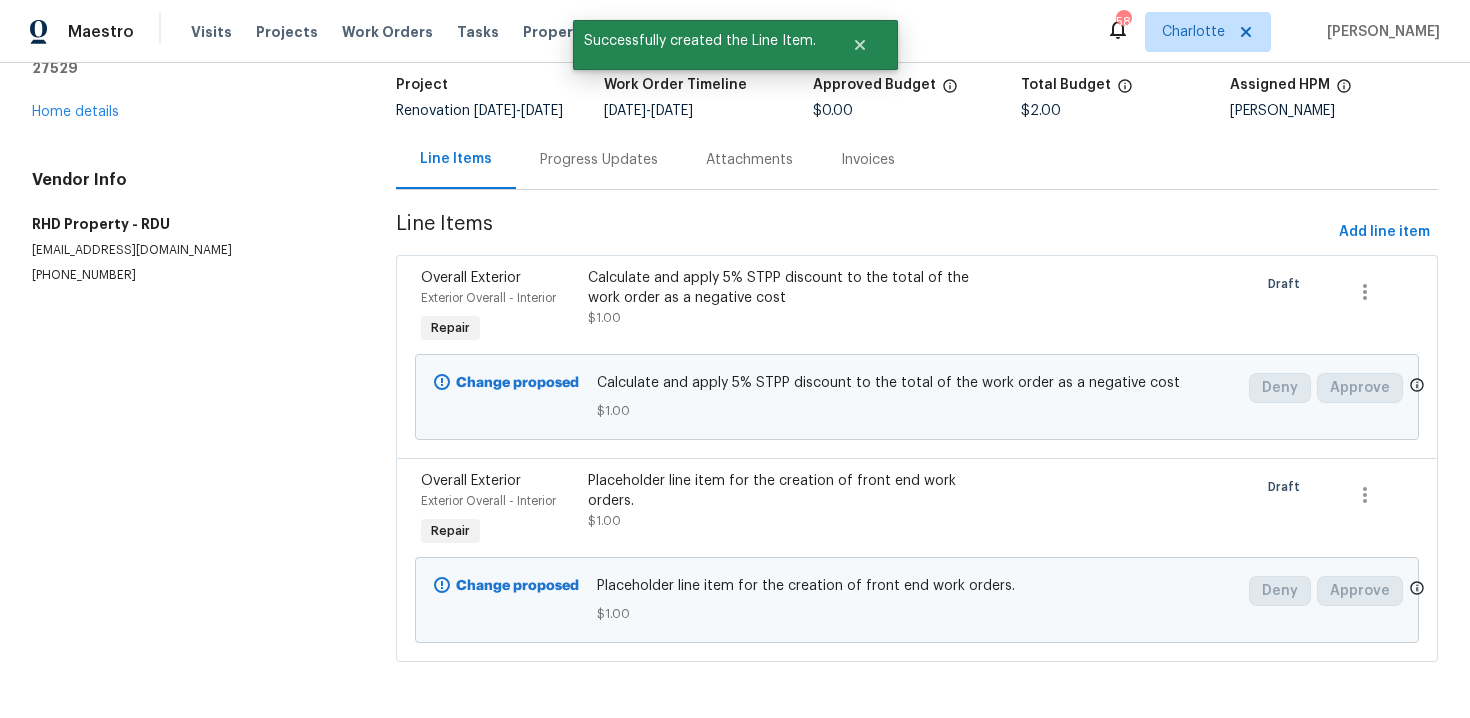 scroll, scrollTop: 0, scrollLeft: 0, axis: both 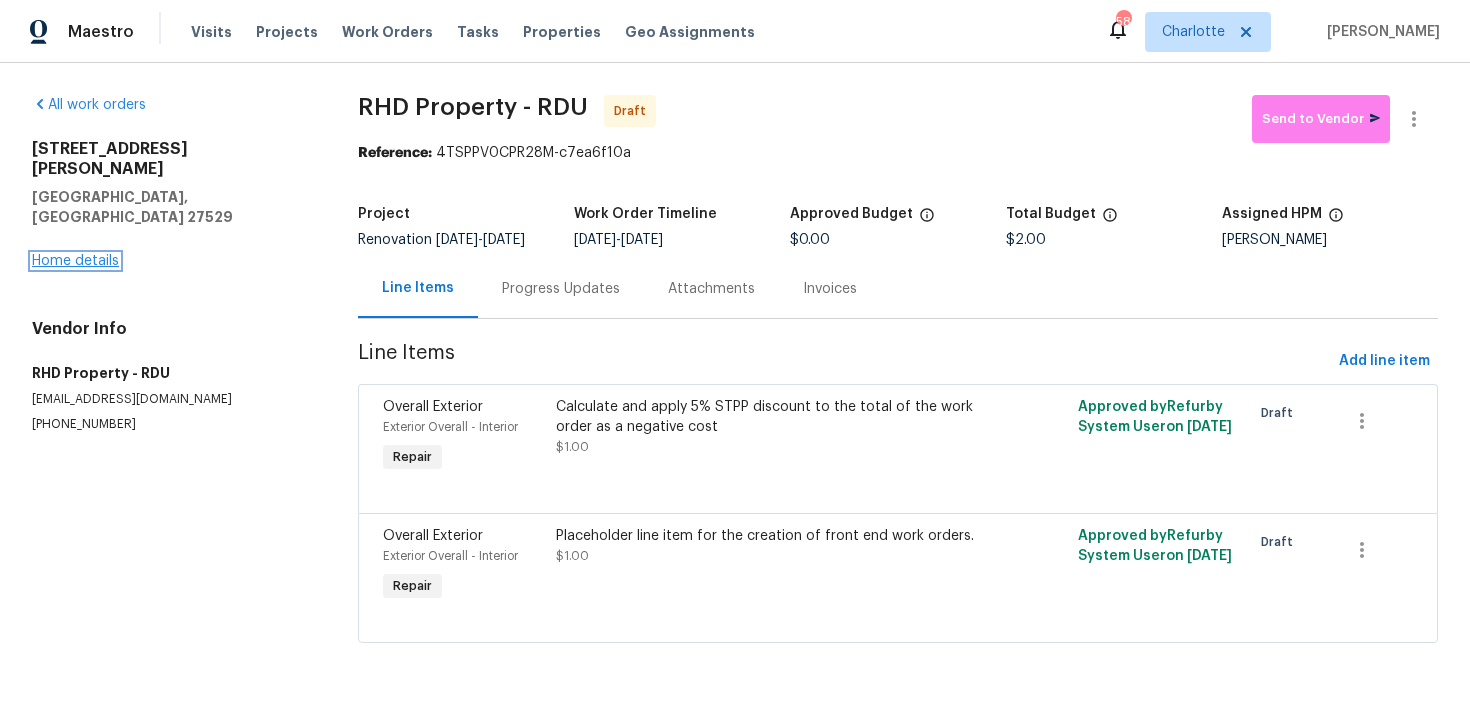 click on "Home details" at bounding box center (75, 261) 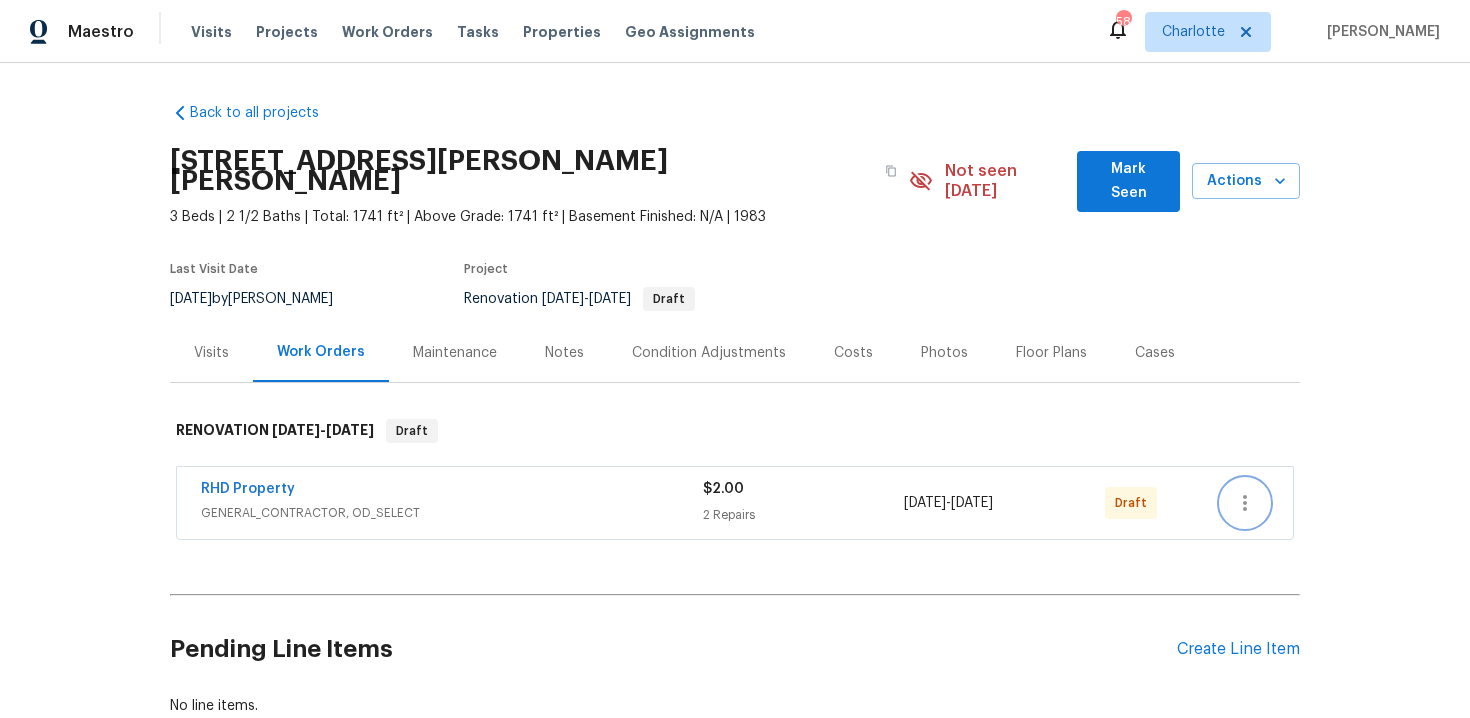 click 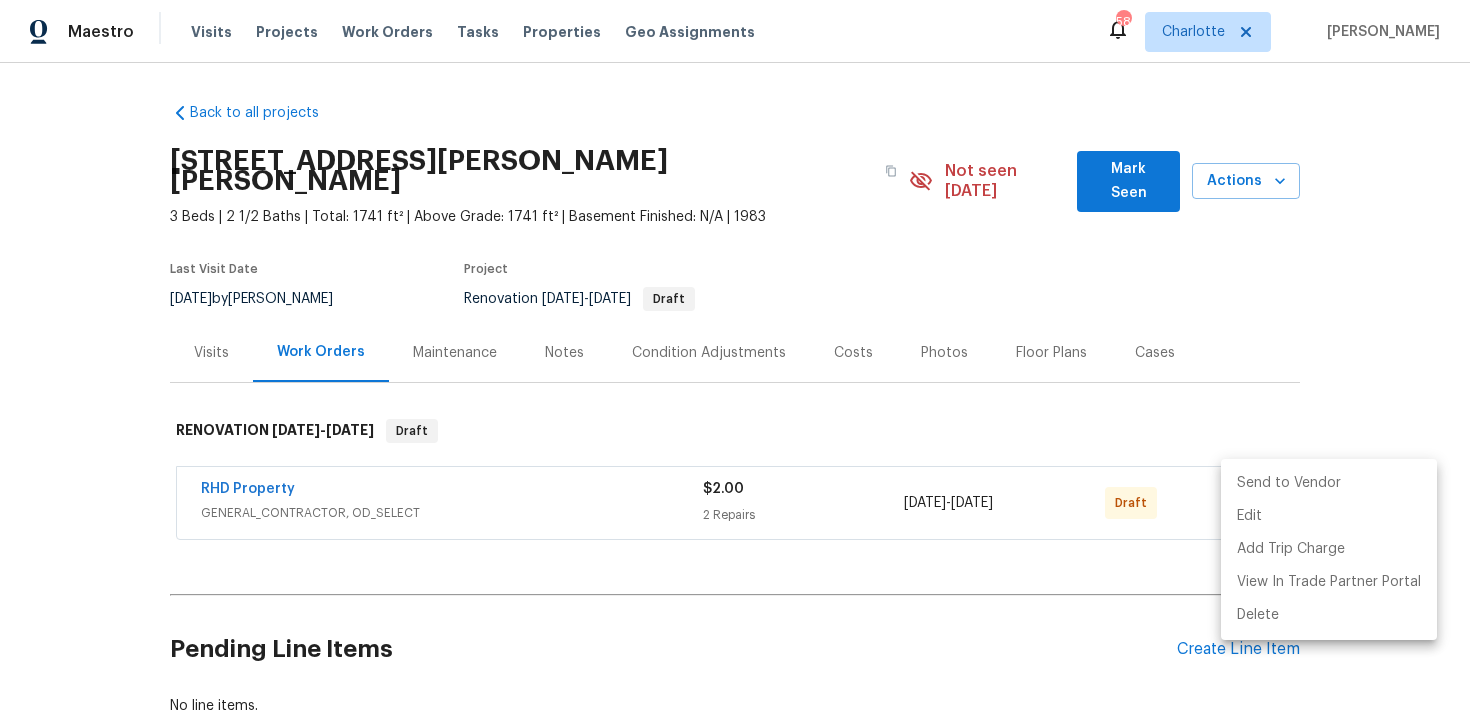 click on "Send to Vendor" at bounding box center [1329, 483] 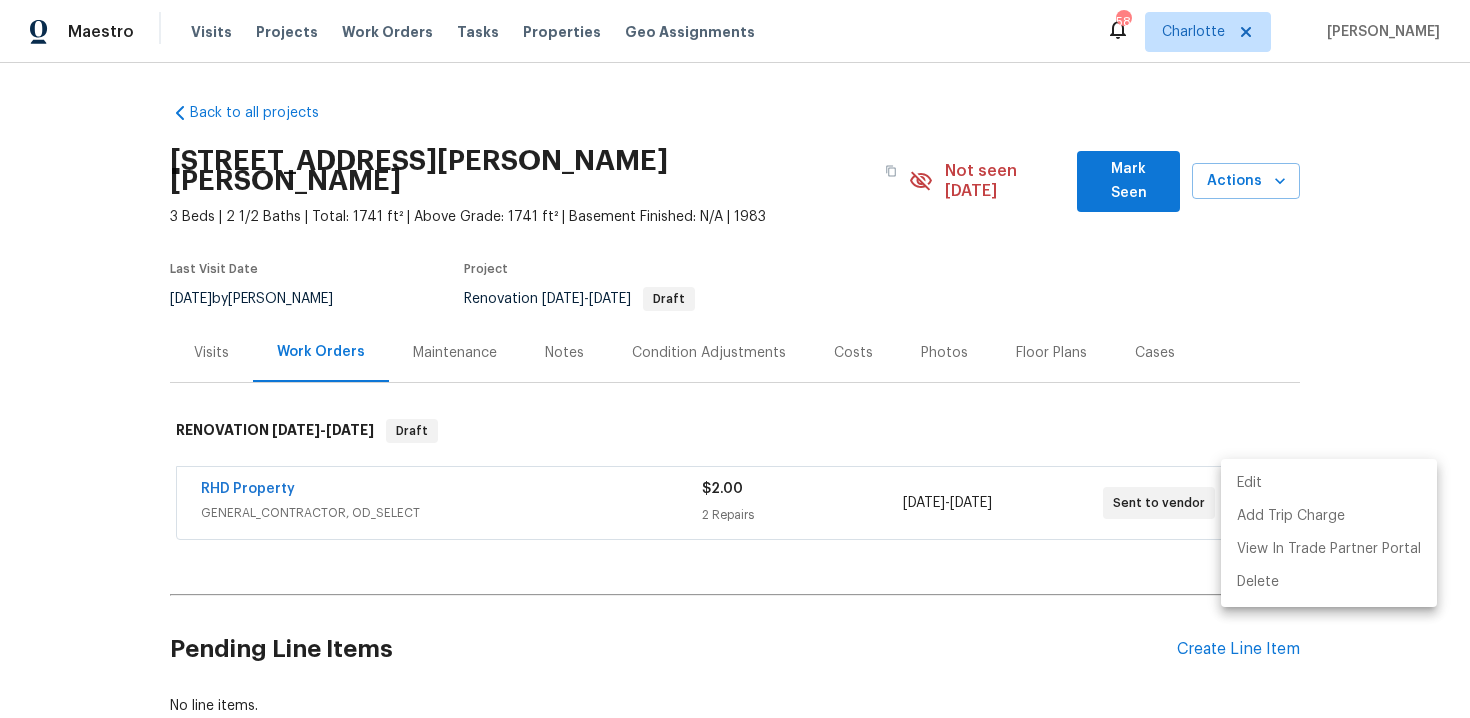 click at bounding box center [735, 359] 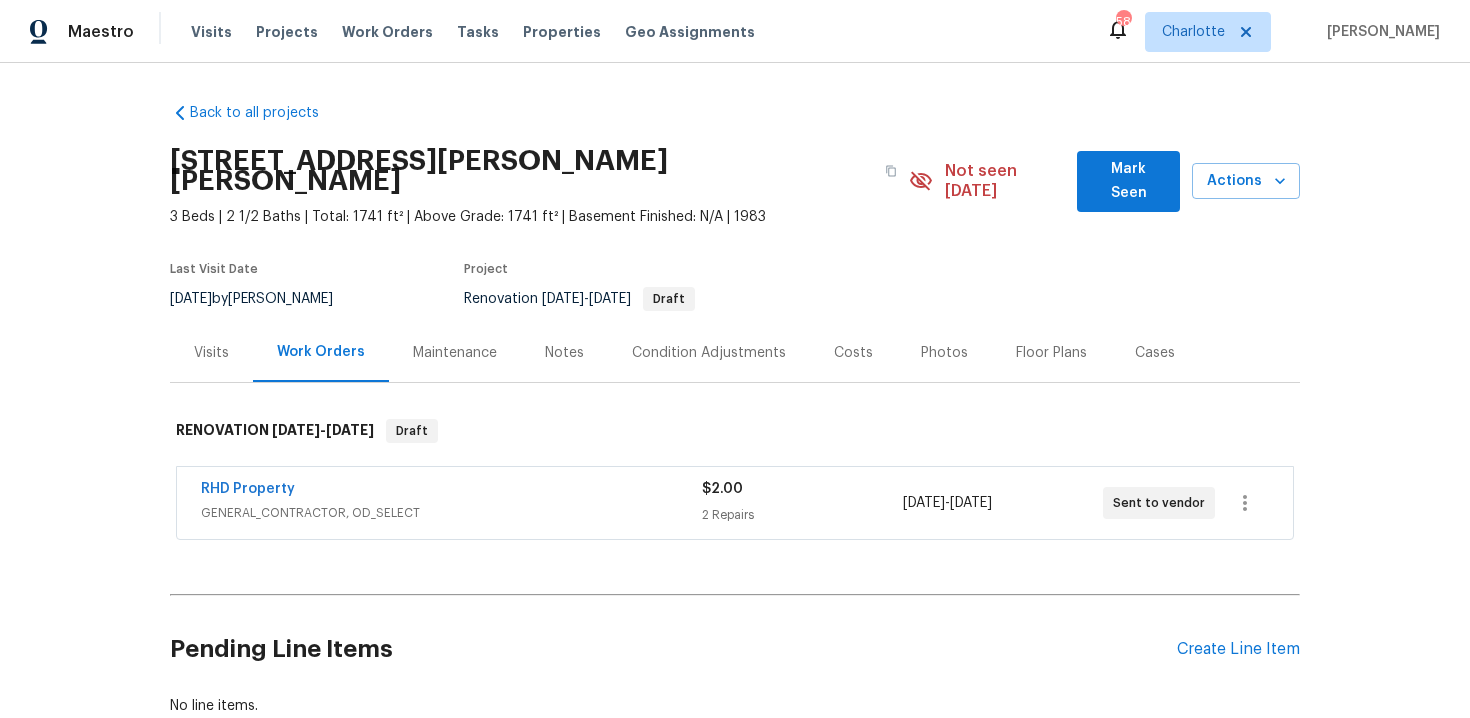 click on "Edit Add Trip Charge View In Trade Partner Portal Delete" at bounding box center [735, 359] 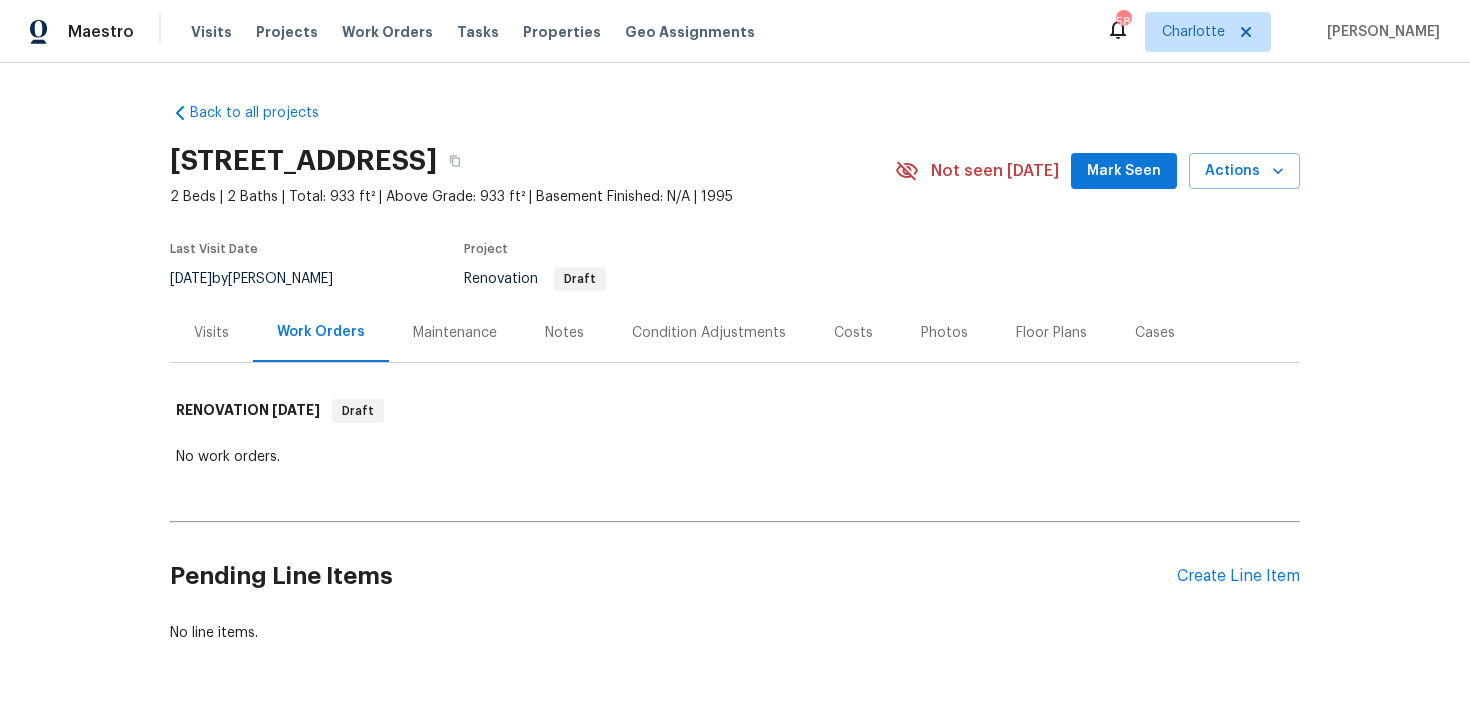 scroll, scrollTop: 0, scrollLeft: 0, axis: both 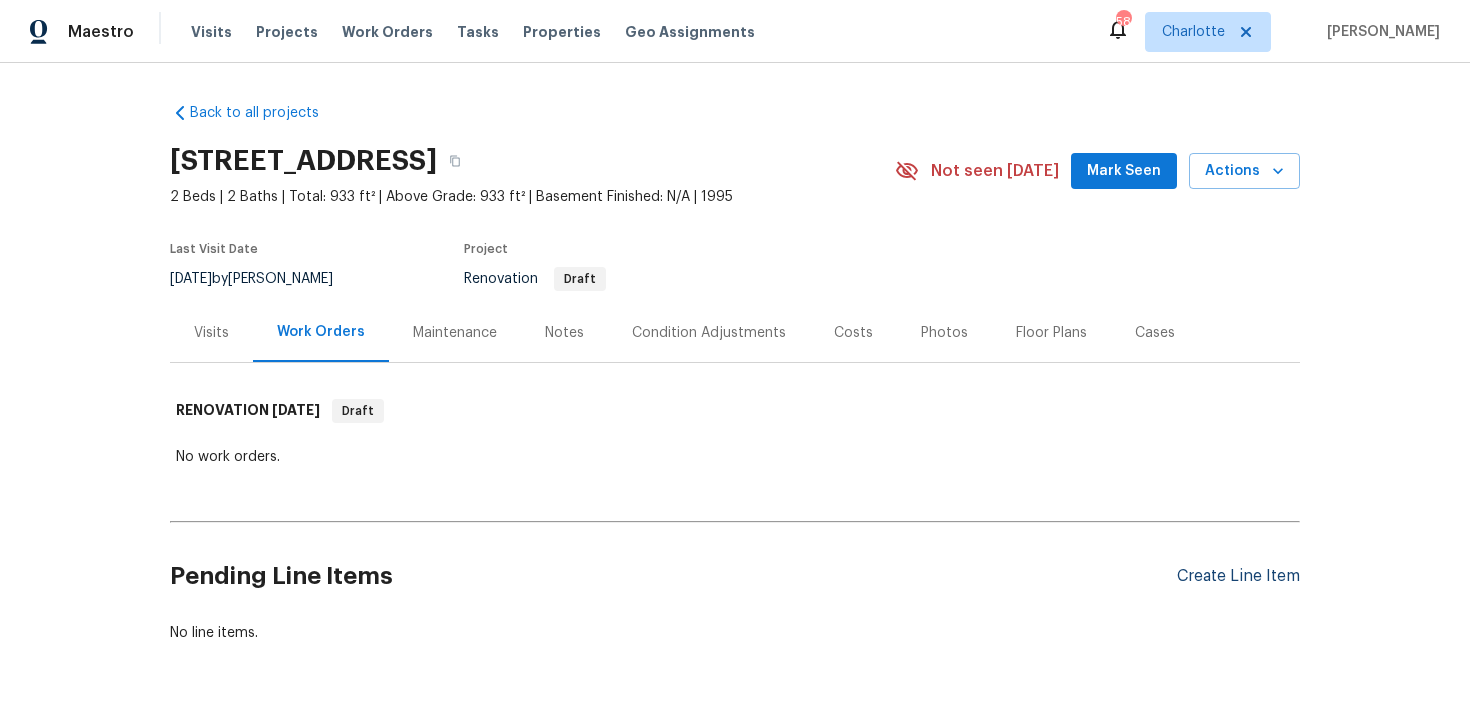 click on "Create Line Item" at bounding box center (1238, 576) 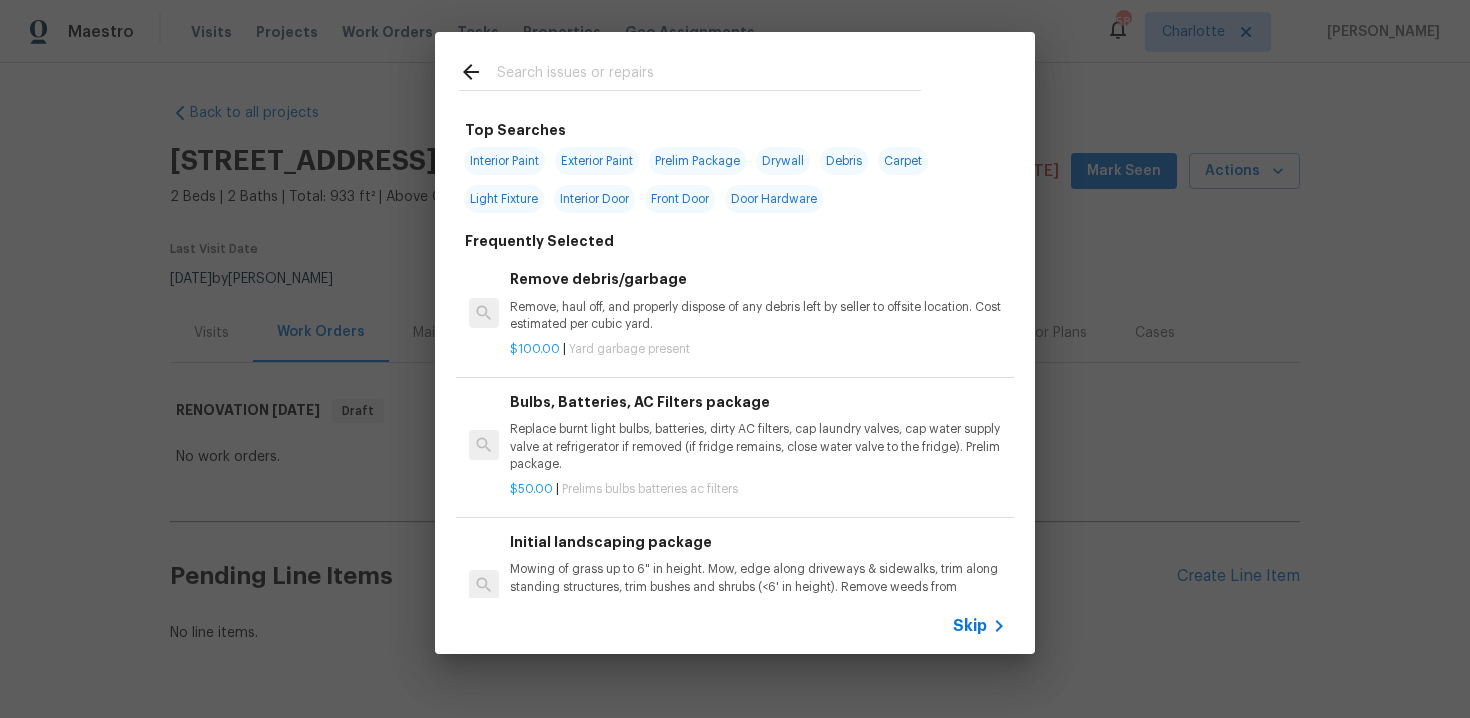 click on "Skip" at bounding box center (970, 626) 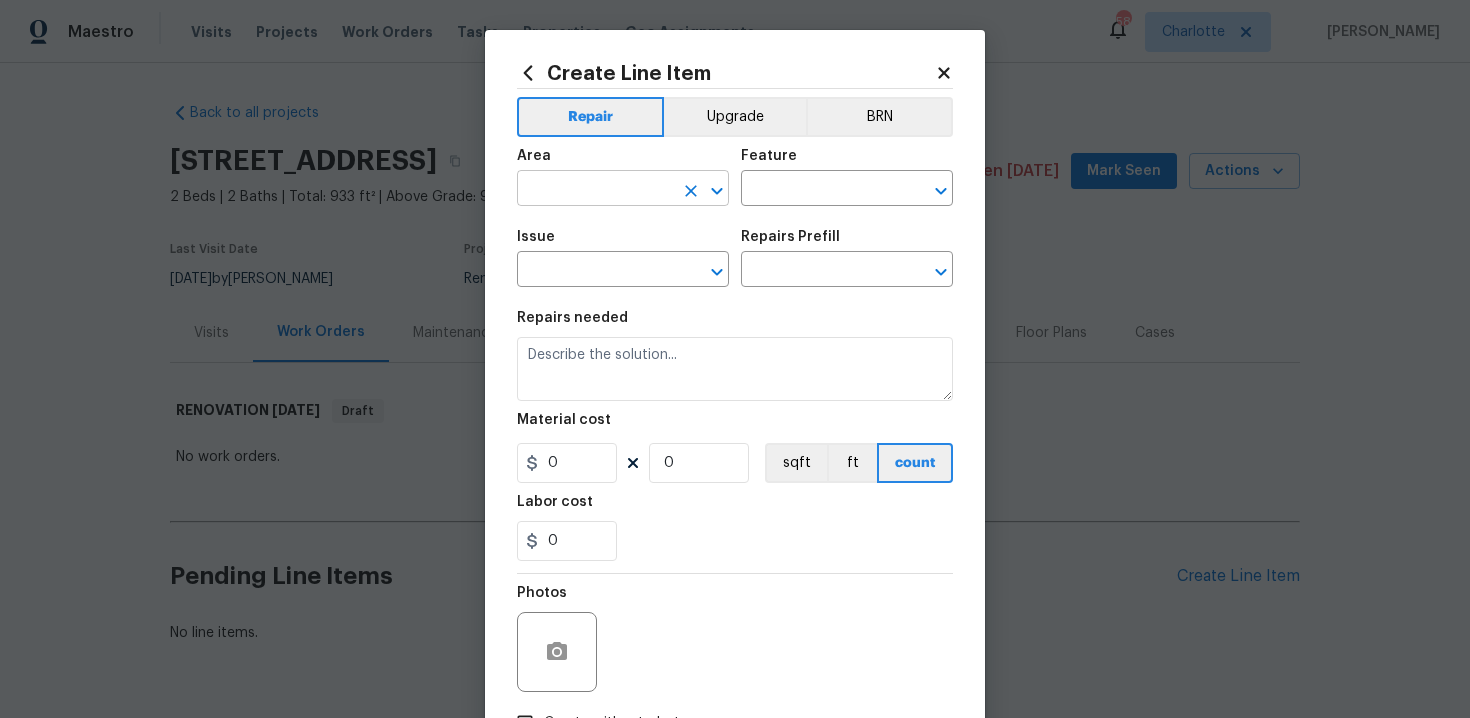 click at bounding box center (595, 190) 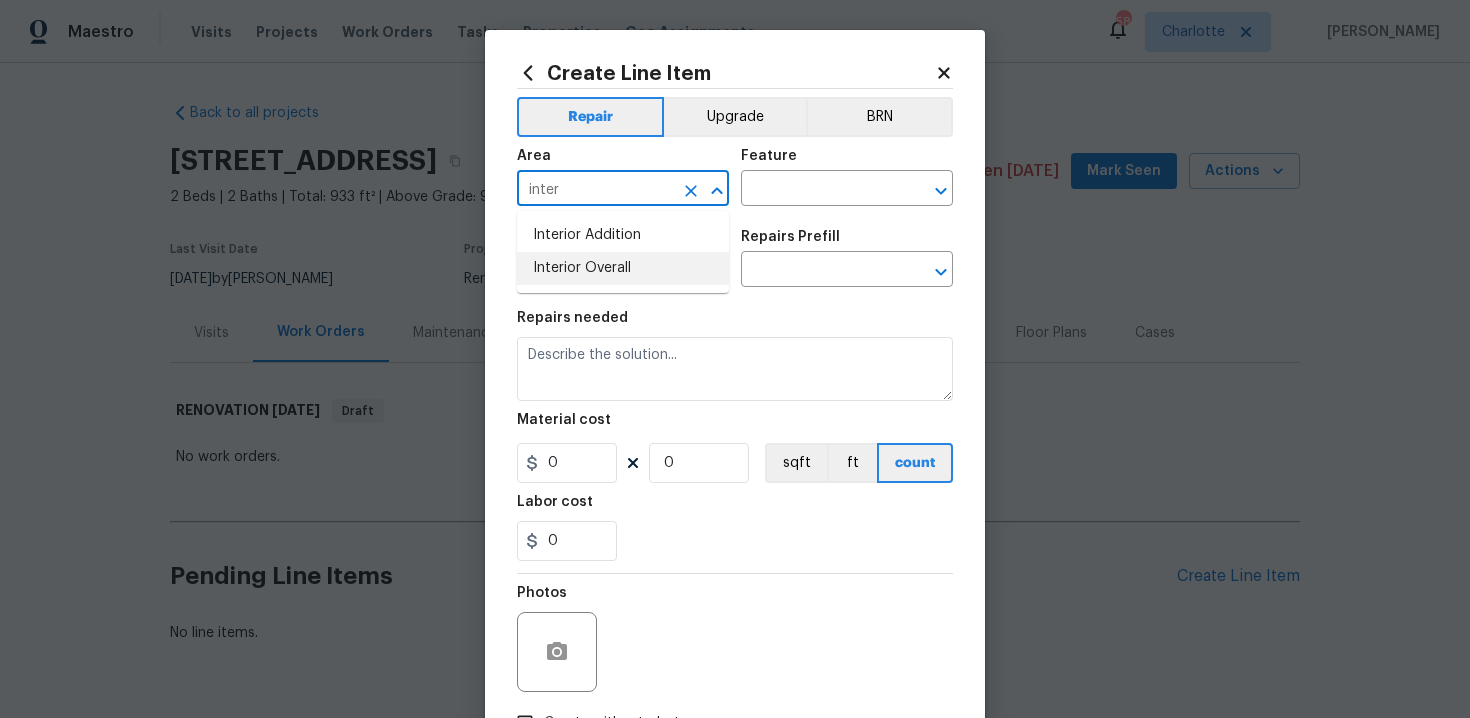 click on "Interior Overall" at bounding box center (623, 268) 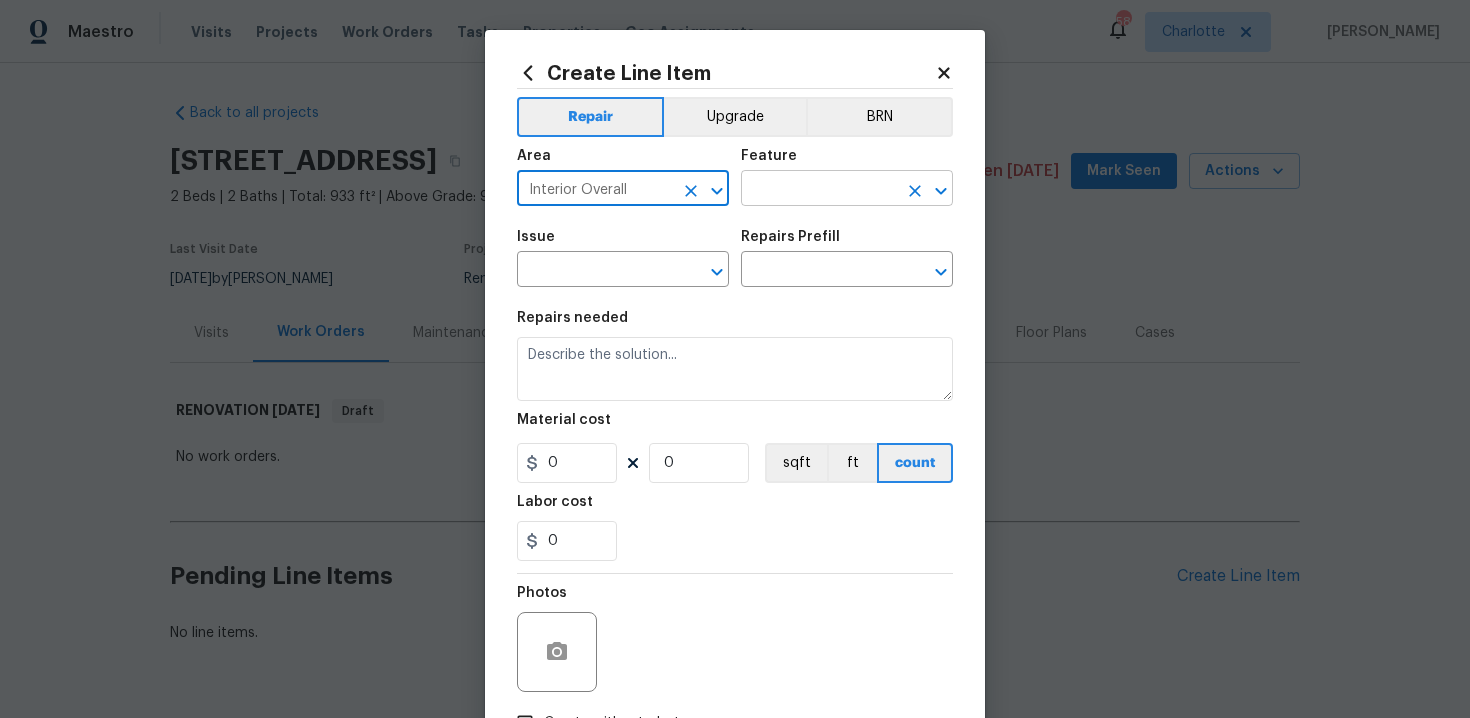 type on "Interior Overall" 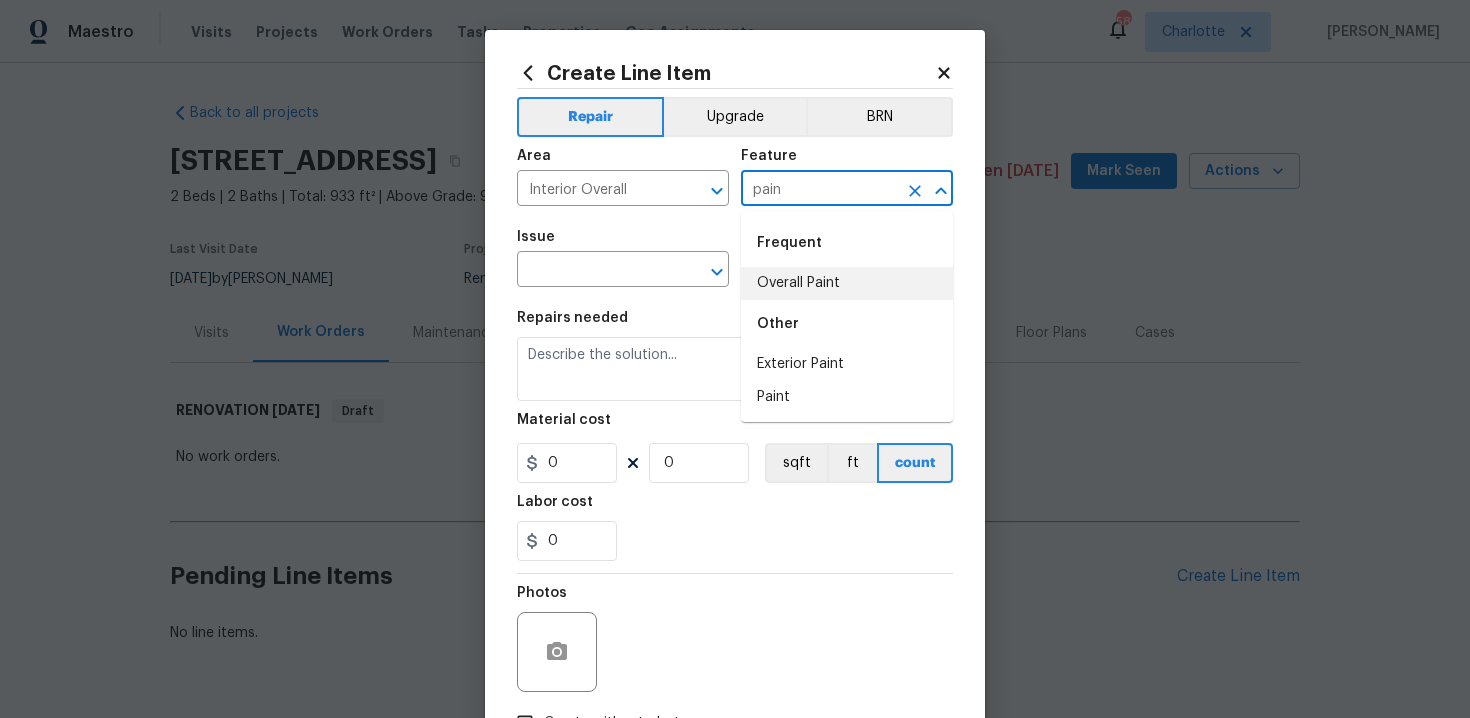 click on "Overall Paint" at bounding box center [847, 283] 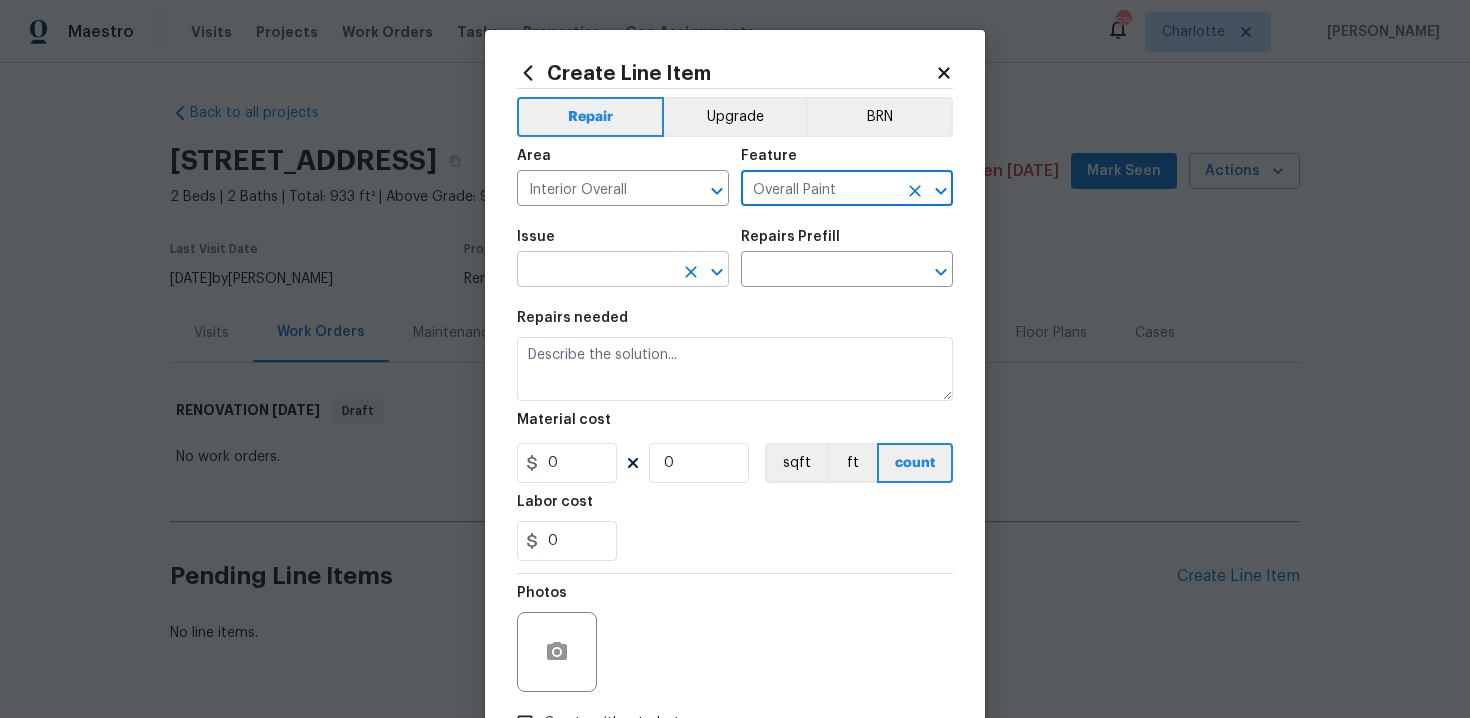 type on "Overall Paint" 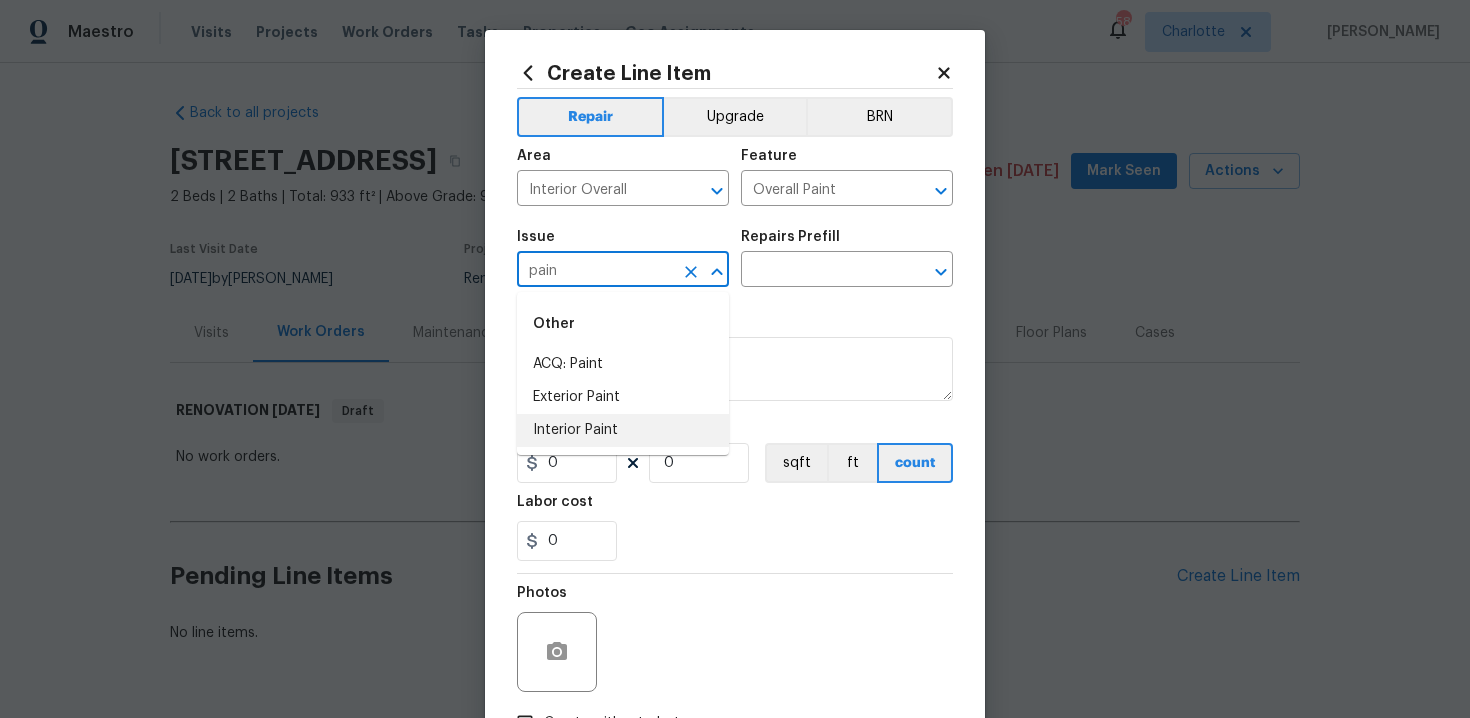 click on "Interior Paint" at bounding box center [623, 430] 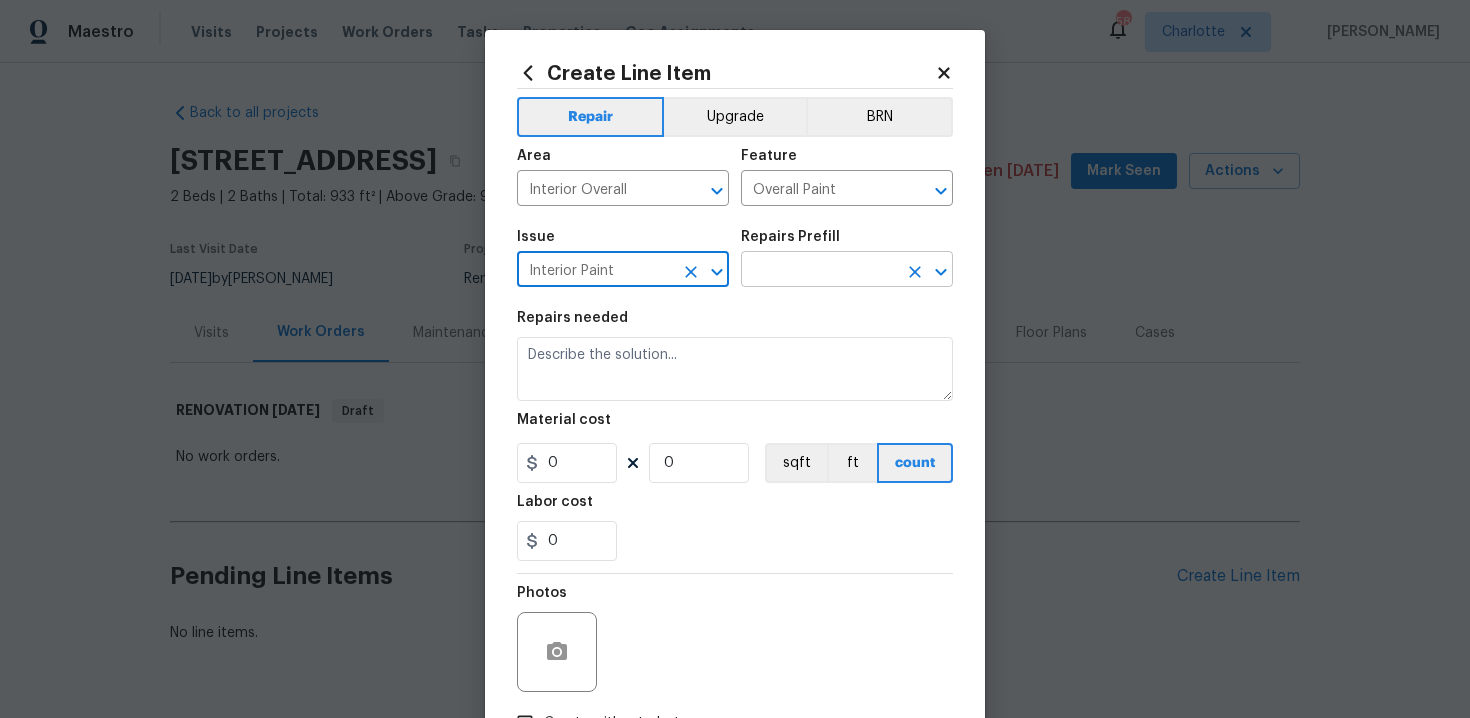 type on "Interior Paint" 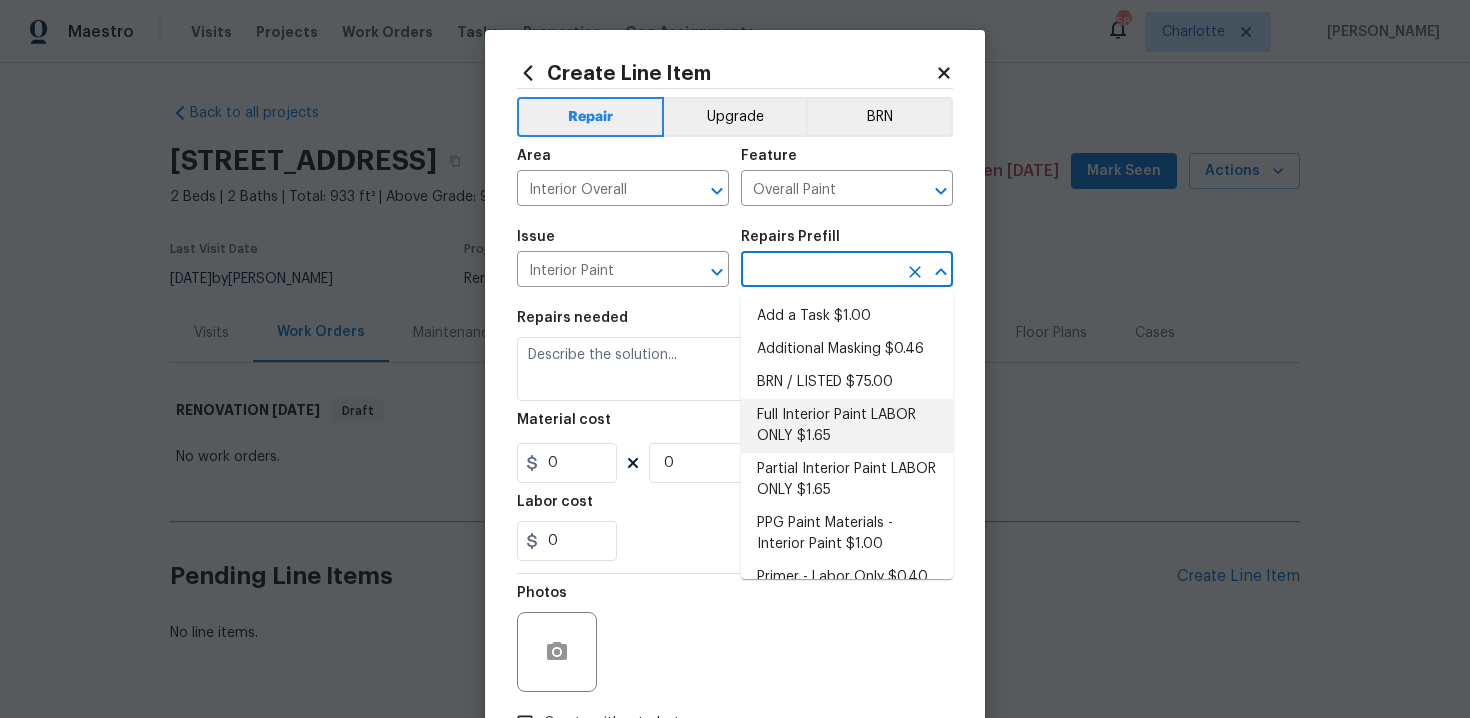 click on "Full Interior Paint LABOR ONLY $1.65" at bounding box center [847, 426] 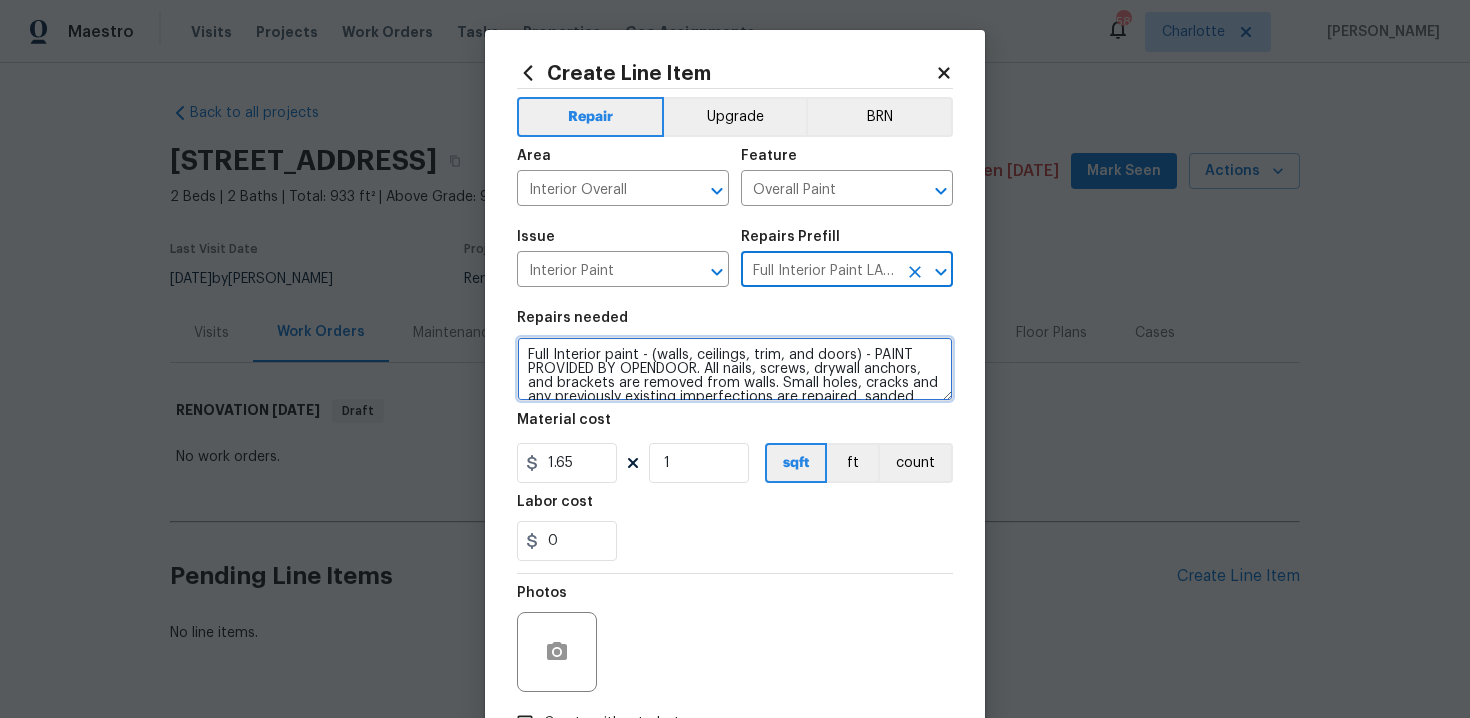 click on "Full Interior paint - (walls, ceilings, trim, and doors) - PAINT PROVIDED BY OPENDOOR. All nails, screws, drywall anchors, and brackets are removed from walls. Small holes, cracks and any previously existing imperfections are repaired, sanded and textured to match surrounding texture prior to painting. Caulk all edges/corners, windows, doors, counters, tubs/showers and baseboards; To include painting of all register vents (after proper preparation), all sides of doors, protection of floors, cabinets, hardware and hinges, windows with drop cloths, plastic sheeting and masking. Clean up and removal of prep debris and any paint overspray." at bounding box center (735, 369) 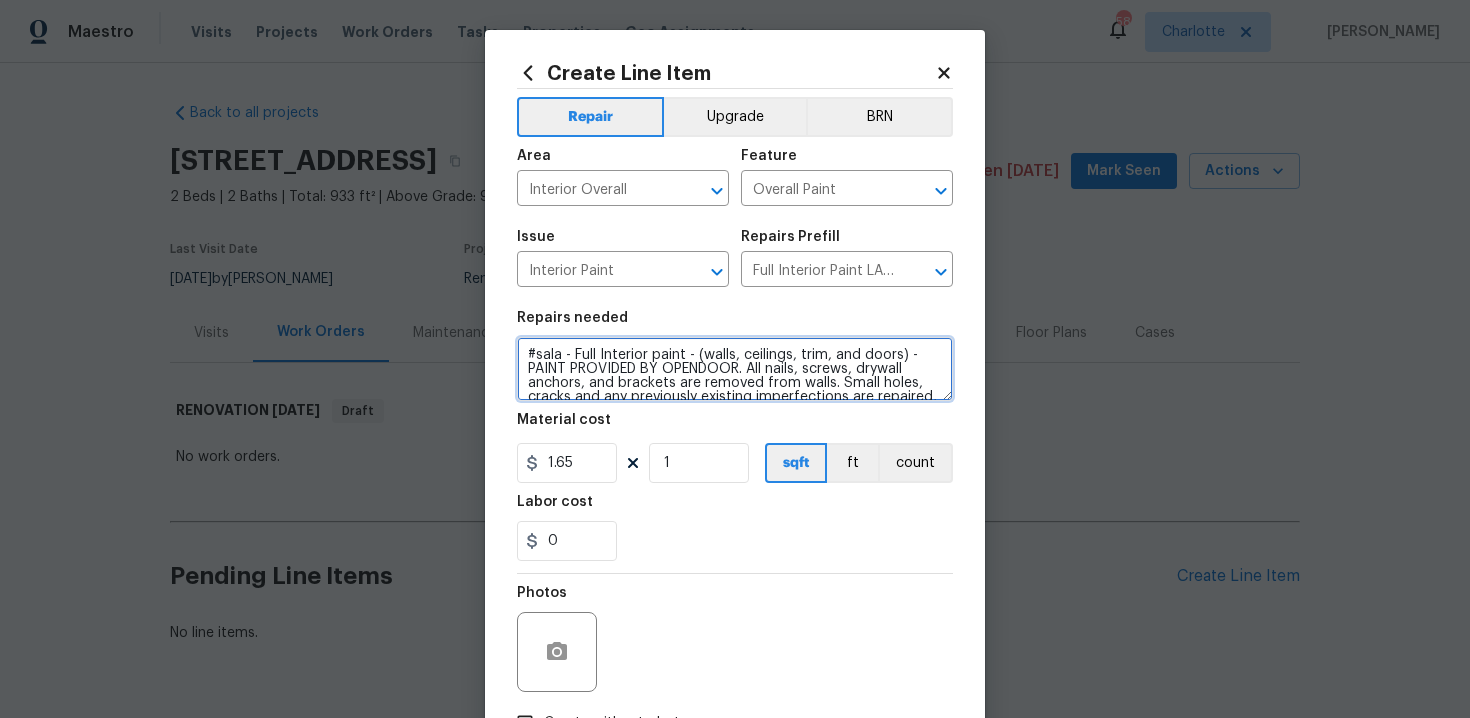 type on "#sala - Full Interior paint - (walls, ceilings, trim, and doors) - PAINT PROVIDED BY OPENDOOR. All nails, screws, drywall anchors, and brackets are removed from walls. Small holes, cracks and any previously existing imperfections are repaired, sanded and textured to match surrounding texture prior to painting. Caulk all edges/corners, windows, doors, counters, tubs/showers and baseboards; To include painting of all register vents (after proper preparation), all sides of doors, protection of floors, cabinets, hardware and hinges, windows with drop cloths, plastic sheeting and masking. Clean up and removal of prep debris and any paint overspray." 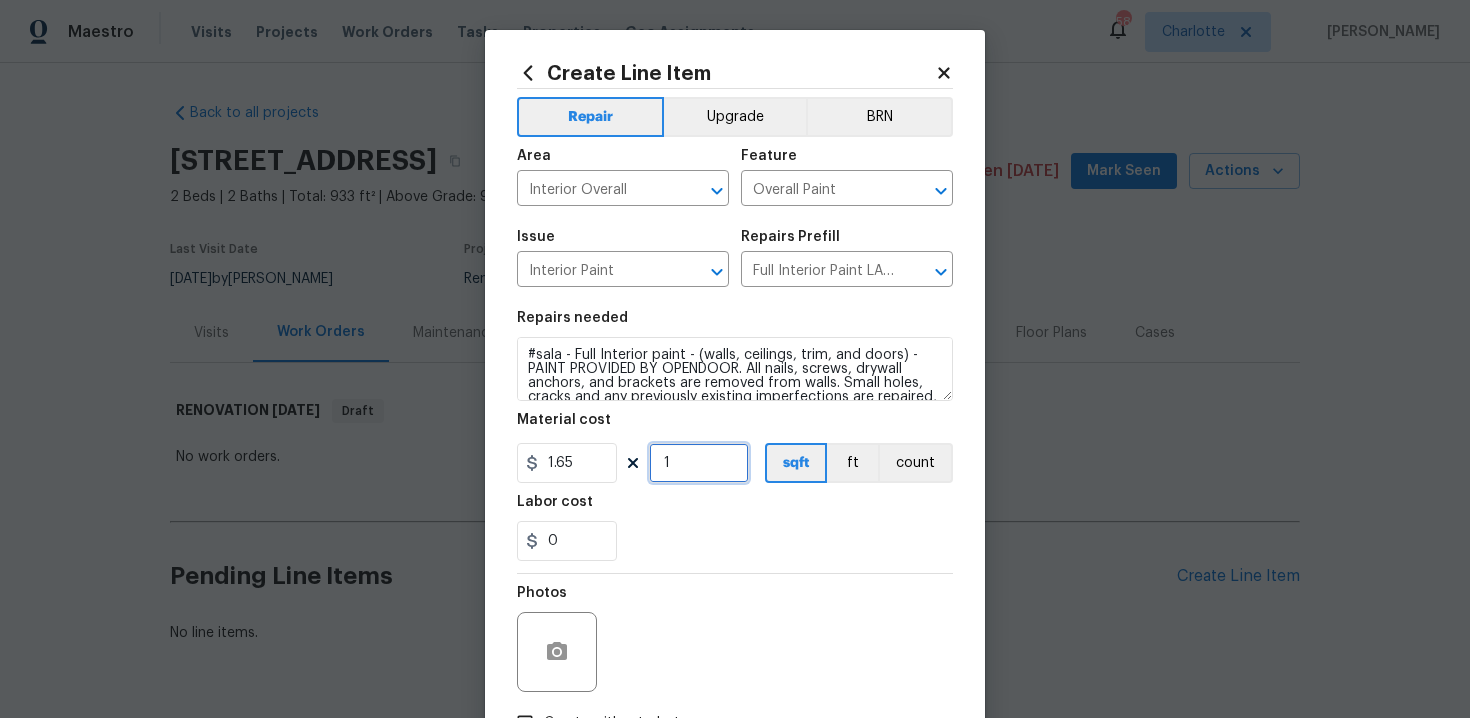 click on "1" at bounding box center [699, 463] 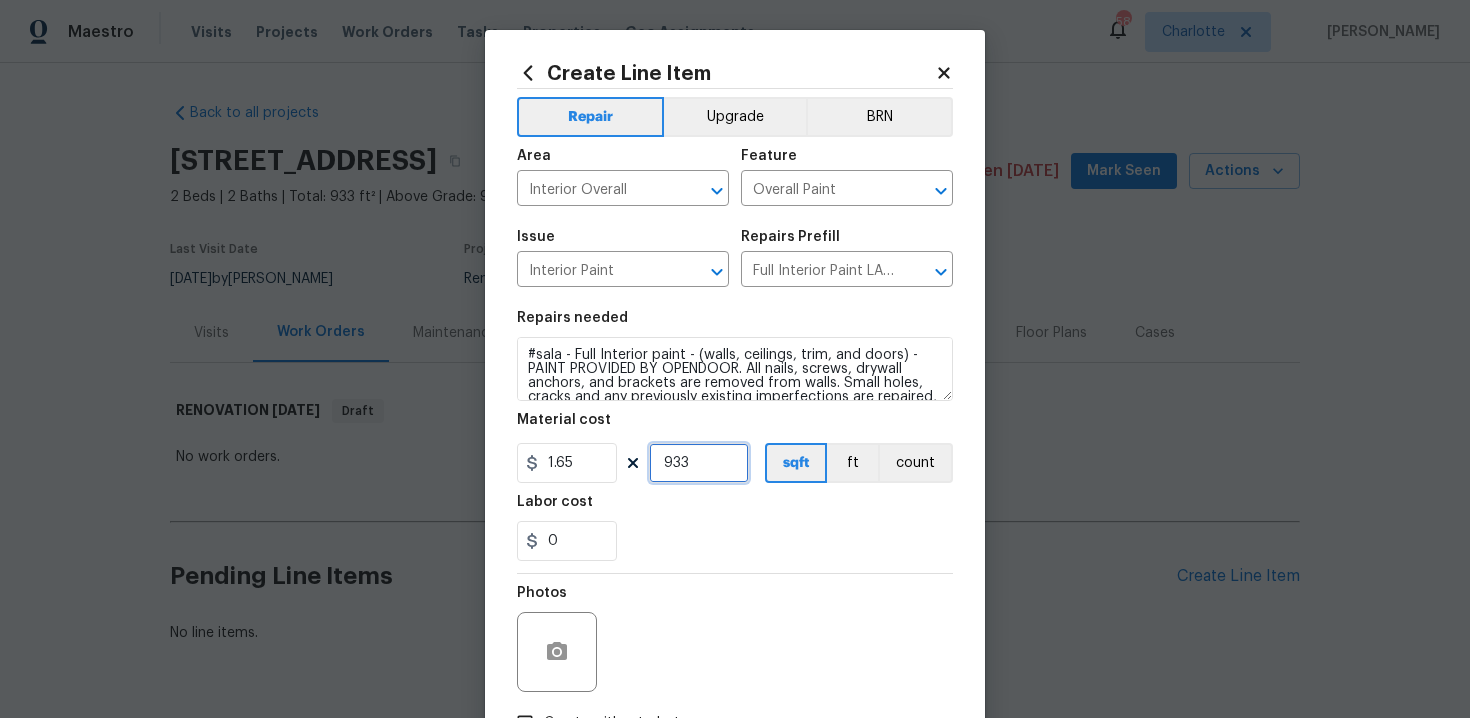 type on "933" 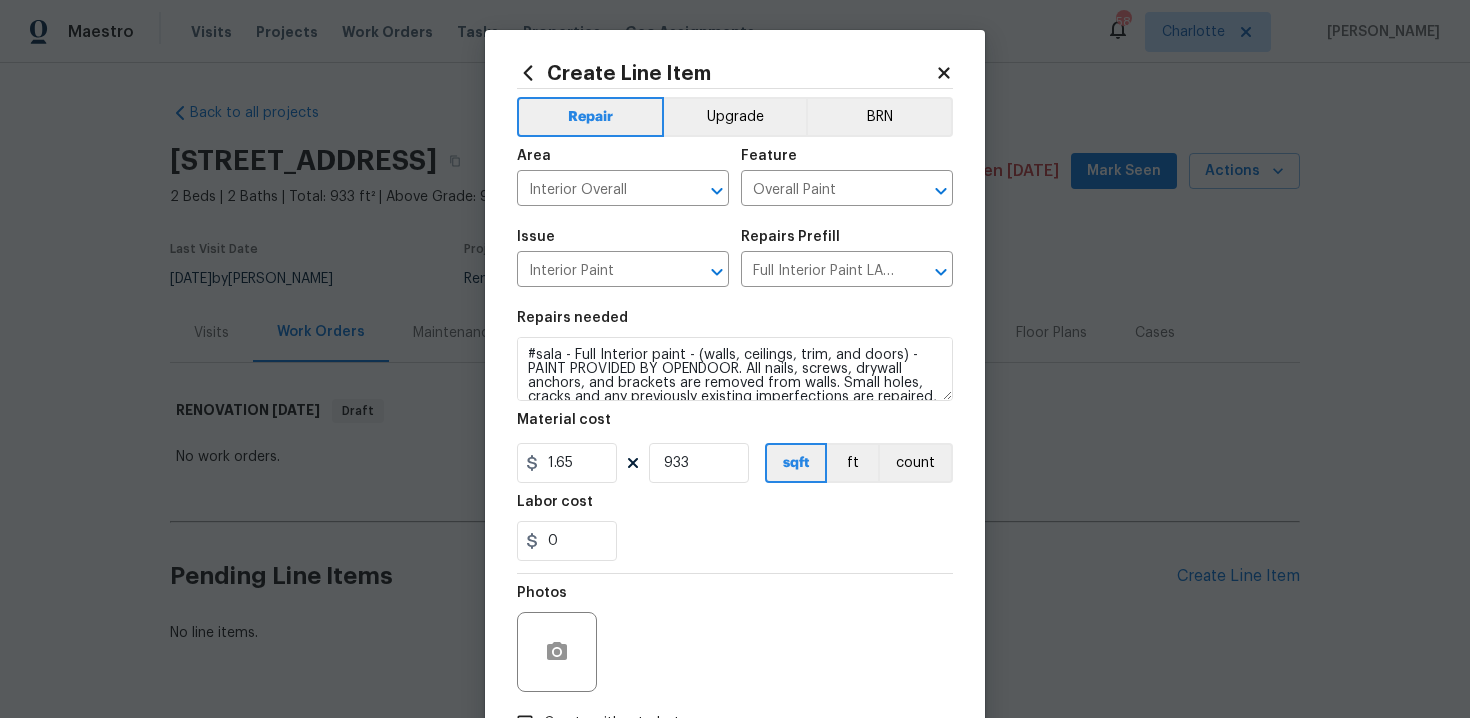 click on "0" at bounding box center (735, 541) 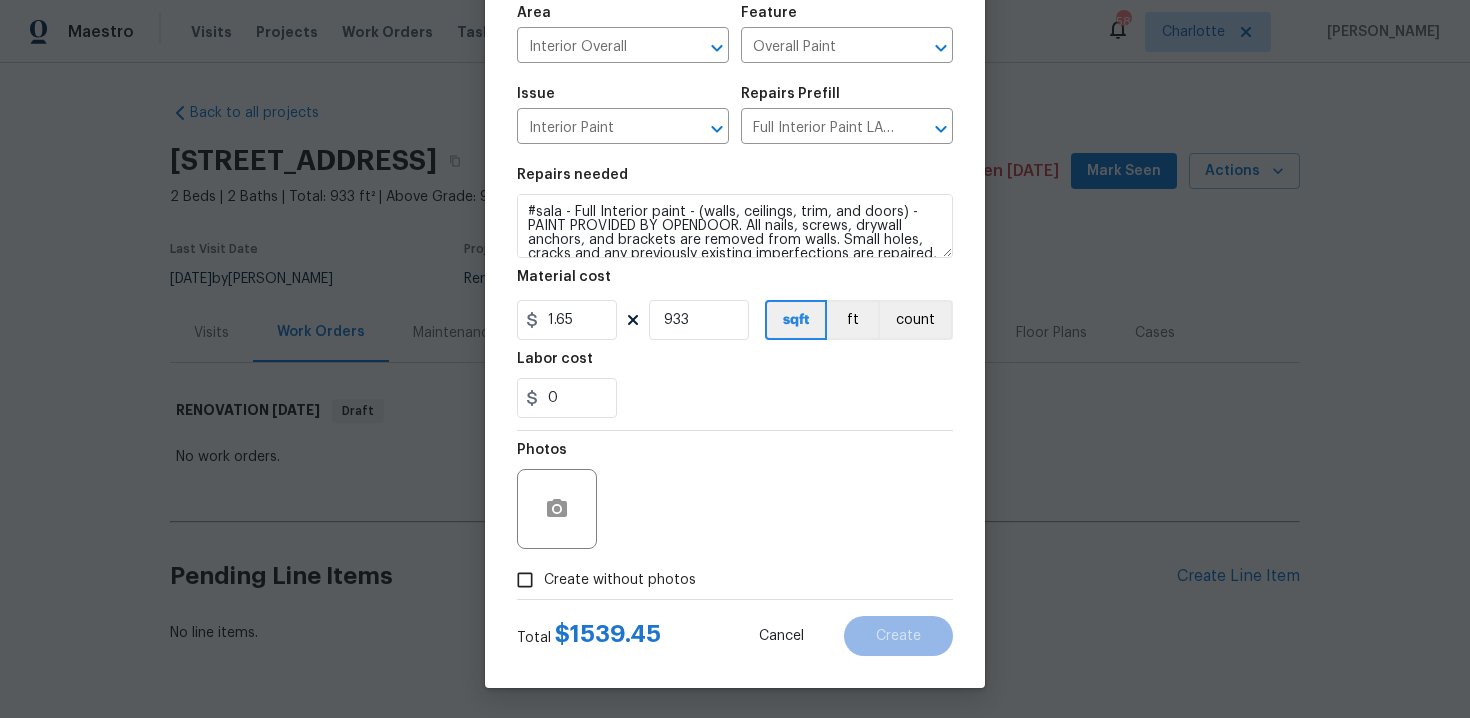 click on "Create without photos" at bounding box center [620, 580] 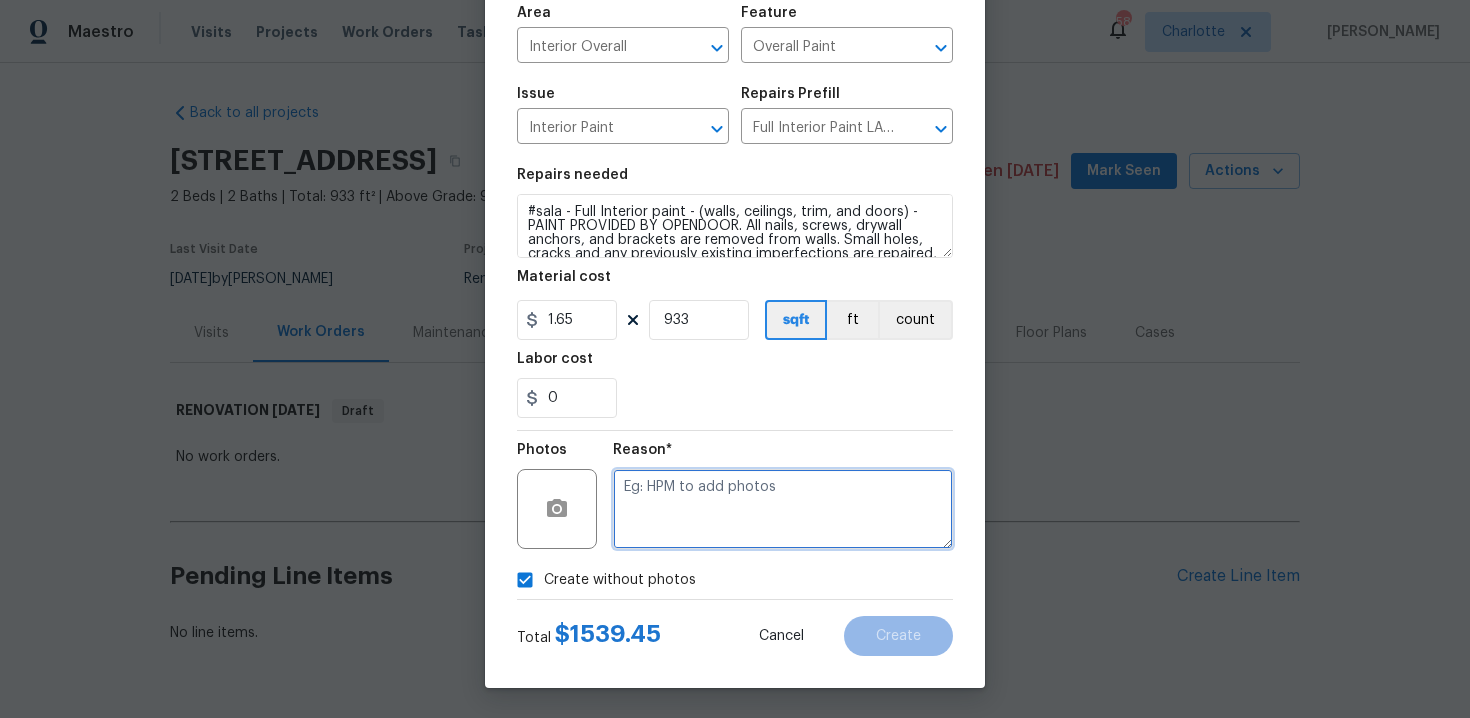 click at bounding box center [783, 509] 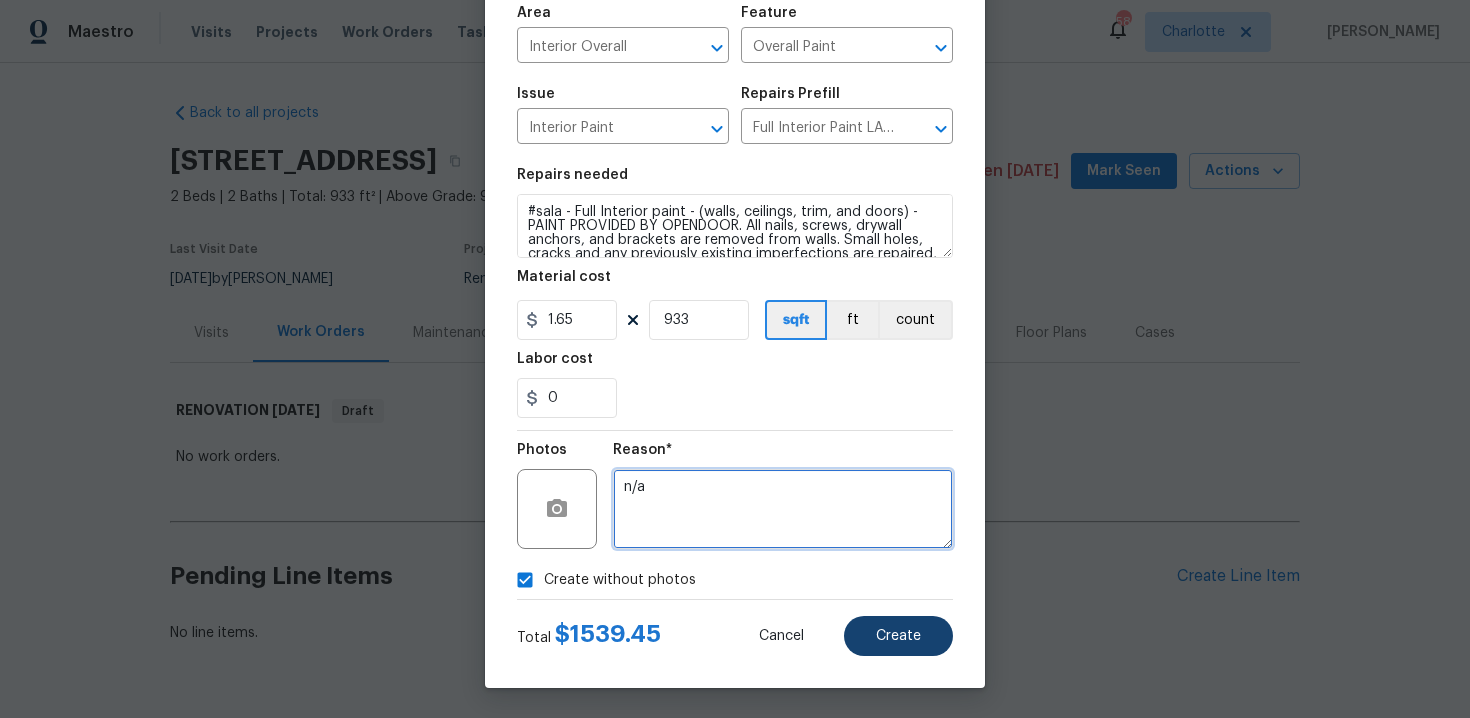 type on "n/a" 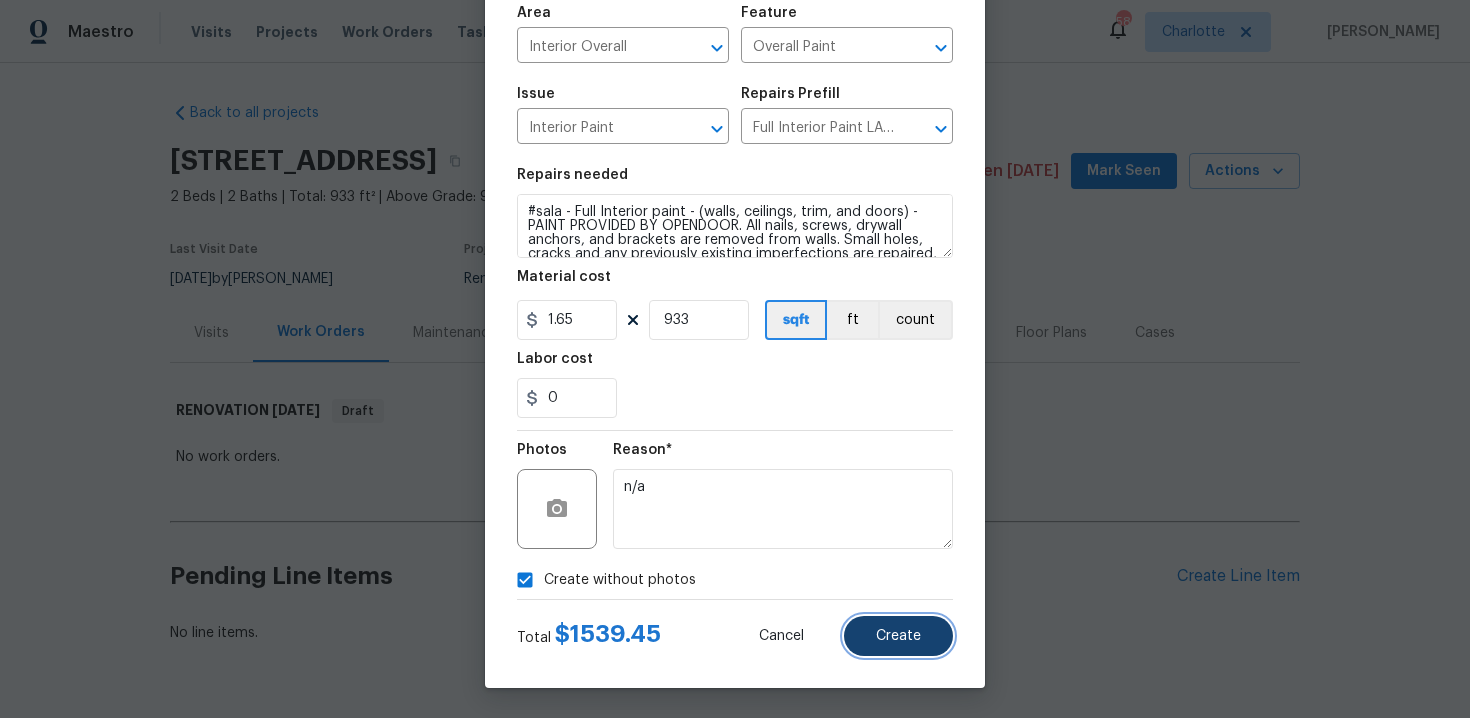 click on "Create" at bounding box center (898, 636) 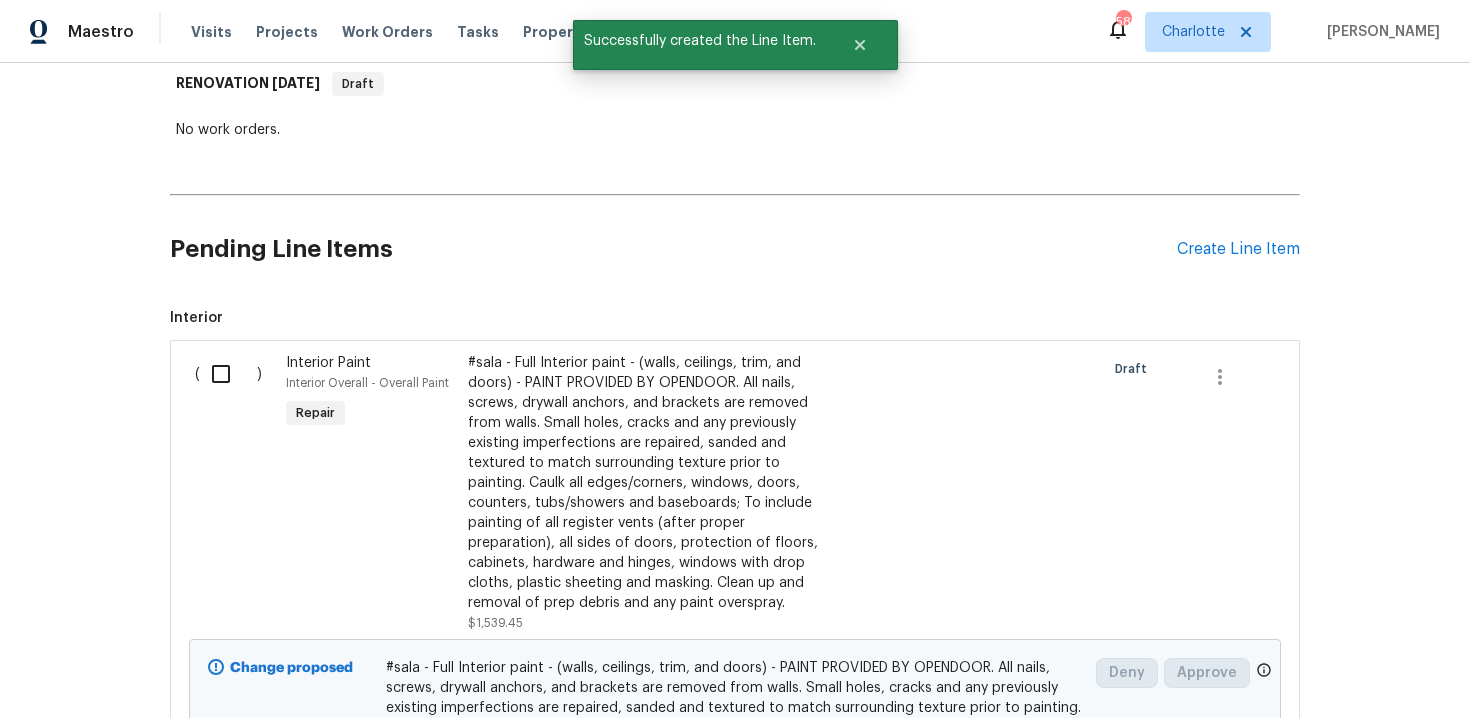 scroll, scrollTop: 431, scrollLeft: 0, axis: vertical 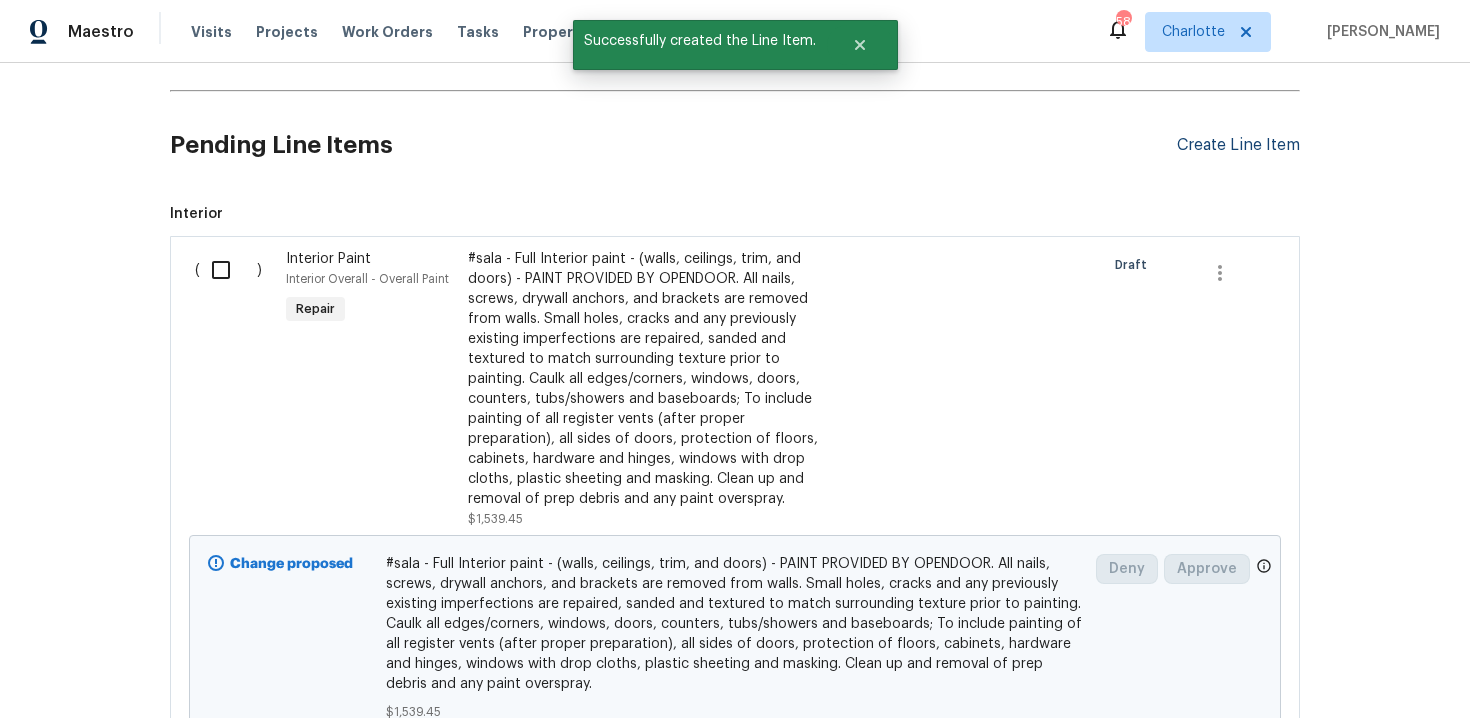 click on "Create Line Item" at bounding box center (1238, 145) 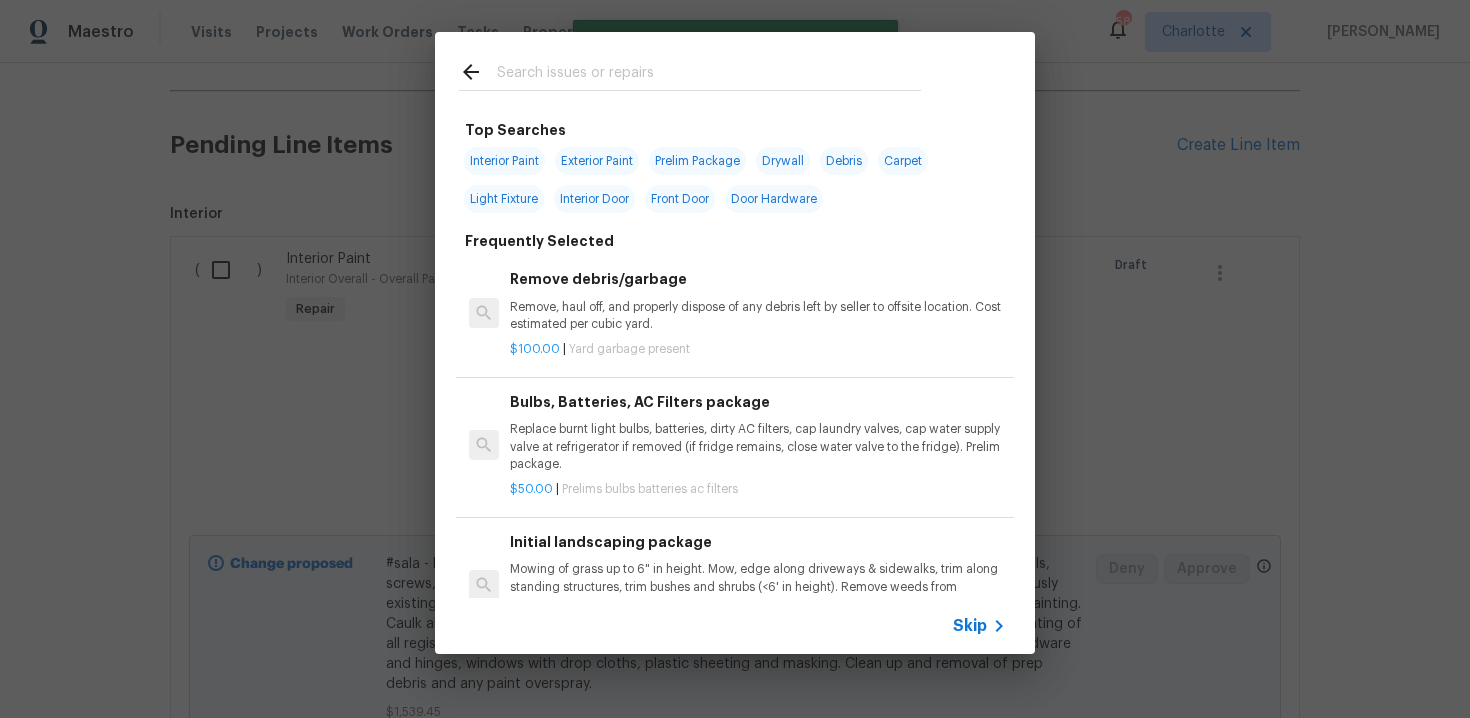 click on "Skip" at bounding box center [982, 626] 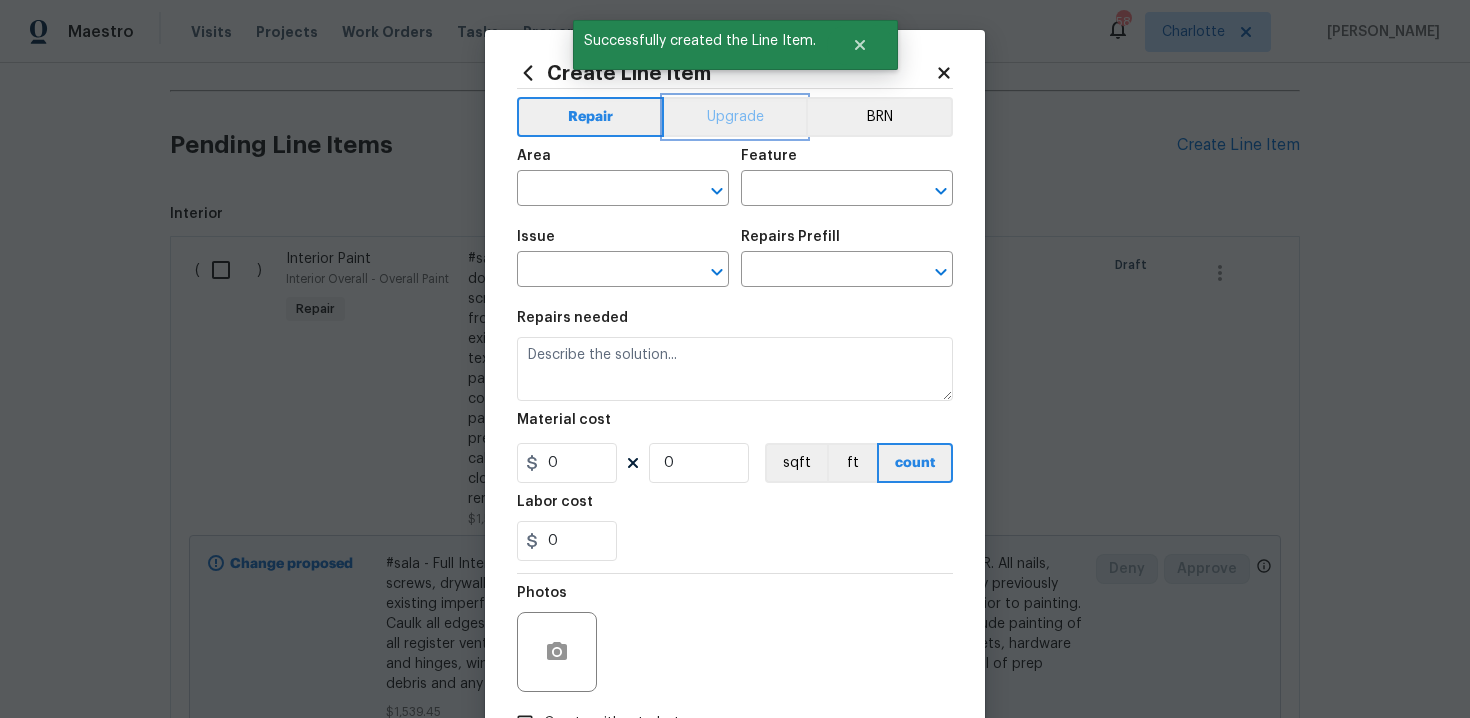 click on "Upgrade" at bounding box center [735, 117] 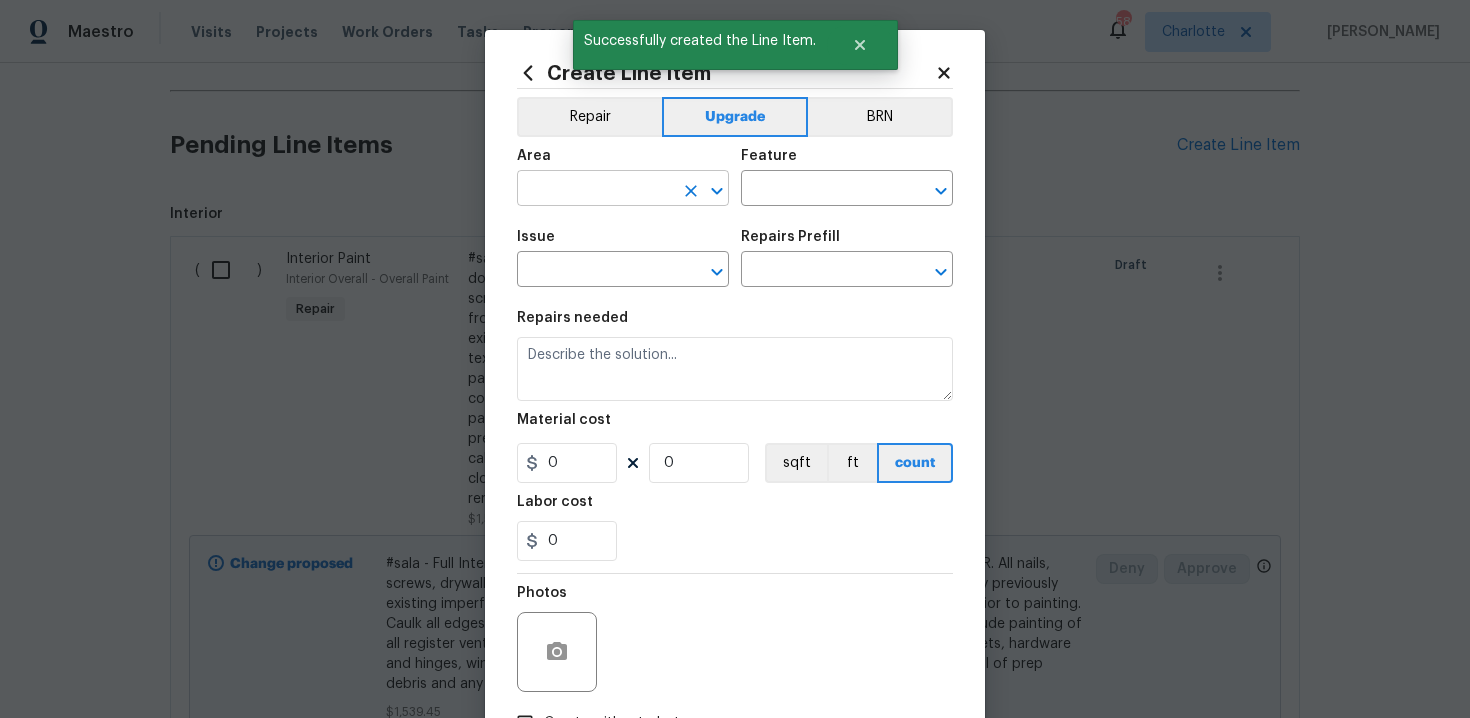 click at bounding box center (595, 190) 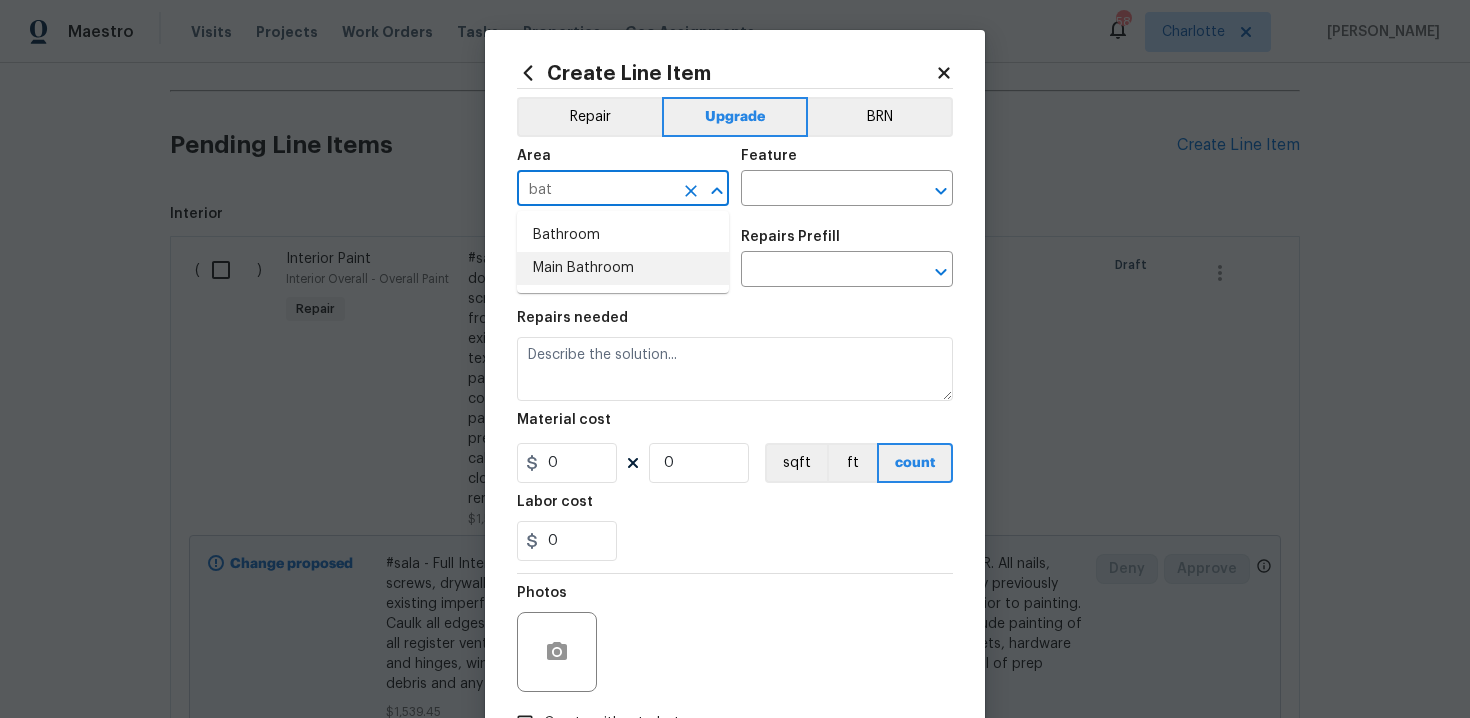 click on "Main Bathroom" at bounding box center [623, 268] 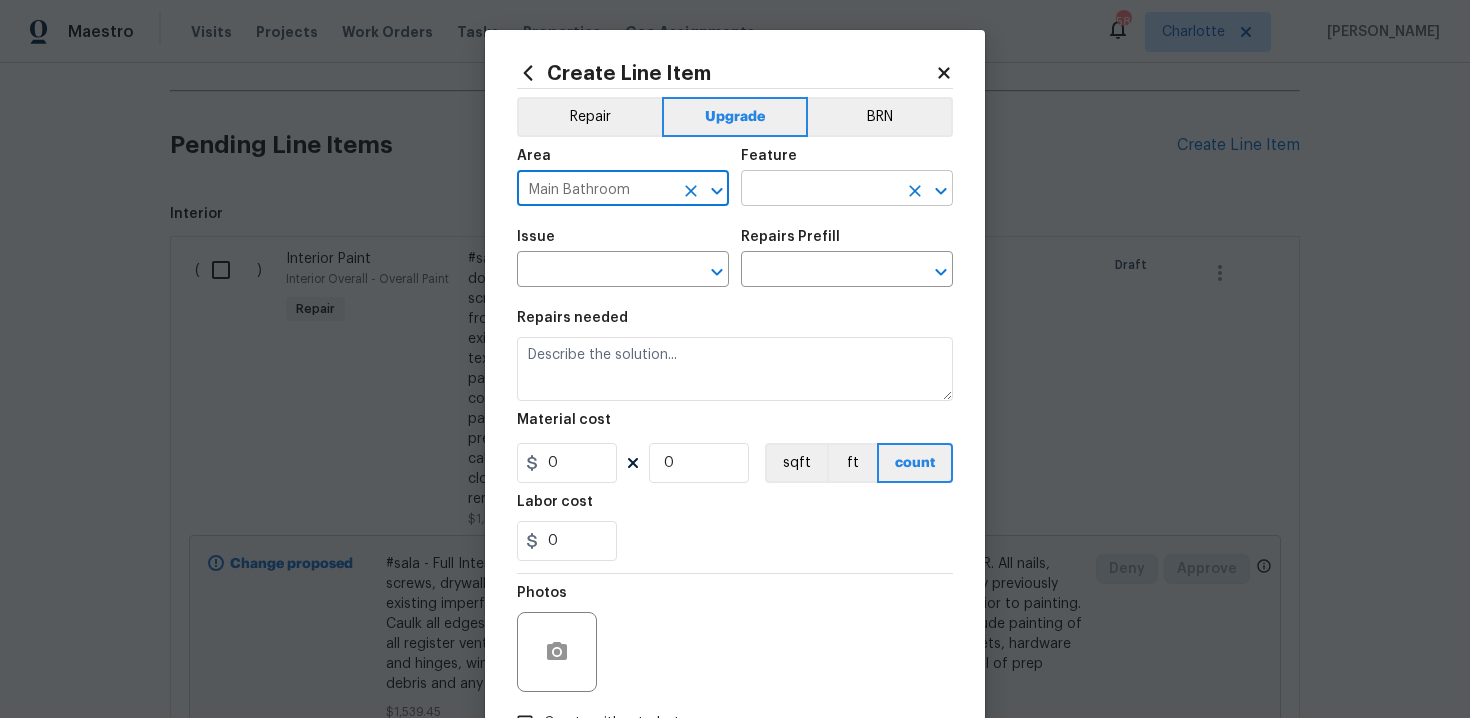 type on "Main Bathroom" 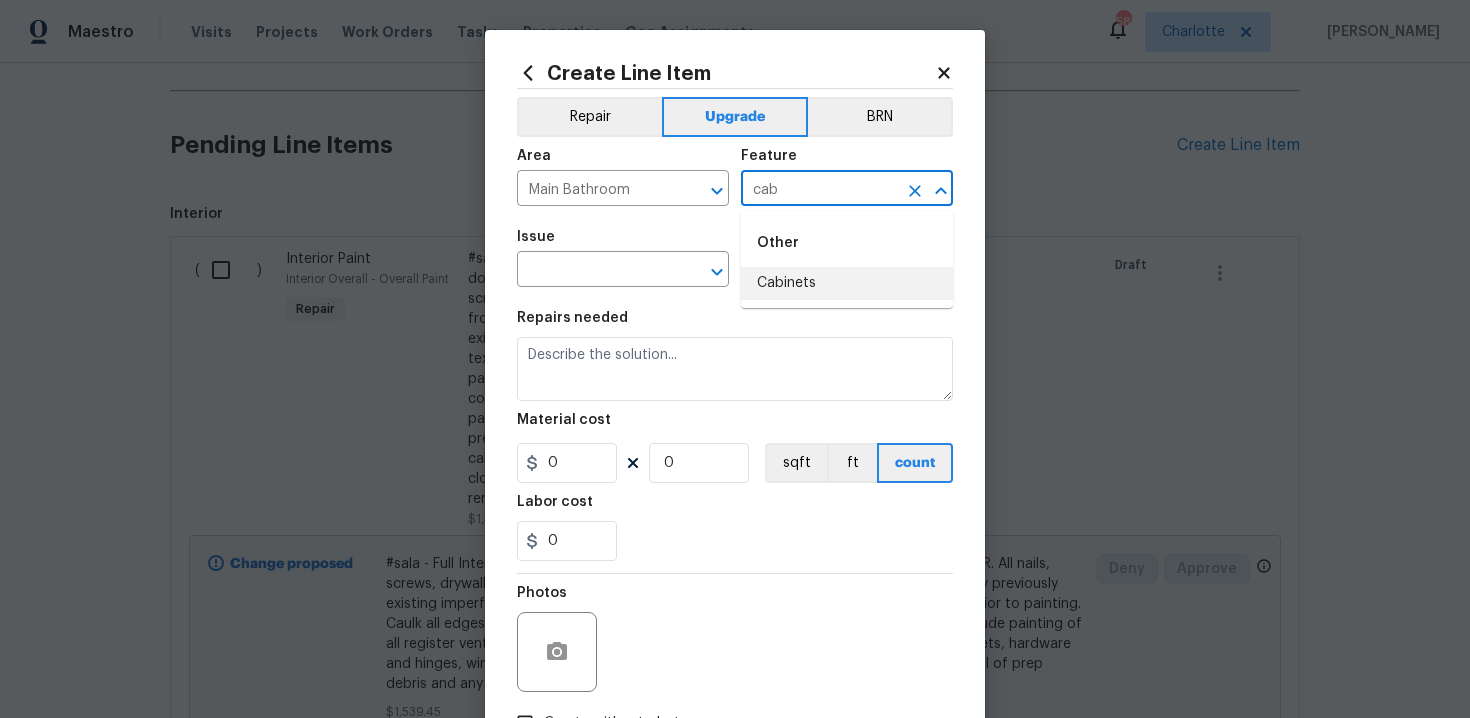 click on "Cabinets" at bounding box center [847, 283] 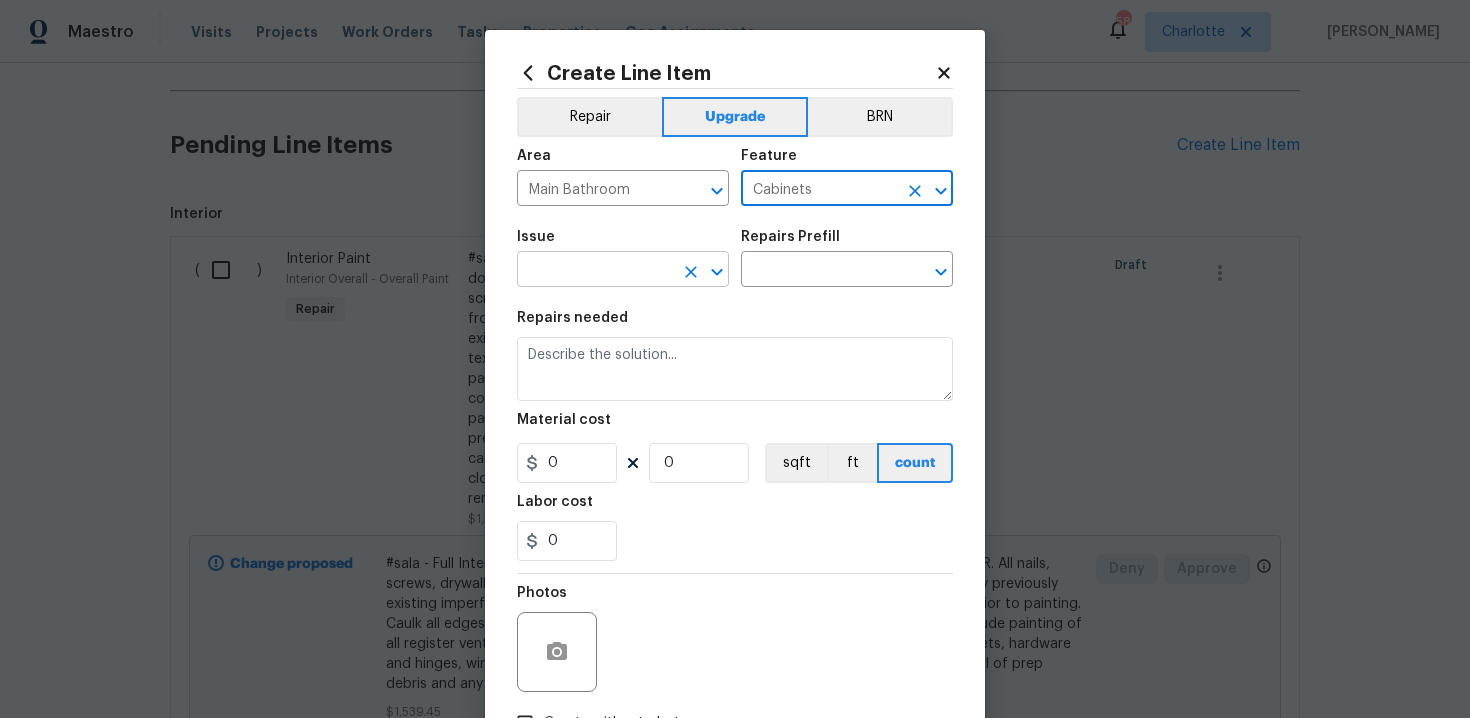 type on "Cabinets" 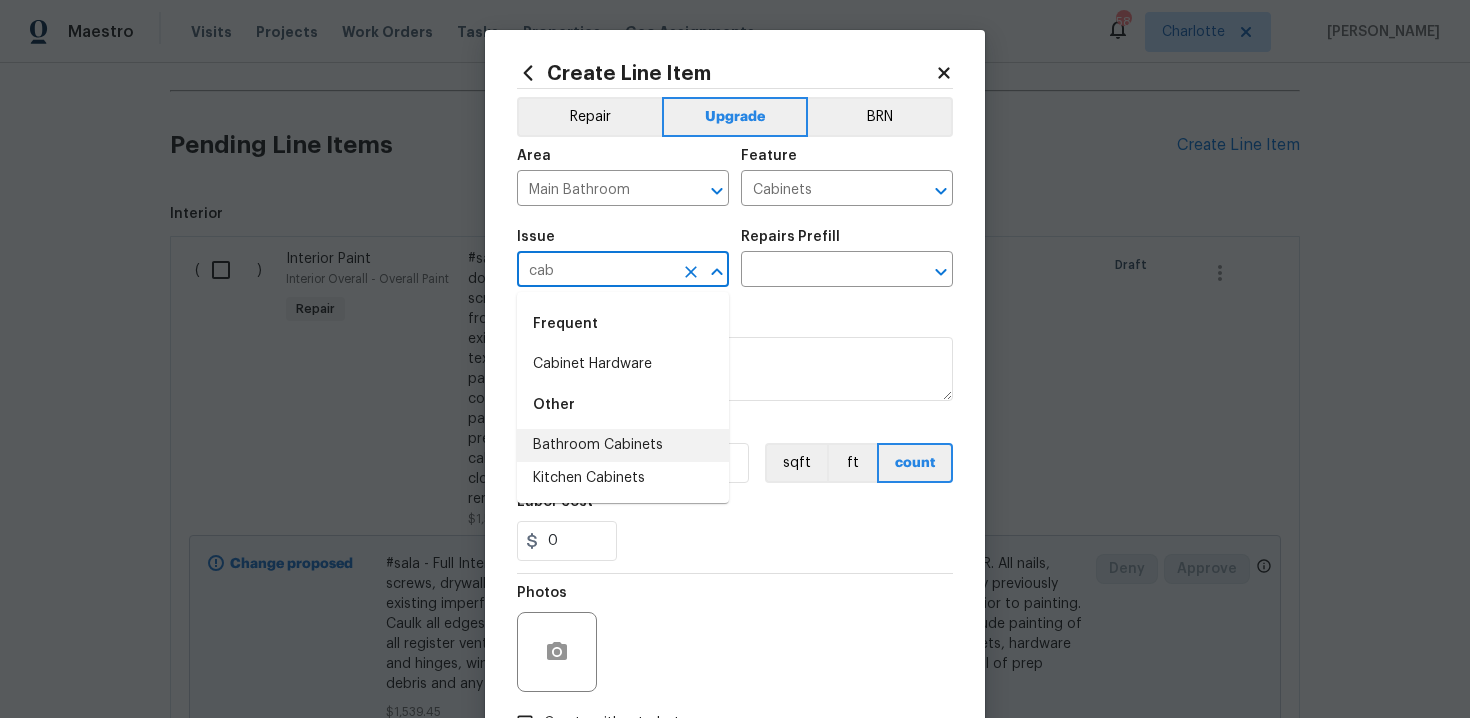 click on "Bathroom Cabinets" at bounding box center (623, 445) 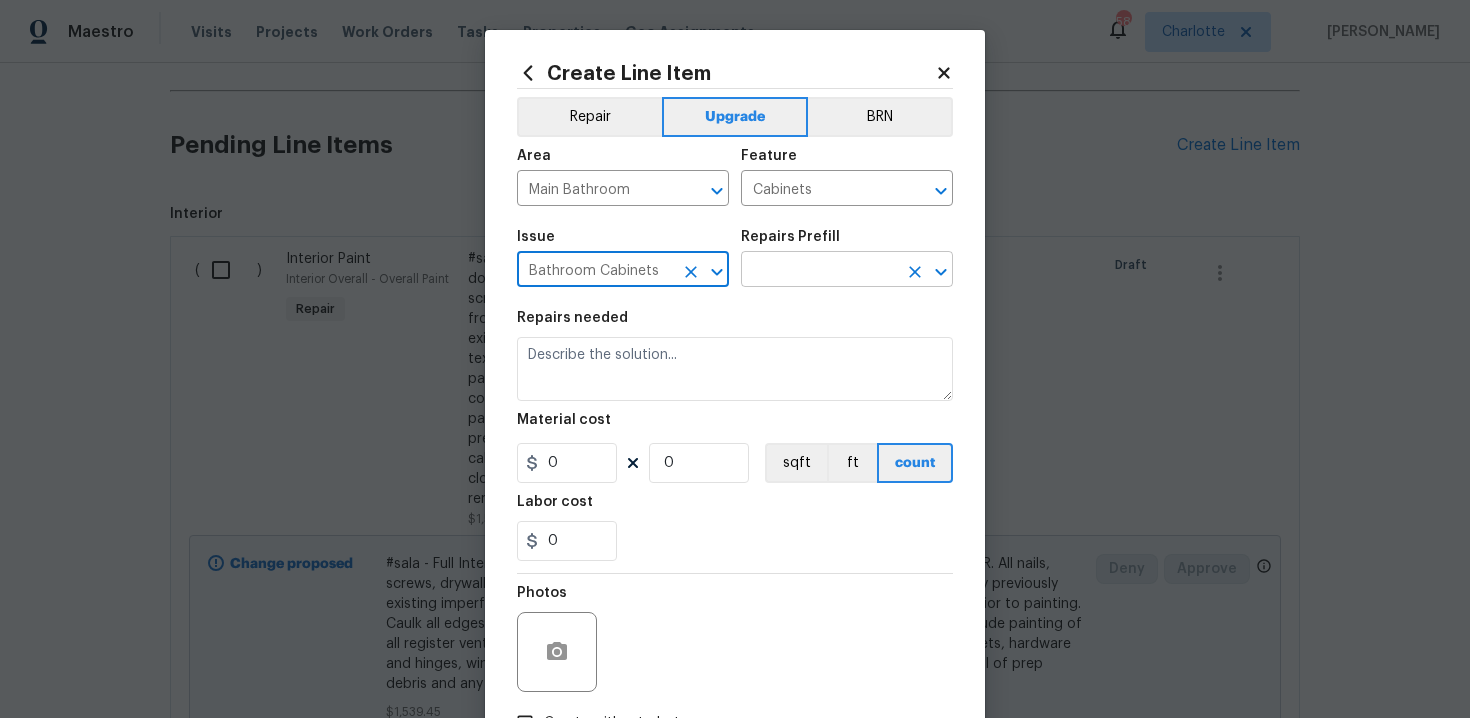 type on "Bathroom Cabinets" 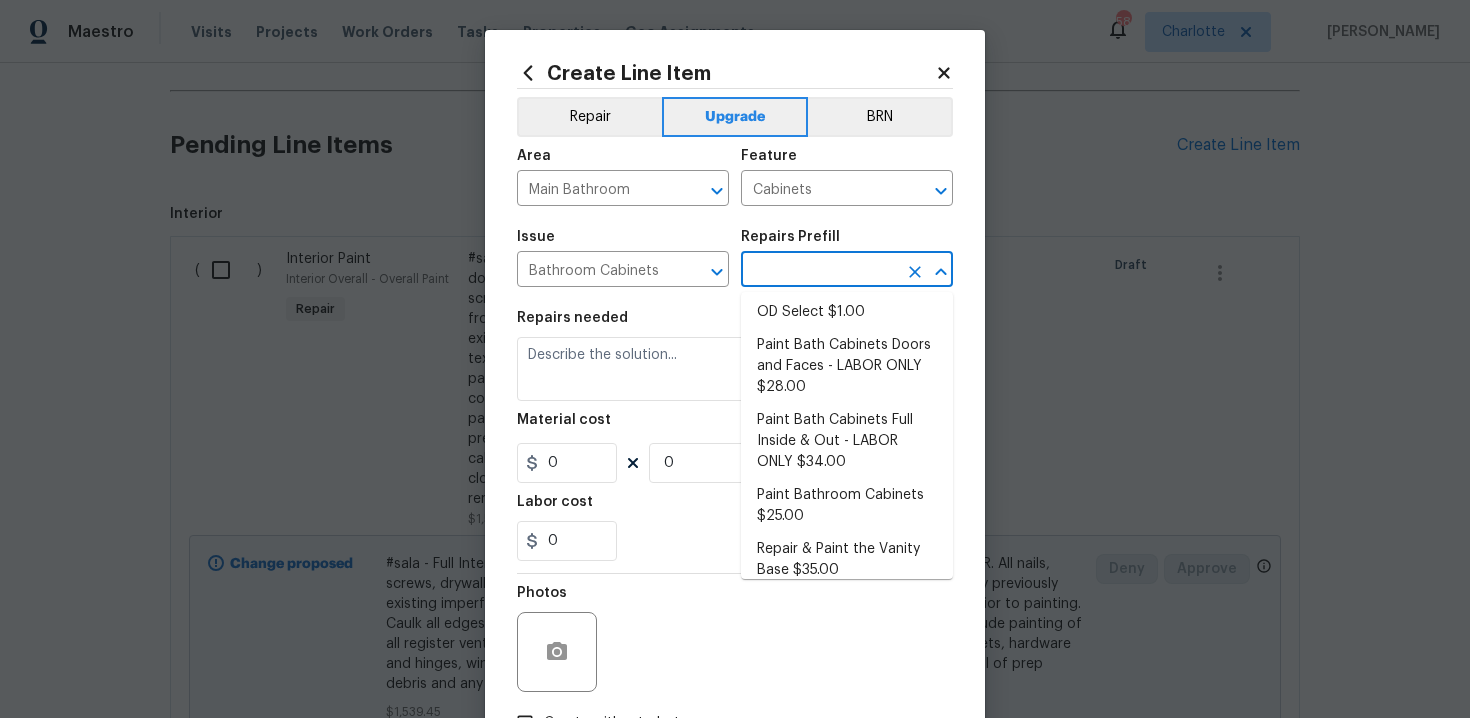 scroll, scrollTop: 323, scrollLeft: 0, axis: vertical 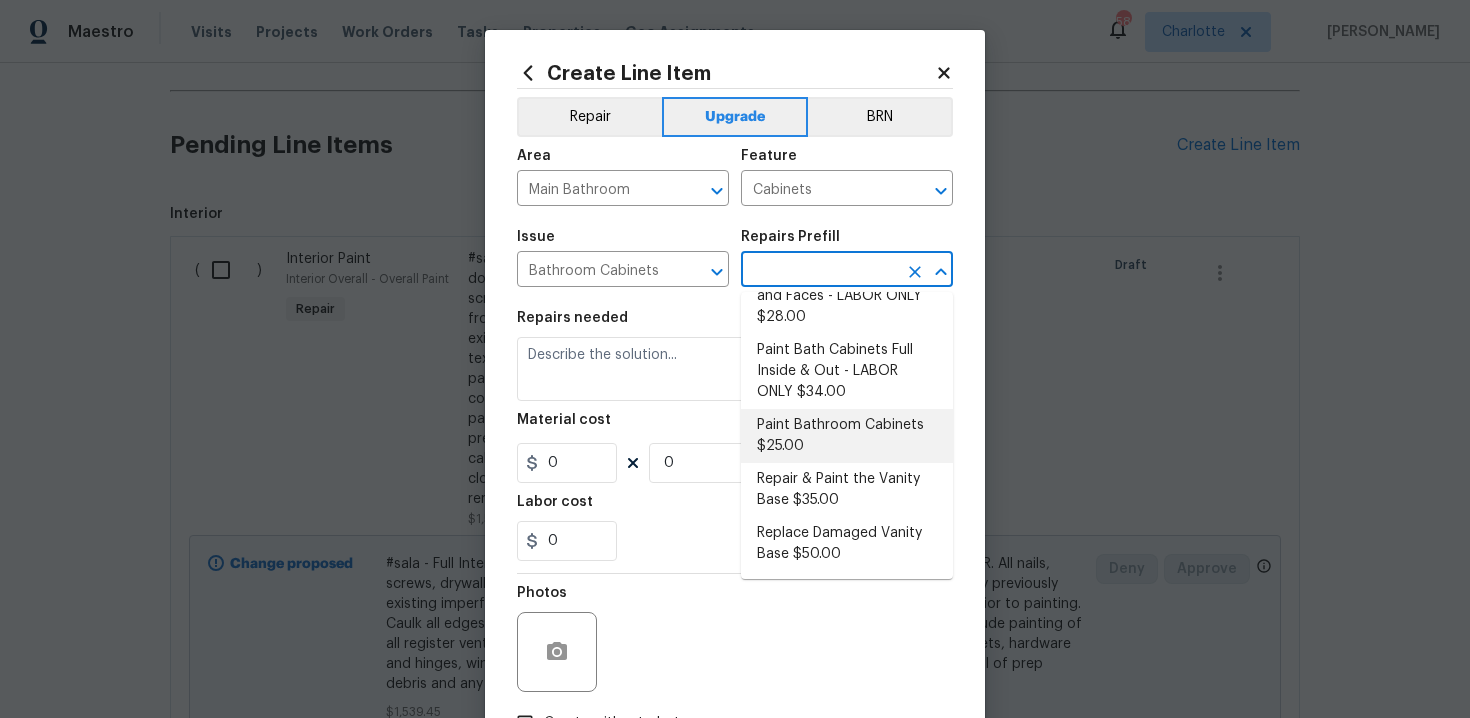 click on "Paint Bathroom Cabinets $25.00" at bounding box center (847, 436) 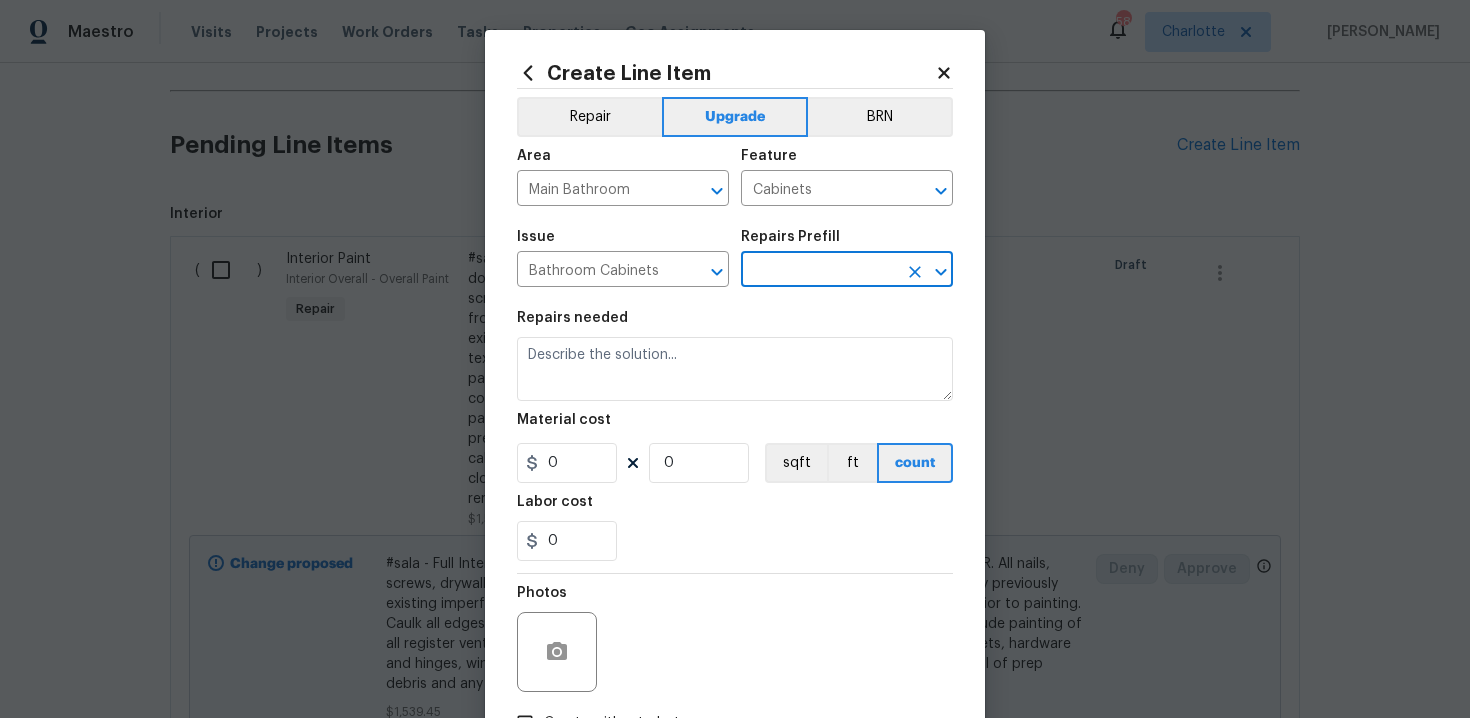 type on "Paint Bathroom Cabinets $25.00" 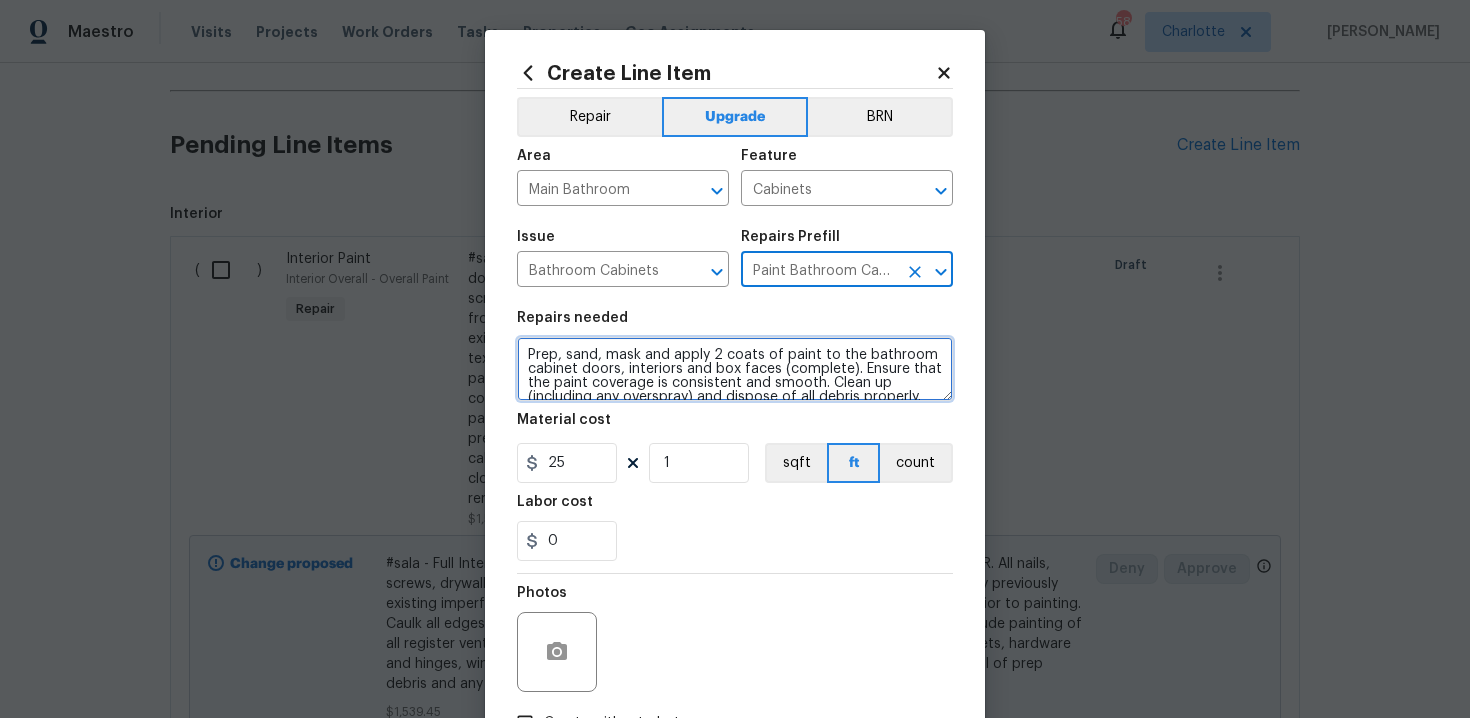 click on "Prep, sand, mask and apply 2 coats of paint to the bathroom cabinet doors, interiors and box faces (complete). Ensure that the paint coverage is consistent and smooth. Clean up (including any overspray) and dispose of all debris properly." at bounding box center [735, 369] 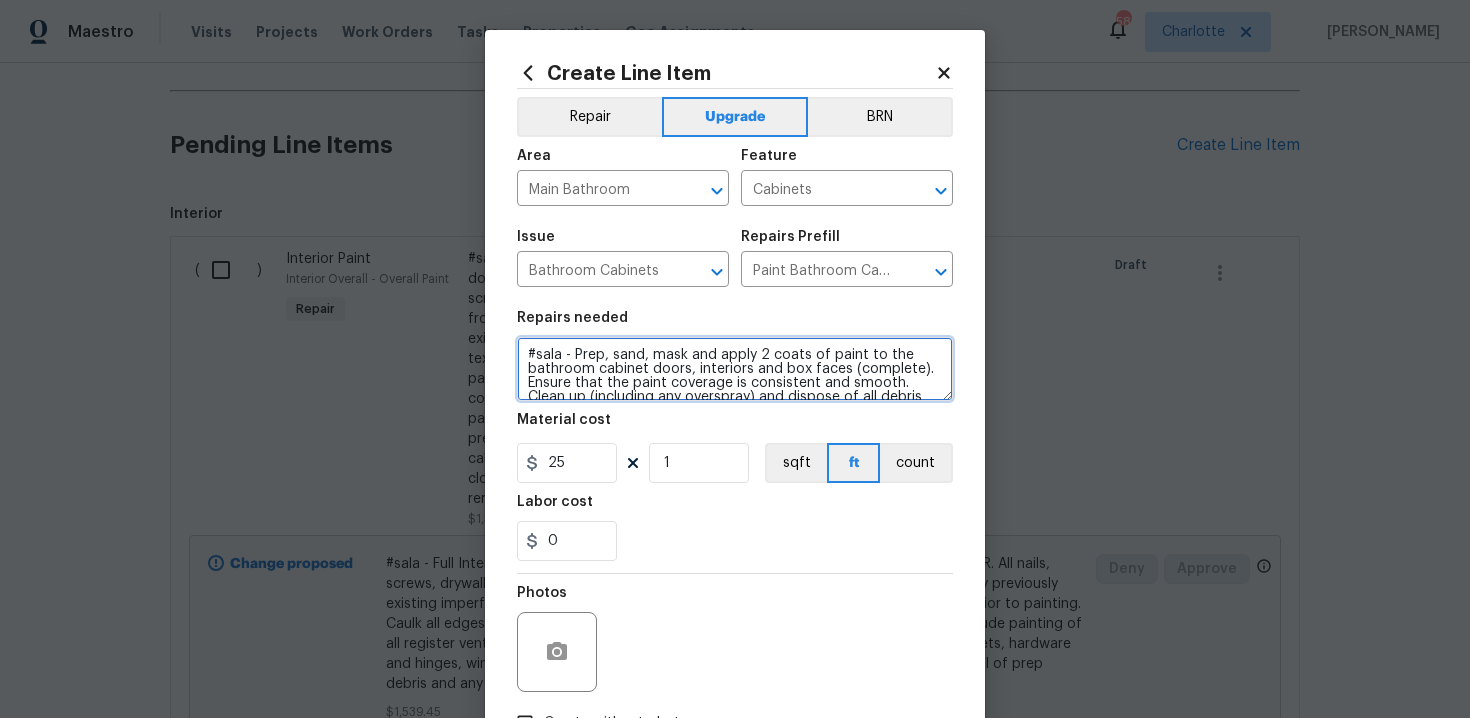 type on "#sala - Prep, sand, mask and apply 2 coats of paint to the bathroom cabinet doors, interiors and box faces (complete). Ensure that the paint coverage is consistent and smooth. Clean up (including any overspray) and dispose of all debris properly." 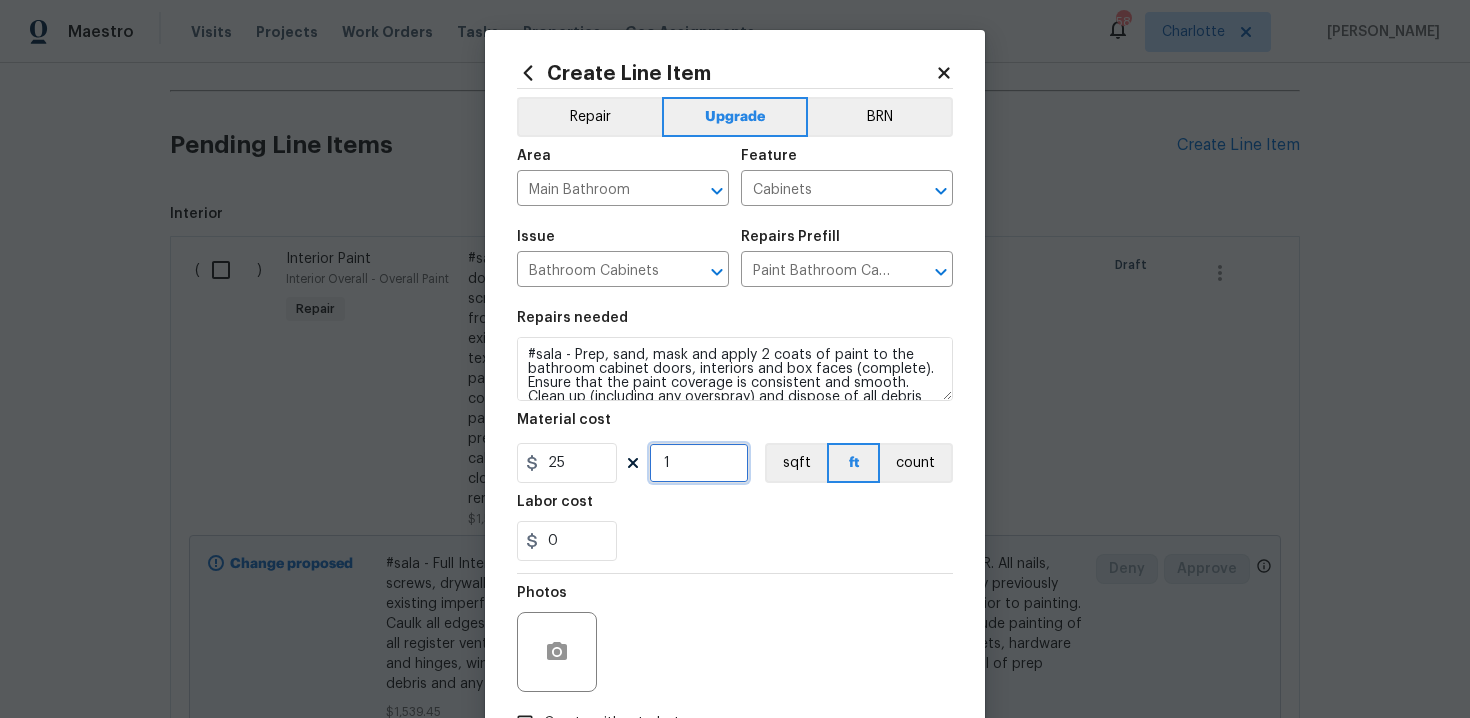 click on "1" at bounding box center (699, 463) 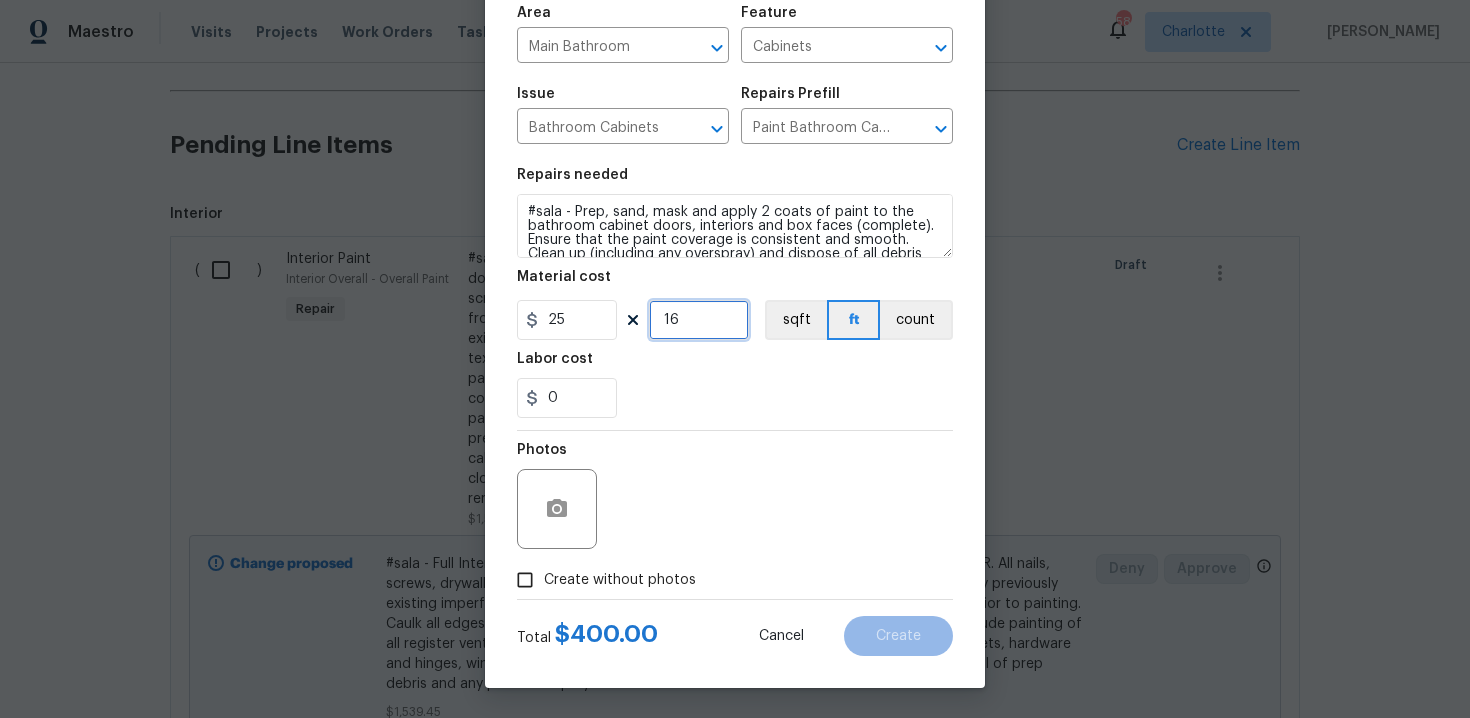 type on "16" 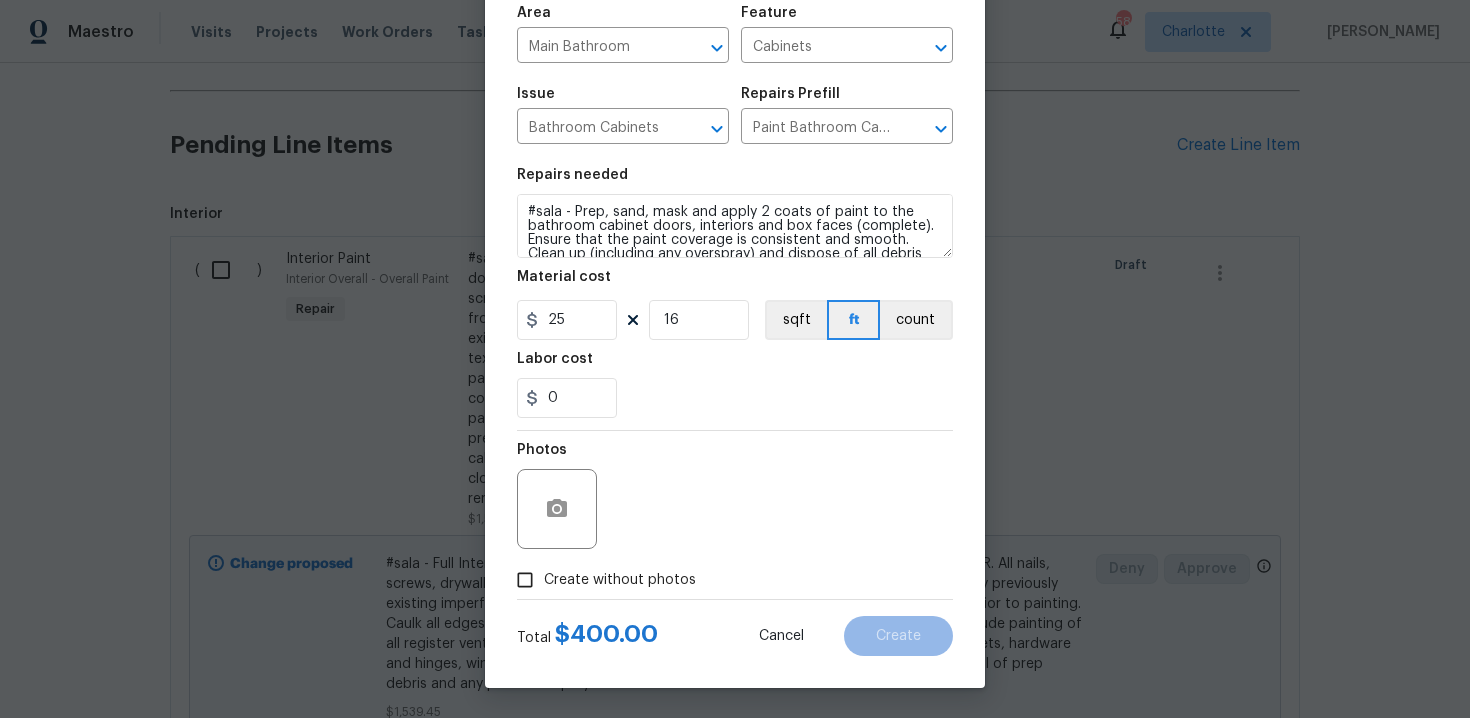 click on "Create without photos" at bounding box center (620, 580) 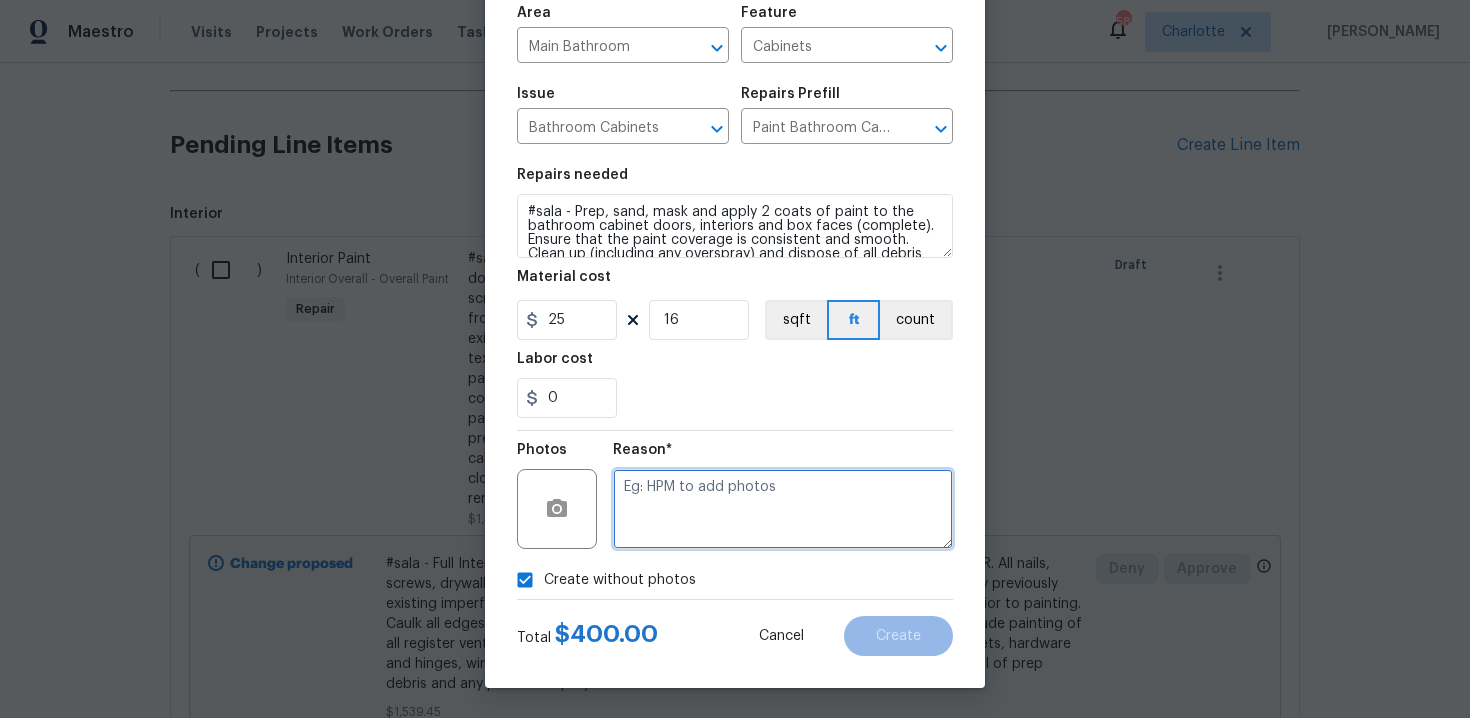 click at bounding box center [783, 509] 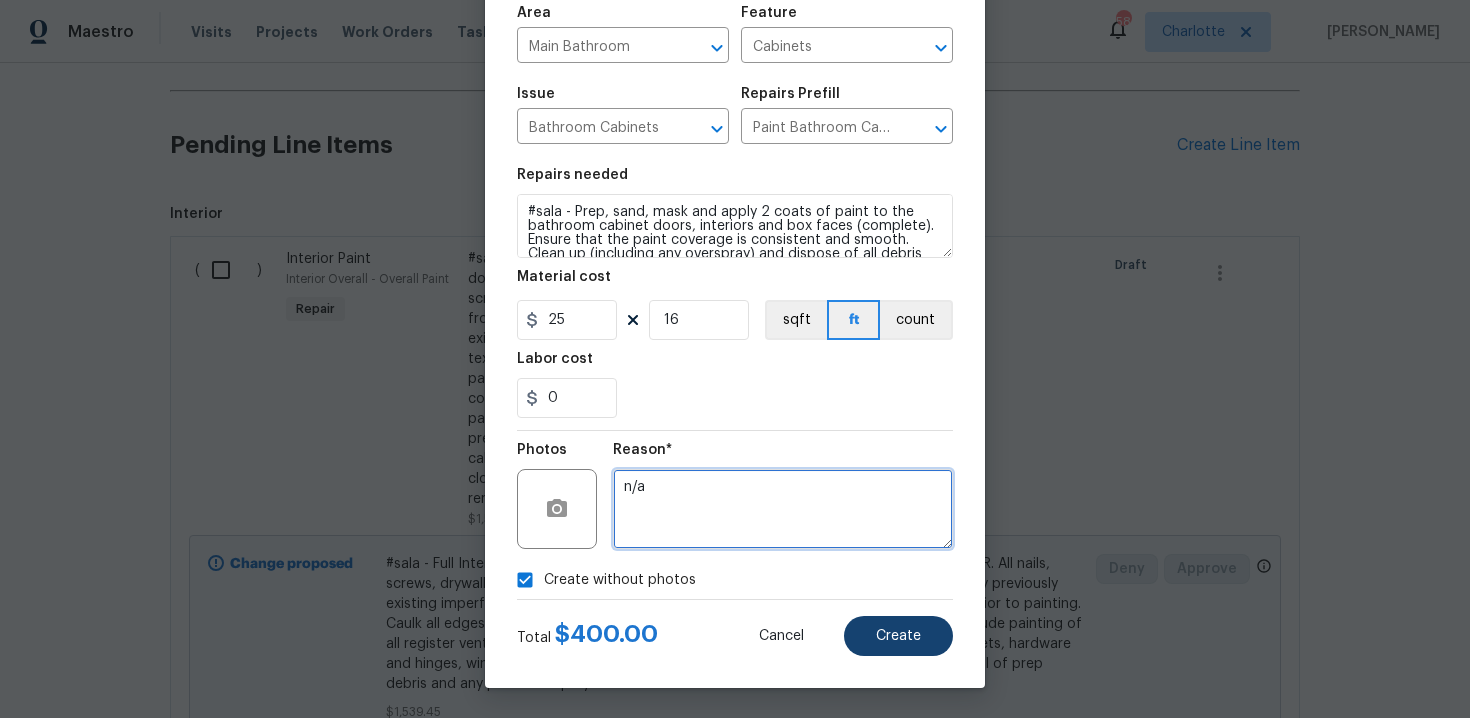 type on "n/a" 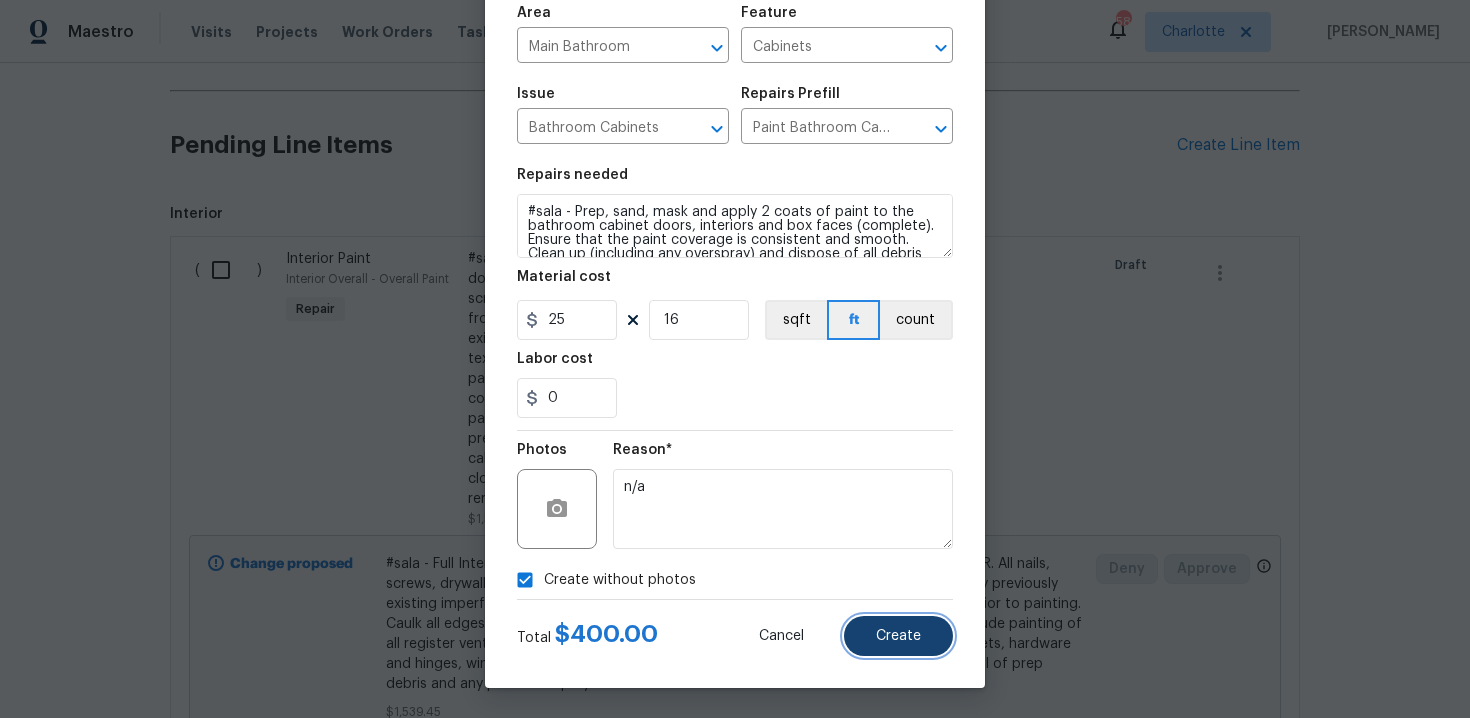 click on "Create" at bounding box center (898, 636) 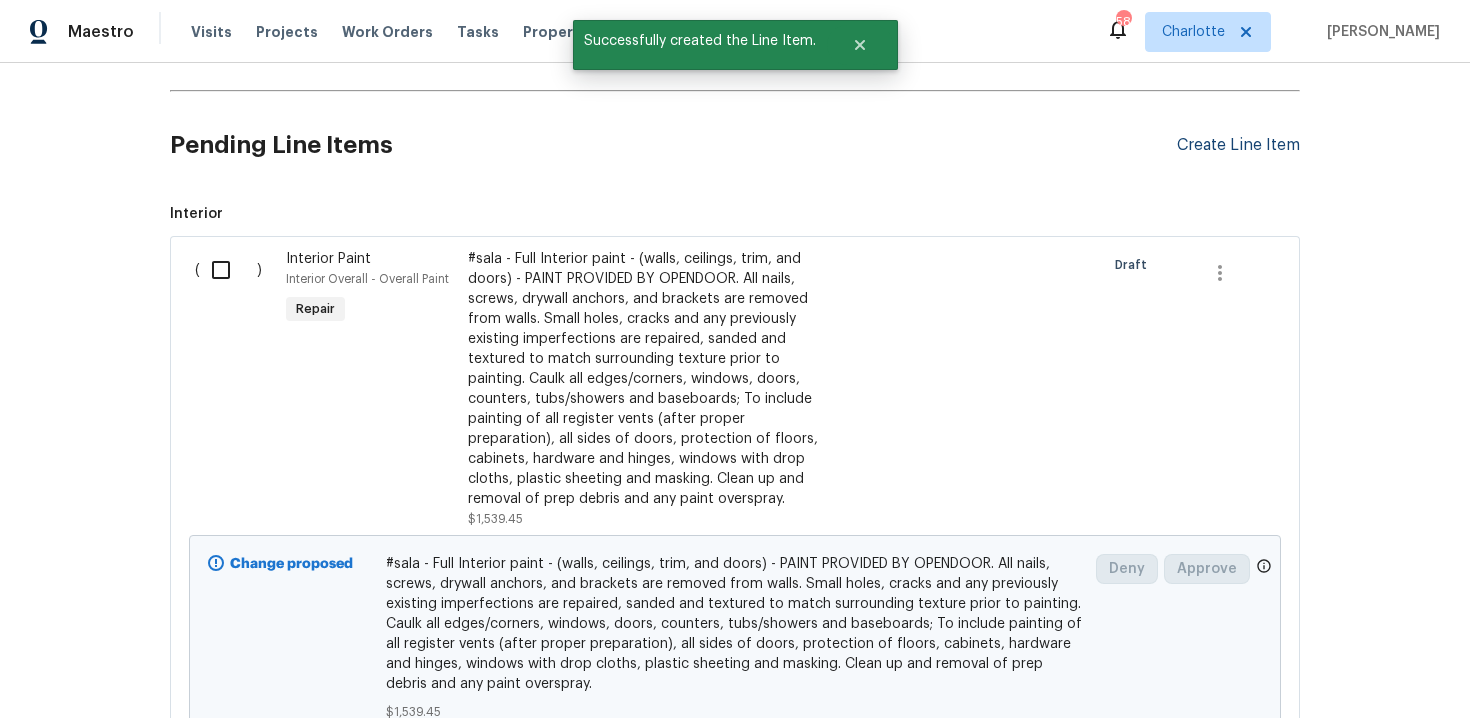 click on "Create Line Item" at bounding box center (1238, 145) 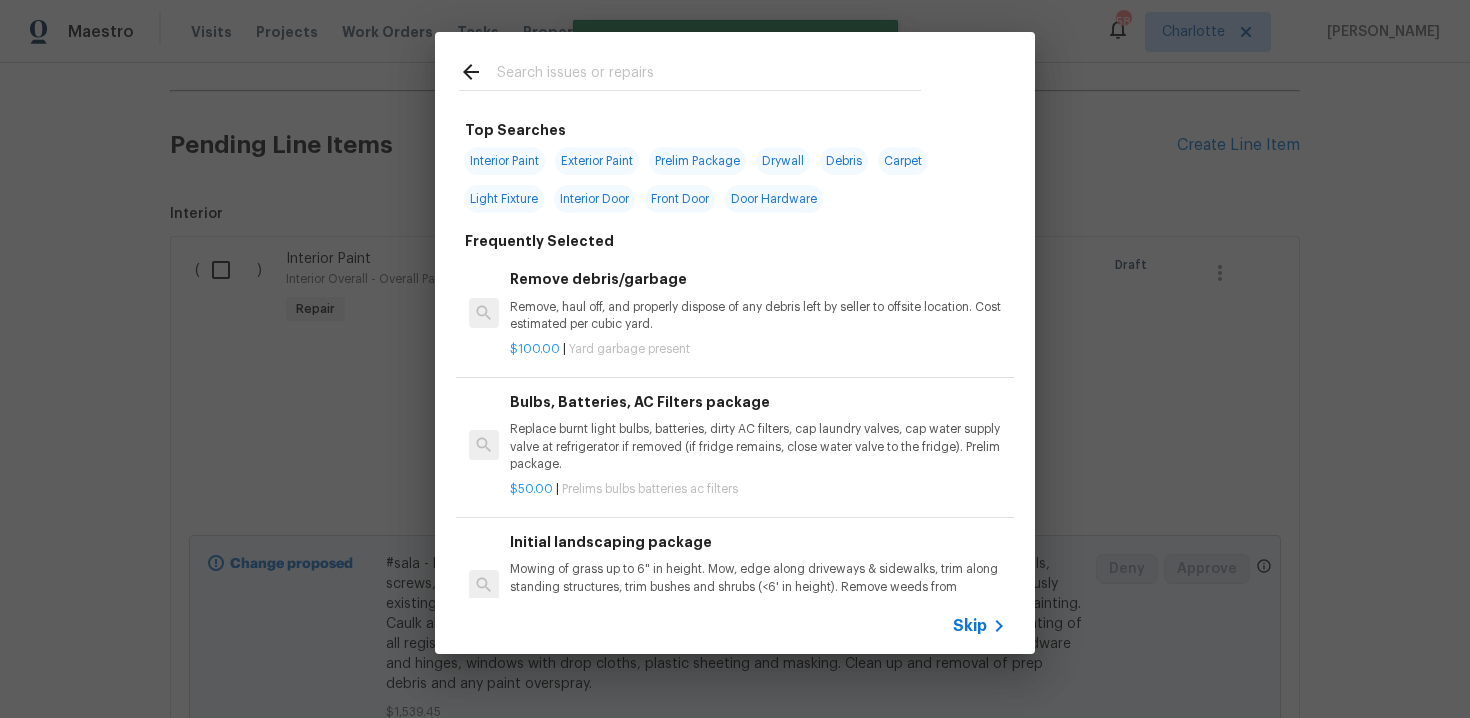 click on "Skip" at bounding box center (970, 626) 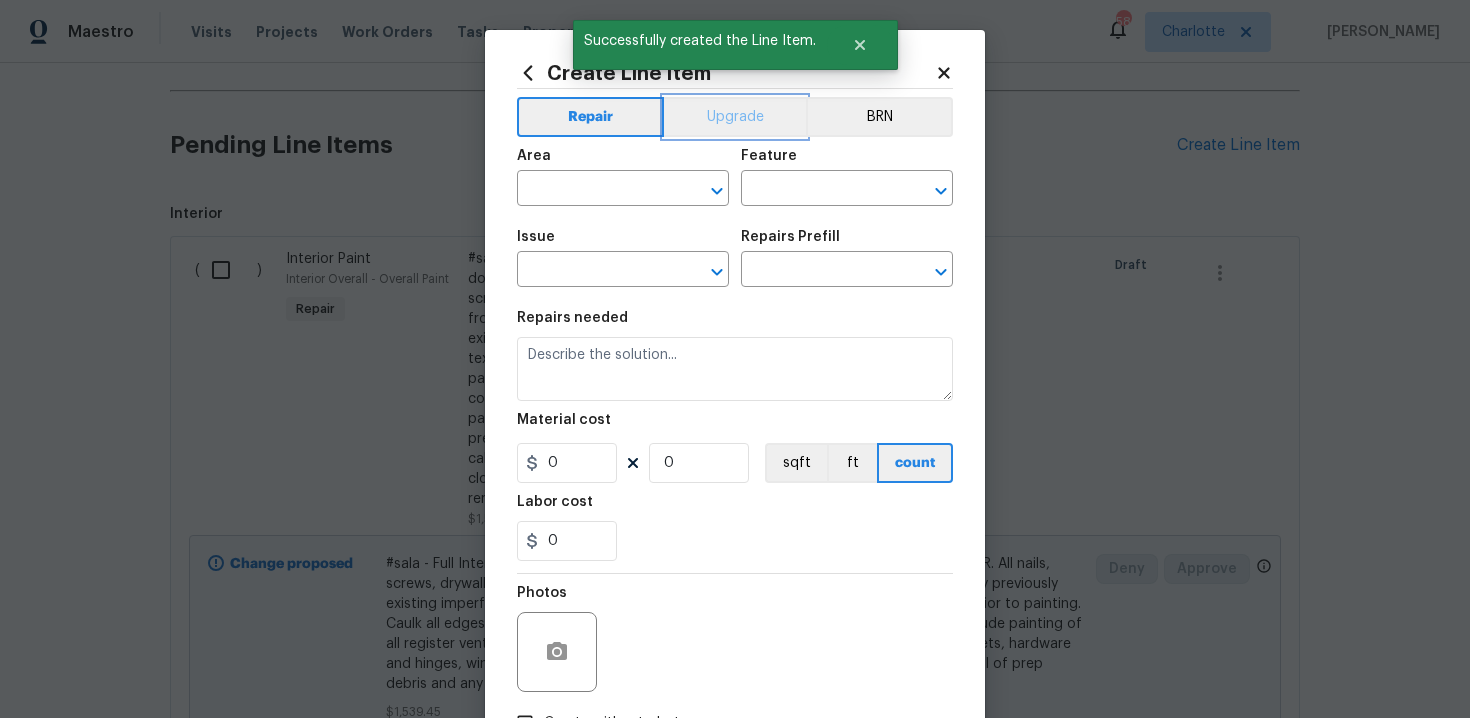 click on "Upgrade" at bounding box center (735, 117) 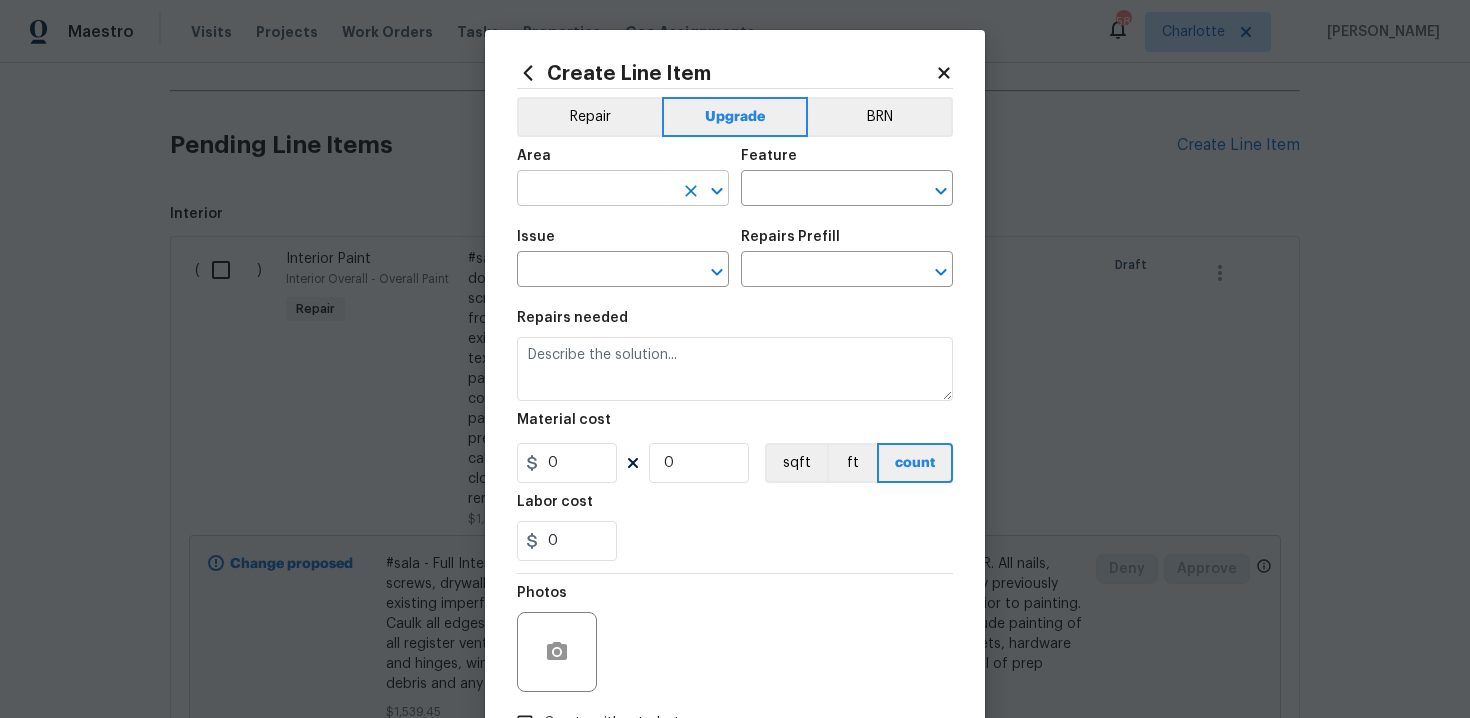 click at bounding box center (595, 190) 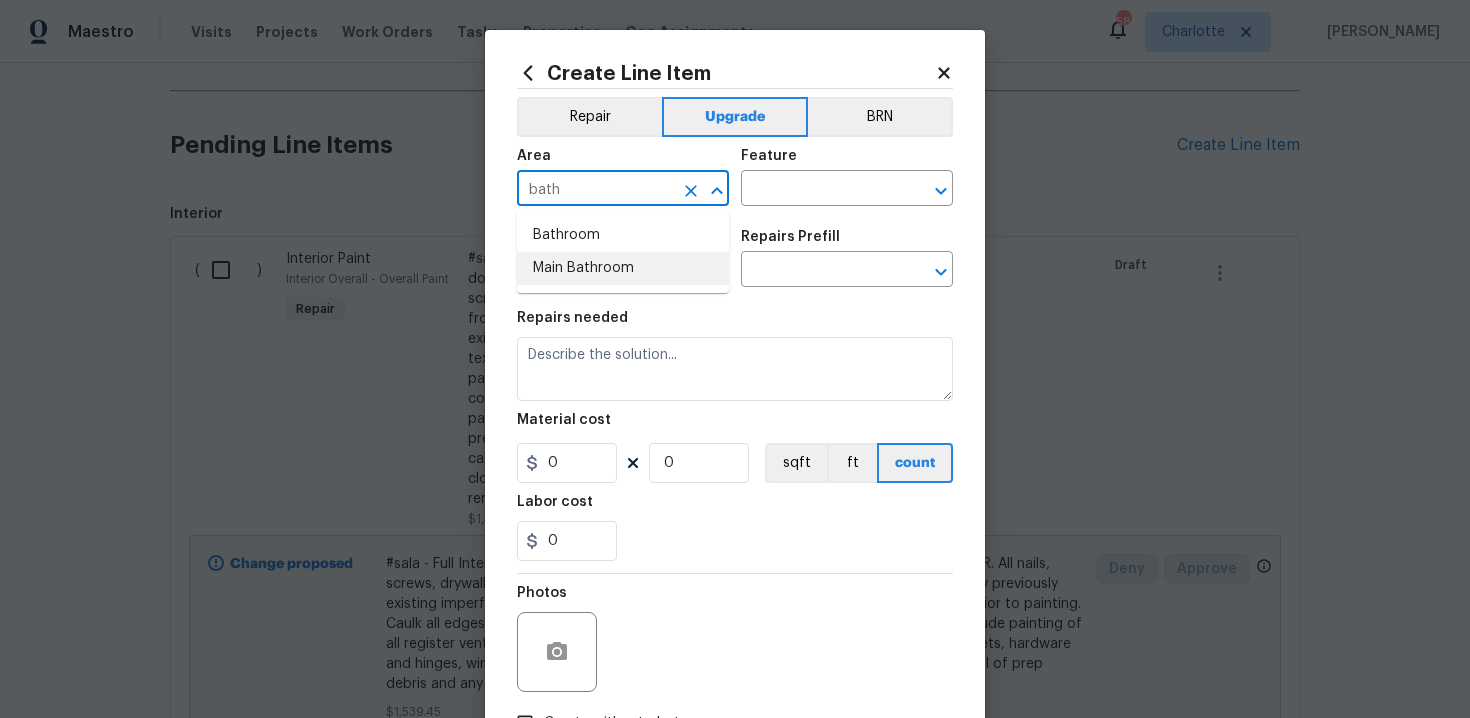 click on "Main Bathroom" at bounding box center (623, 268) 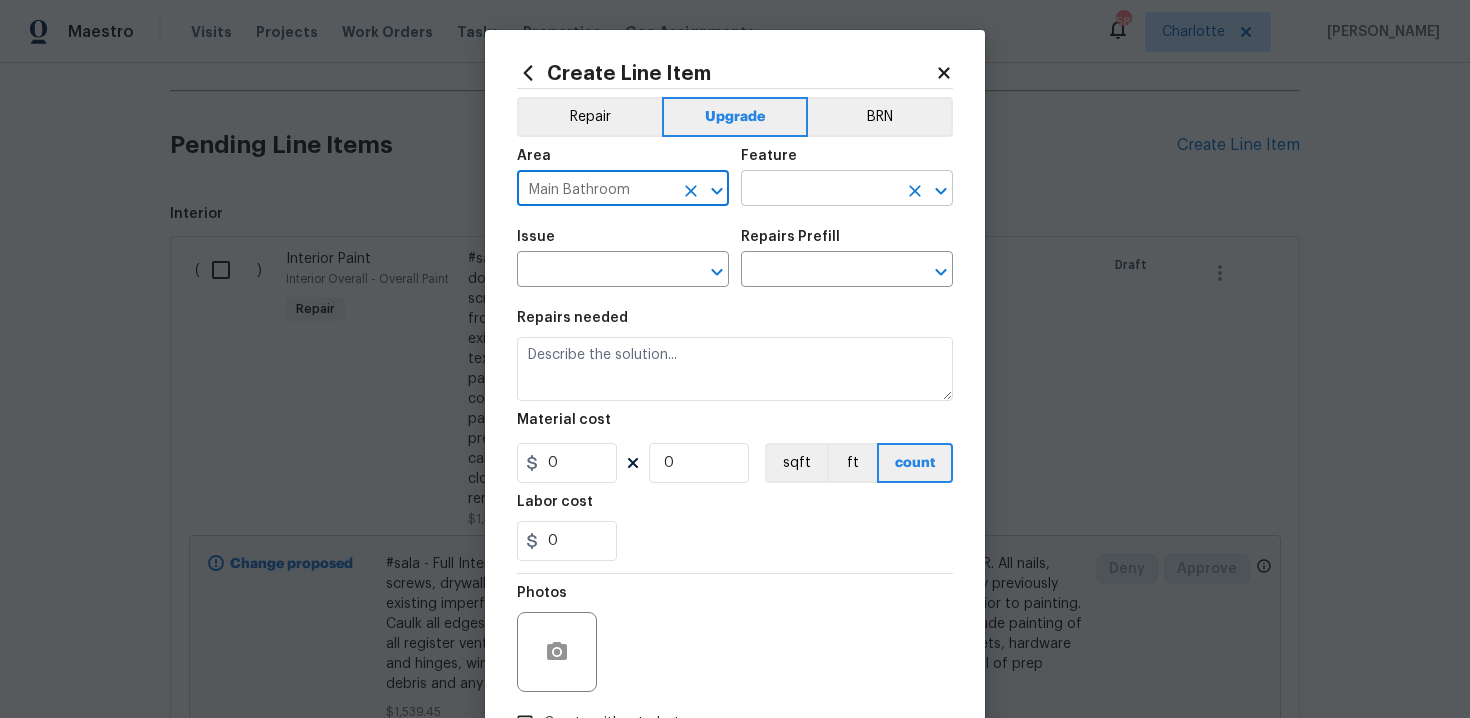 type on "Main Bathroom" 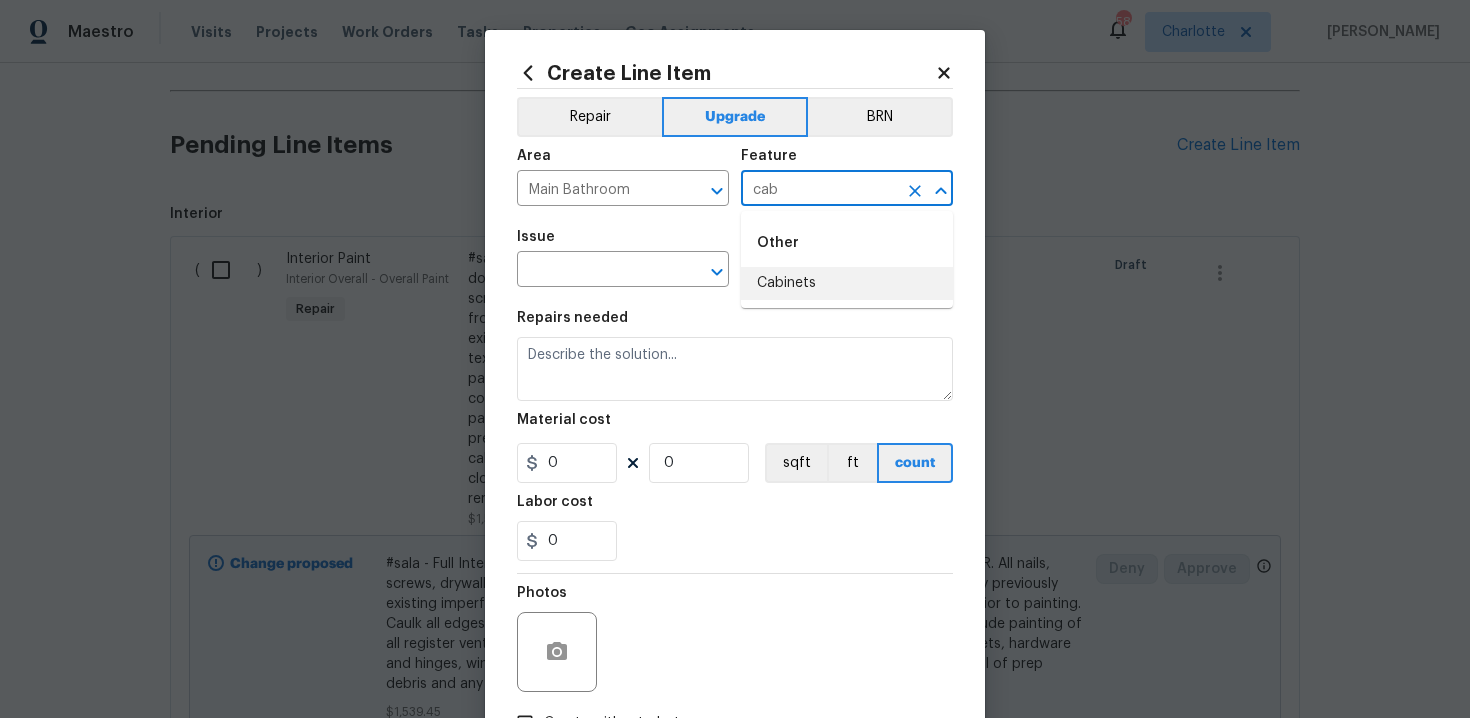 click on "Cabinets" at bounding box center (847, 283) 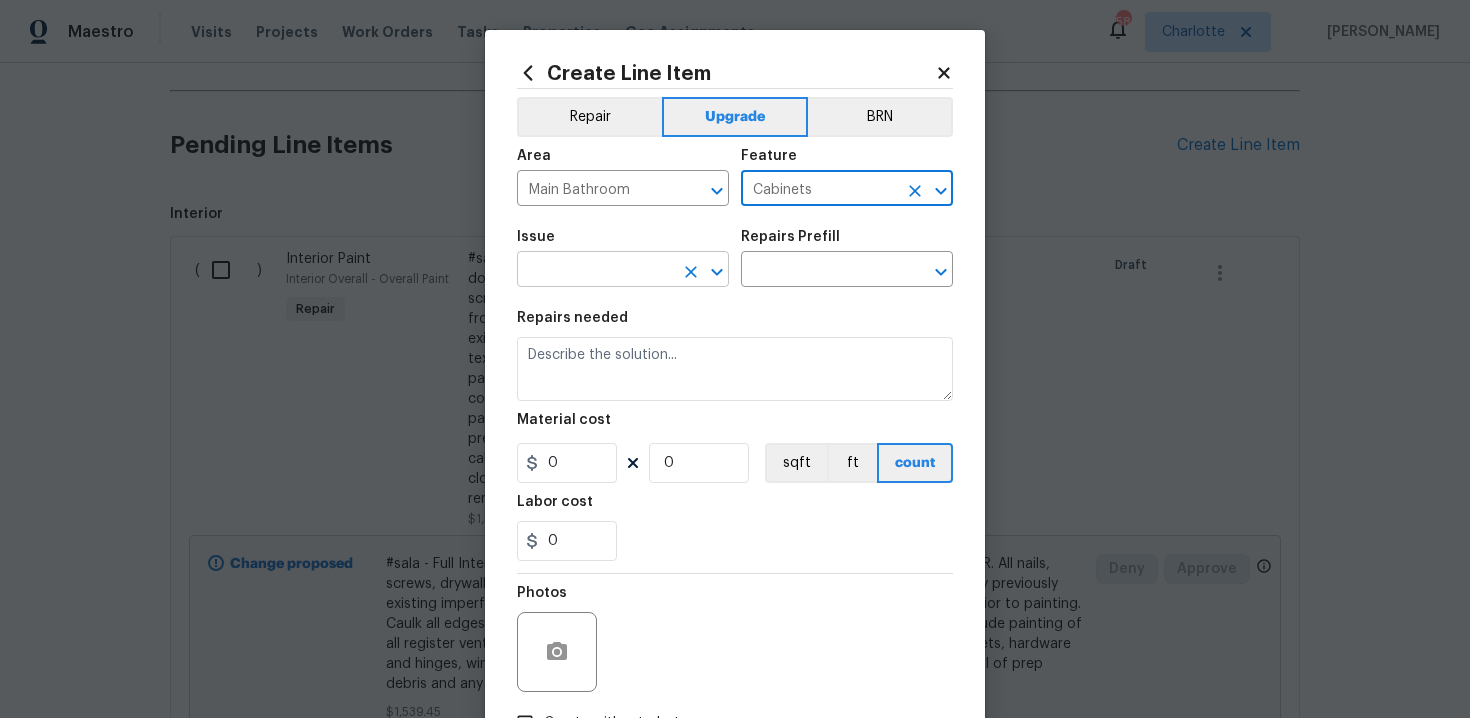 type on "Cabinets" 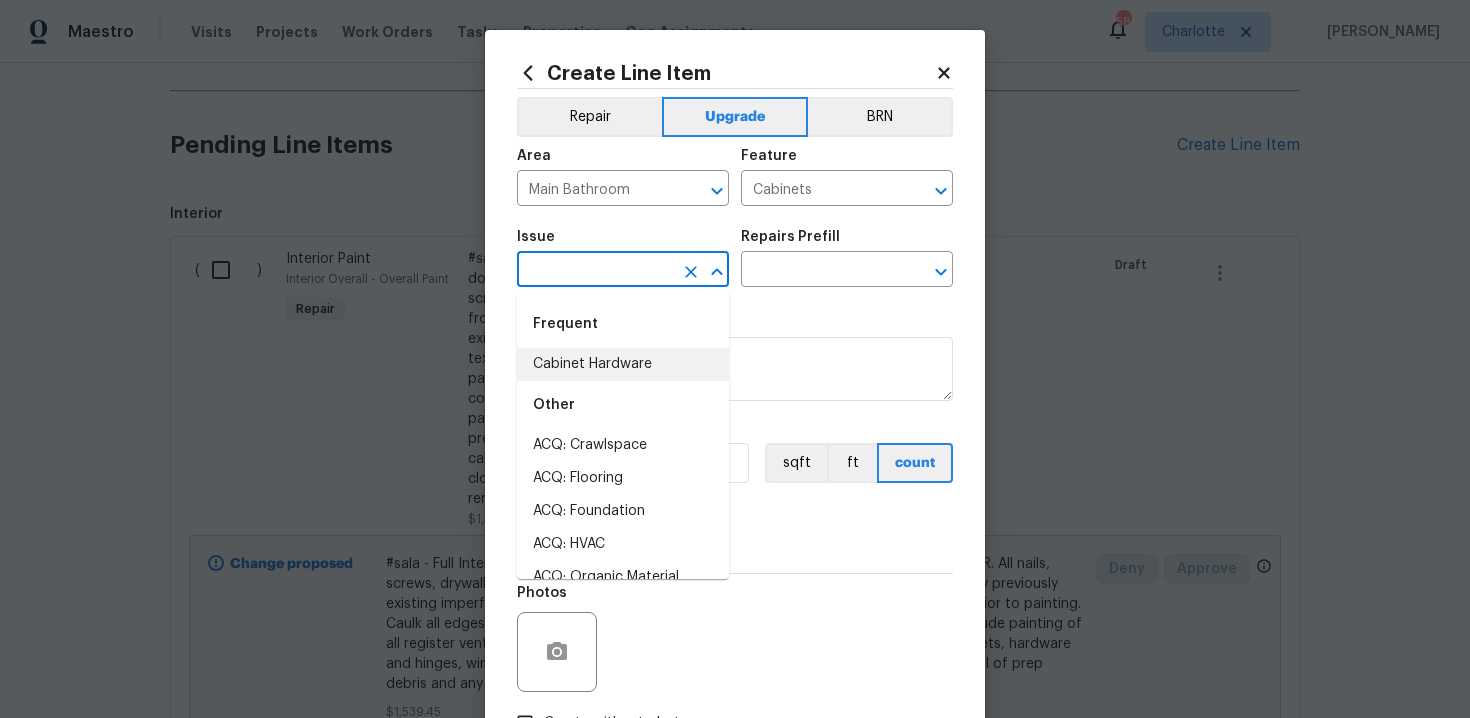click on "Cabinet Hardware" at bounding box center [623, 364] 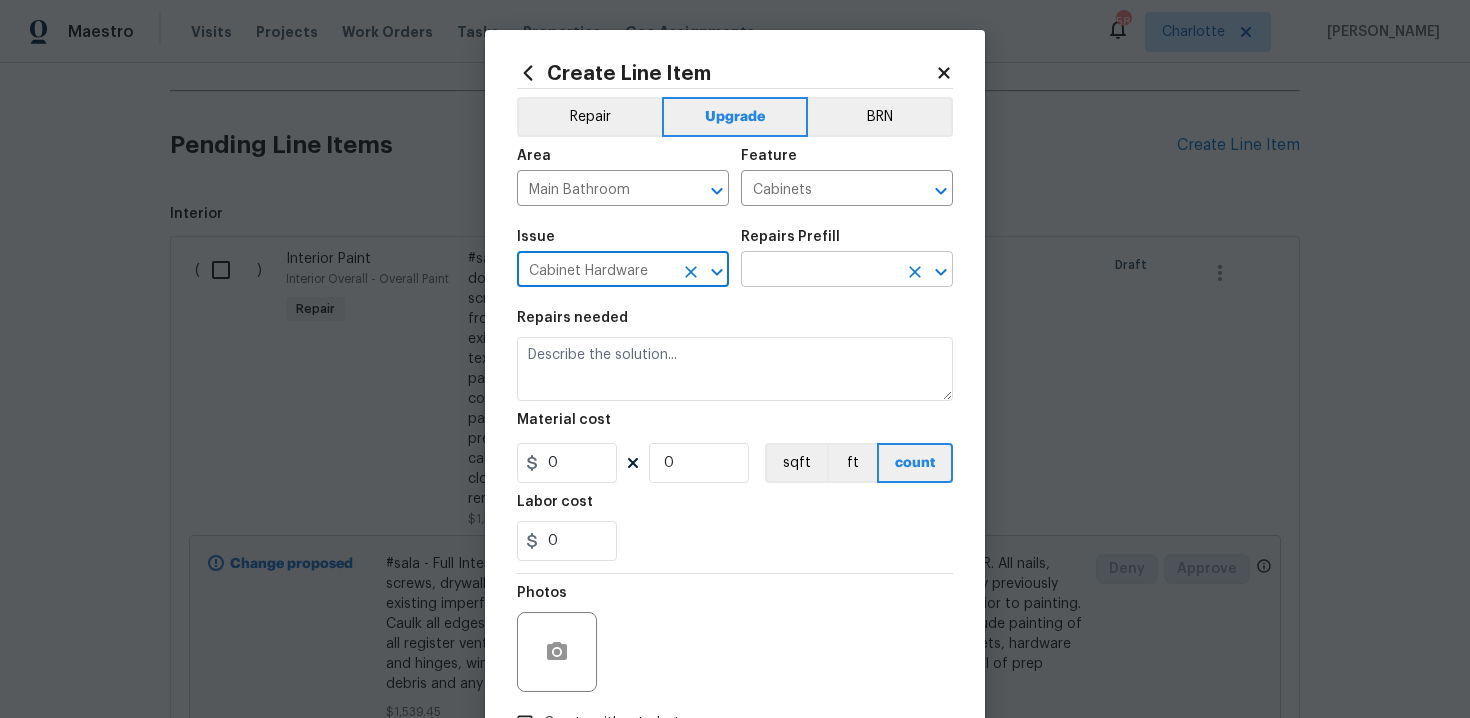 click at bounding box center [819, 271] 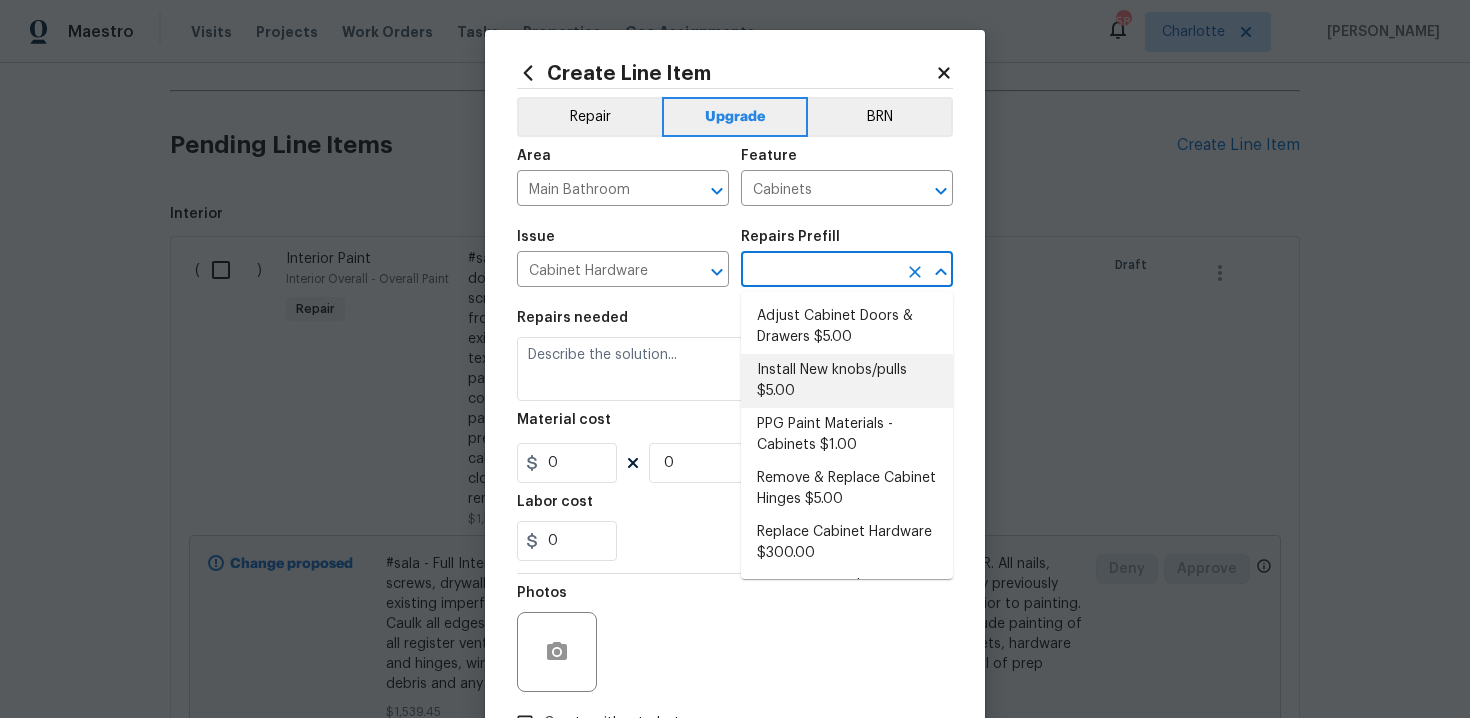 click on "Install New knobs/pulls $5.00" at bounding box center (847, 381) 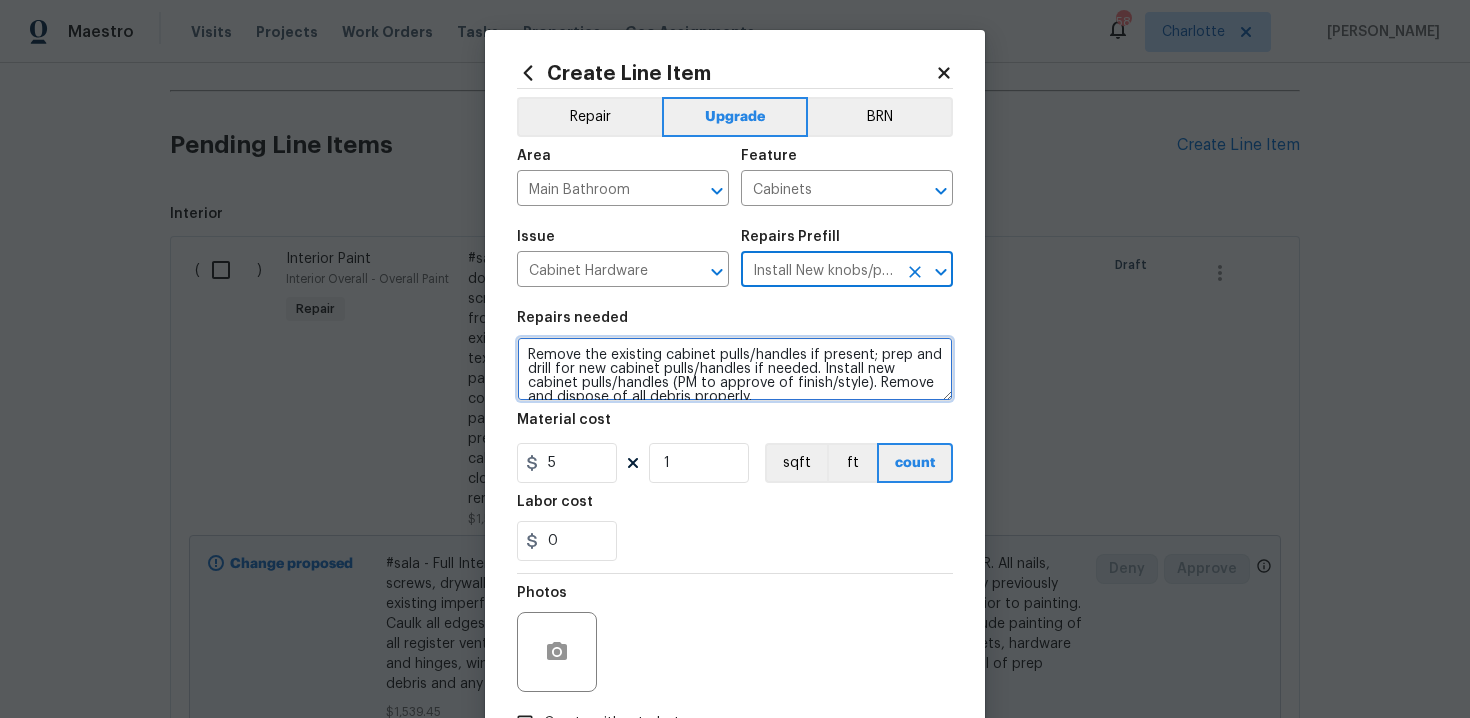 click on "Remove the existing cabinet pulls/handles if present; prep and drill for new cabinet pulls/handles if needed. Install new cabinet pulls/handles (PM to approve of finish/style). Remove and dispose of all debris properly." at bounding box center (735, 369) 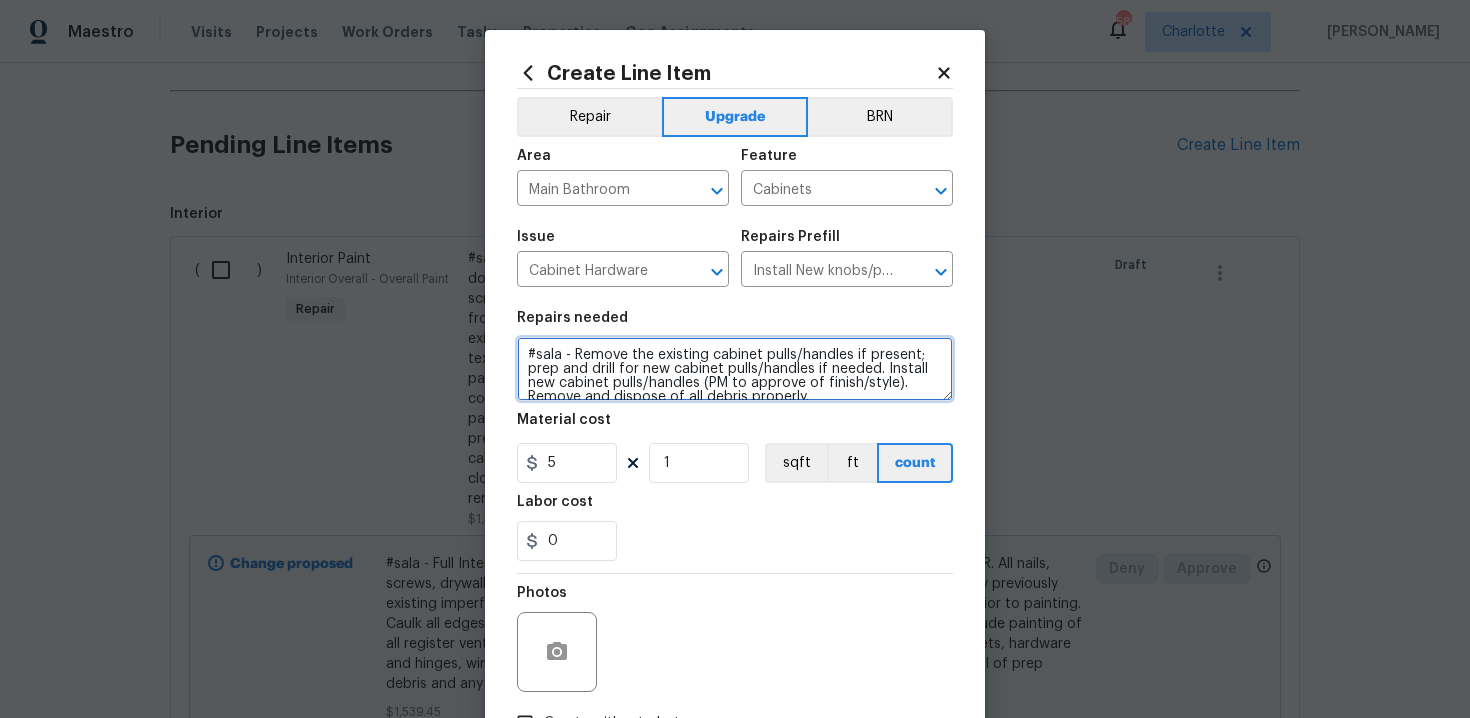 type on "#sala - Remove the existing cabinet pulls/handles if present; prep and drill for new cabinet pulls/handles if needed. Install new cabinet pulls/handles (PM to approve of finish/style). Remove and dispose of all debris properly." 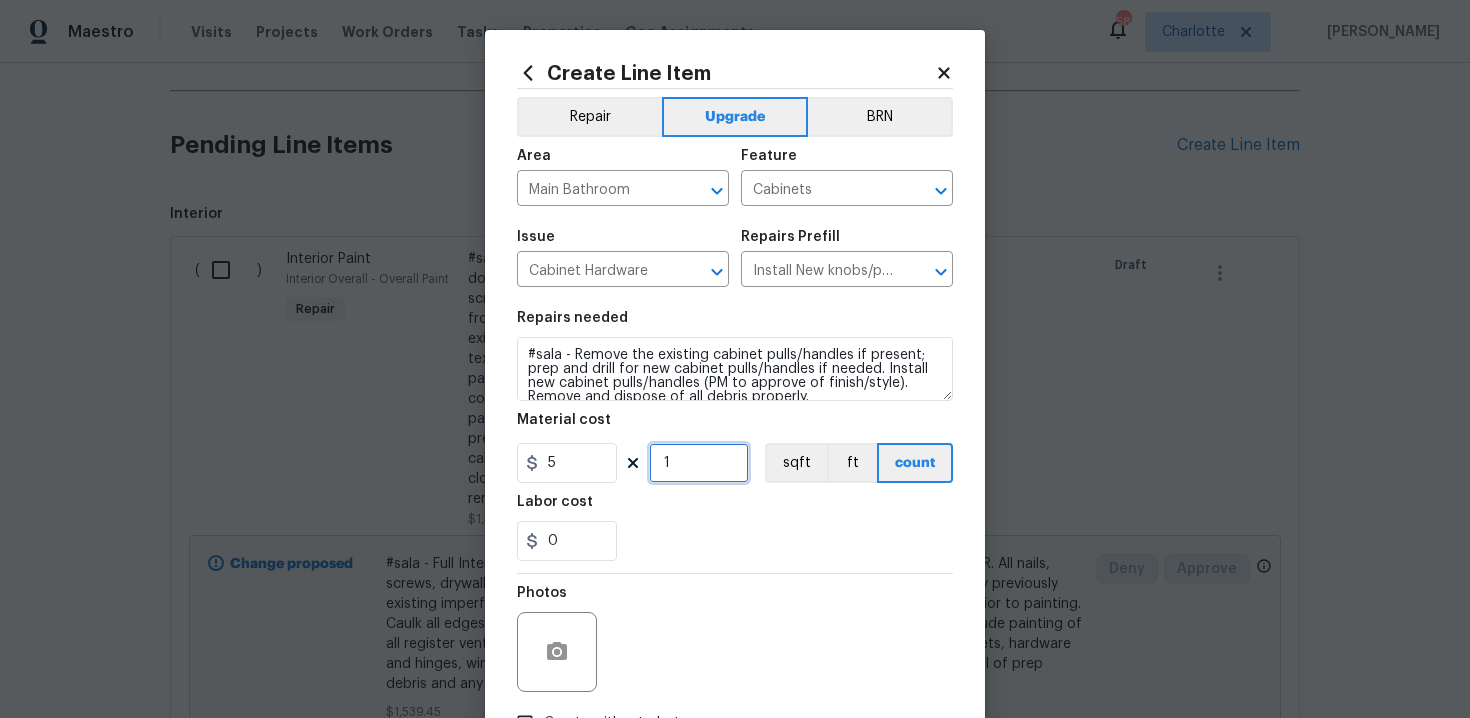 click on "1" at bounding box center [699, 463] 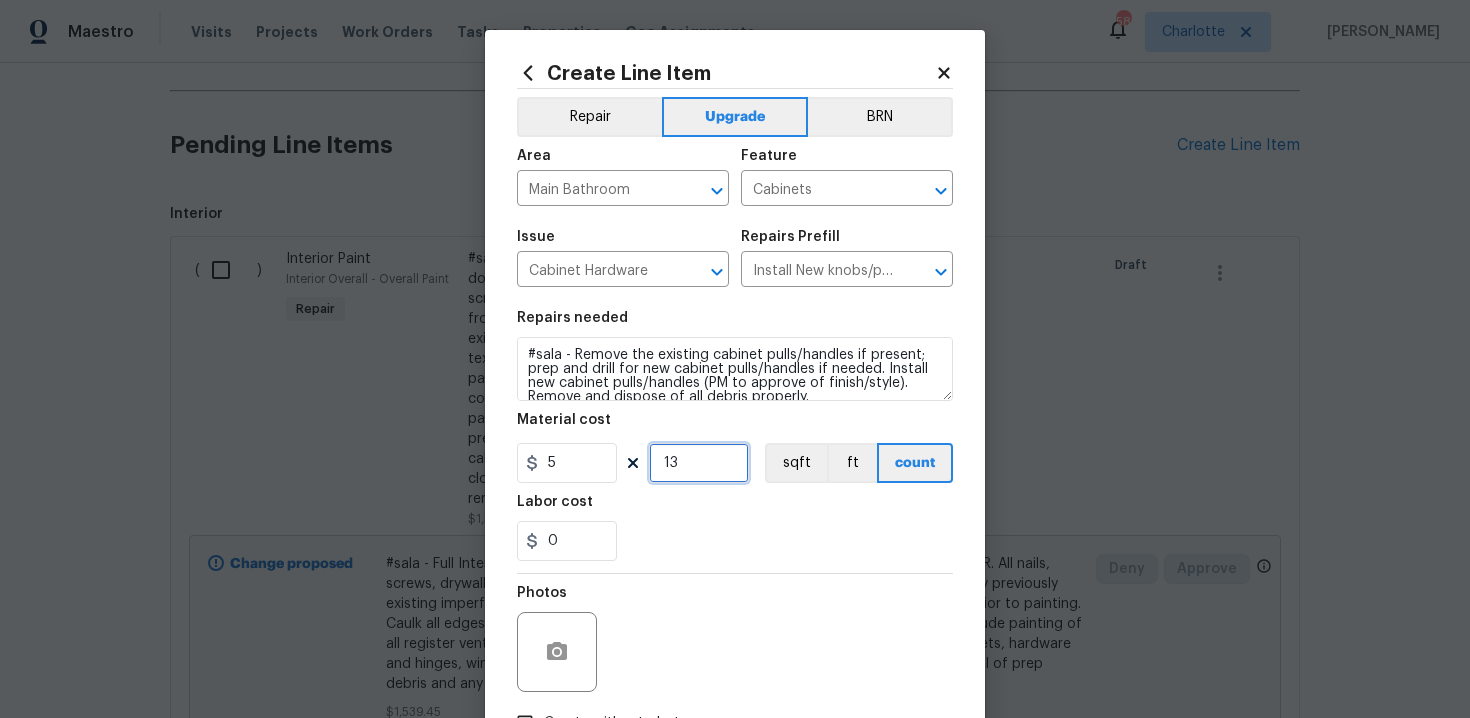 type on "13" 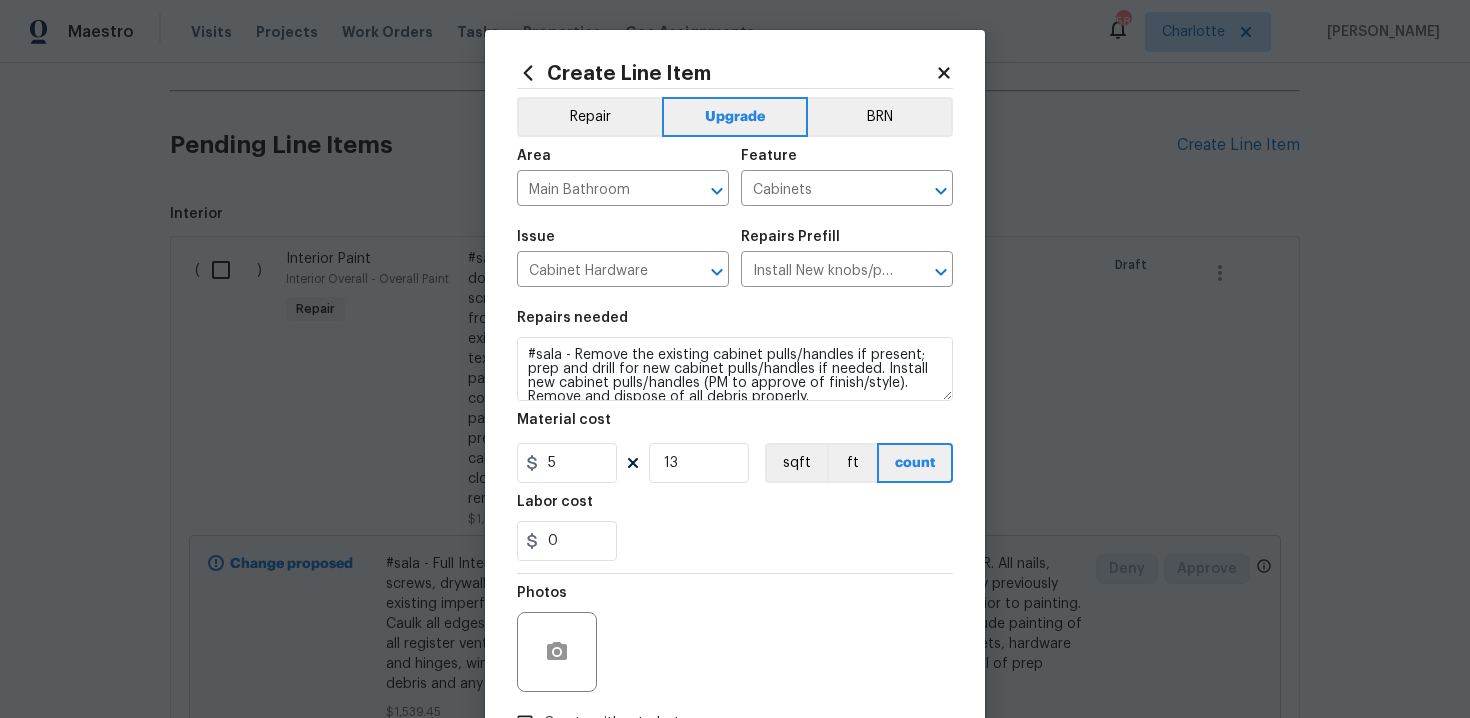 click on "0" at bounding box center [735, 541] 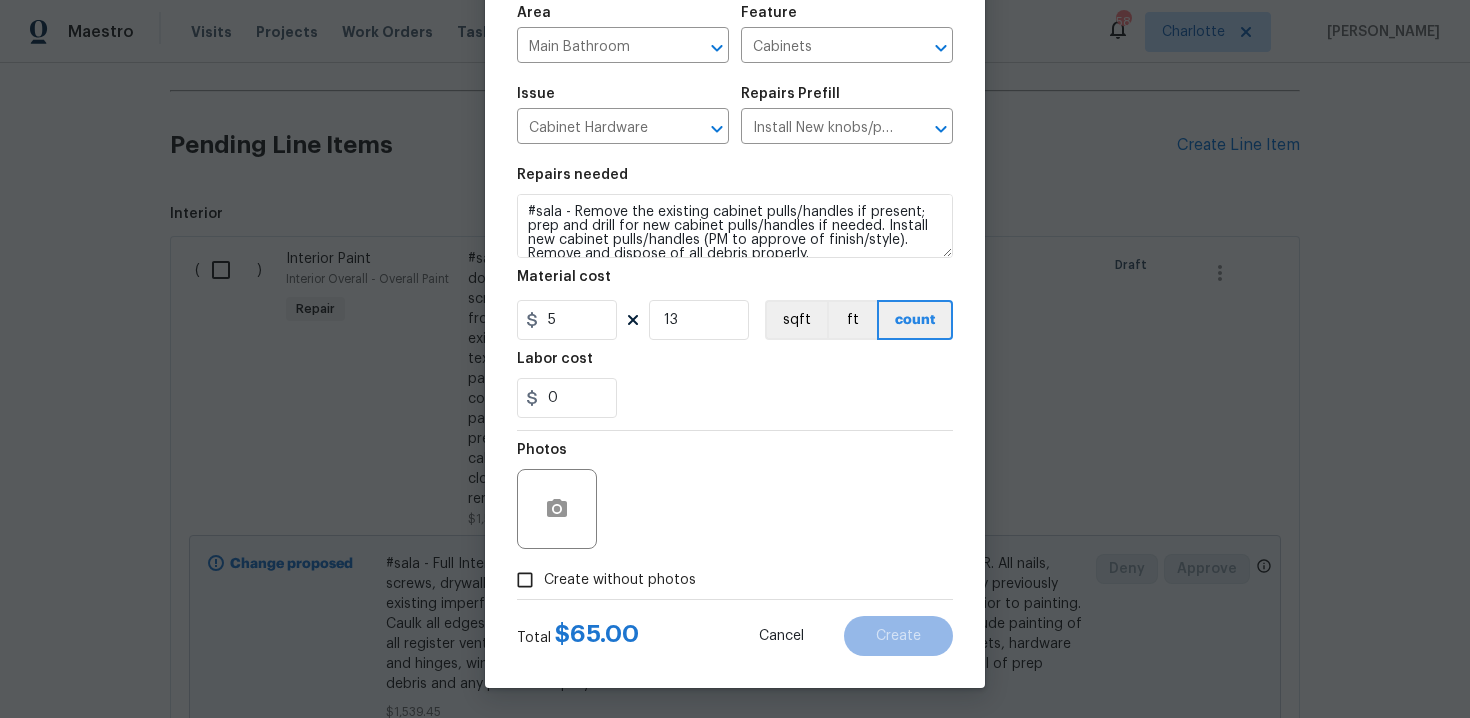 click on "Create without photos" at bounding box center [620, 580] 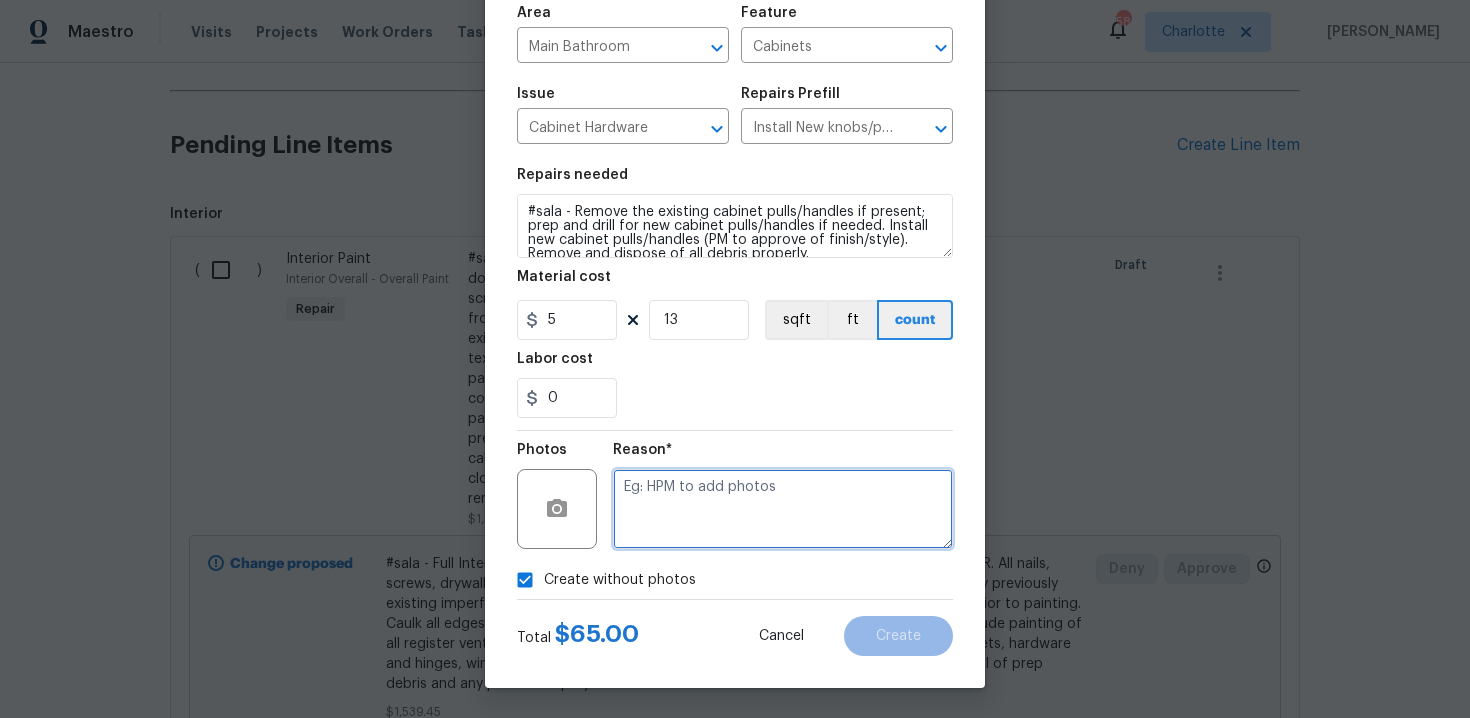 click at bounding box center (783, 509) 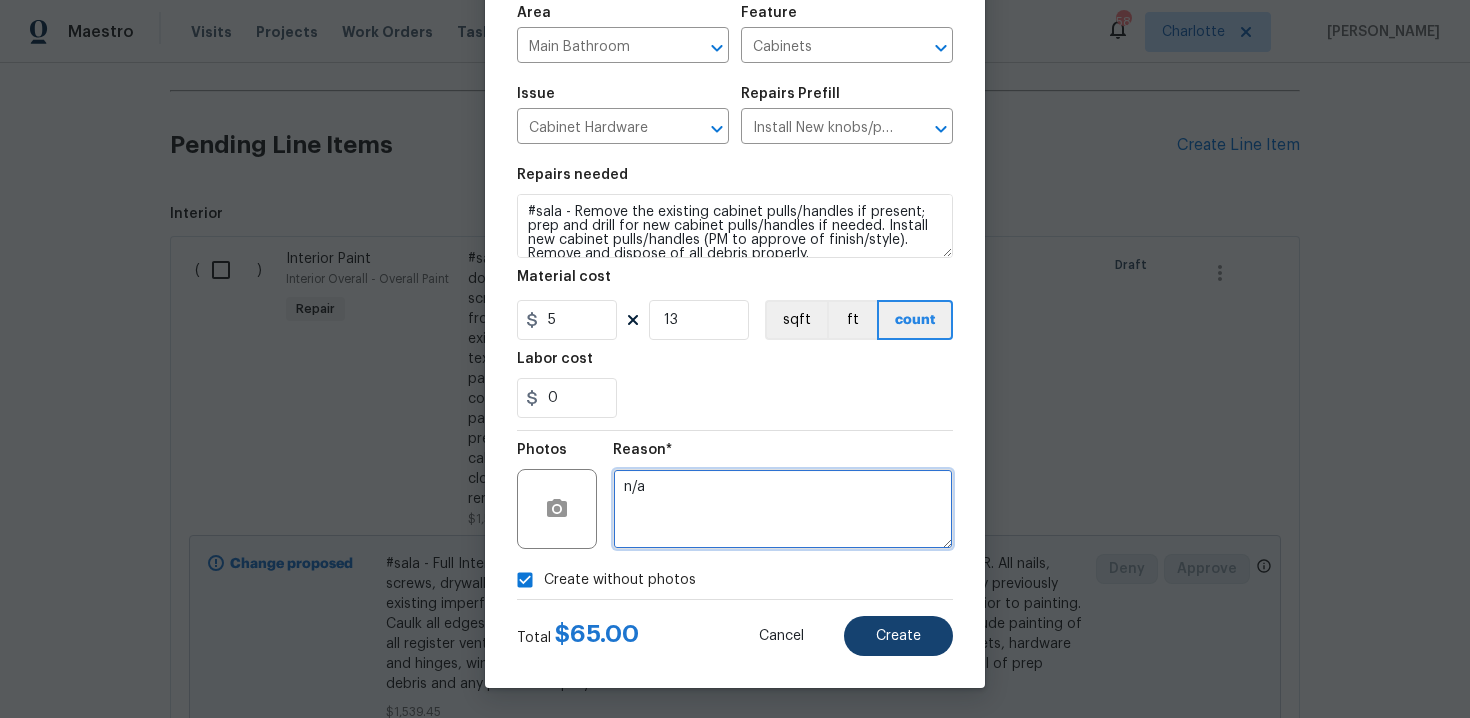 type on "n/a" 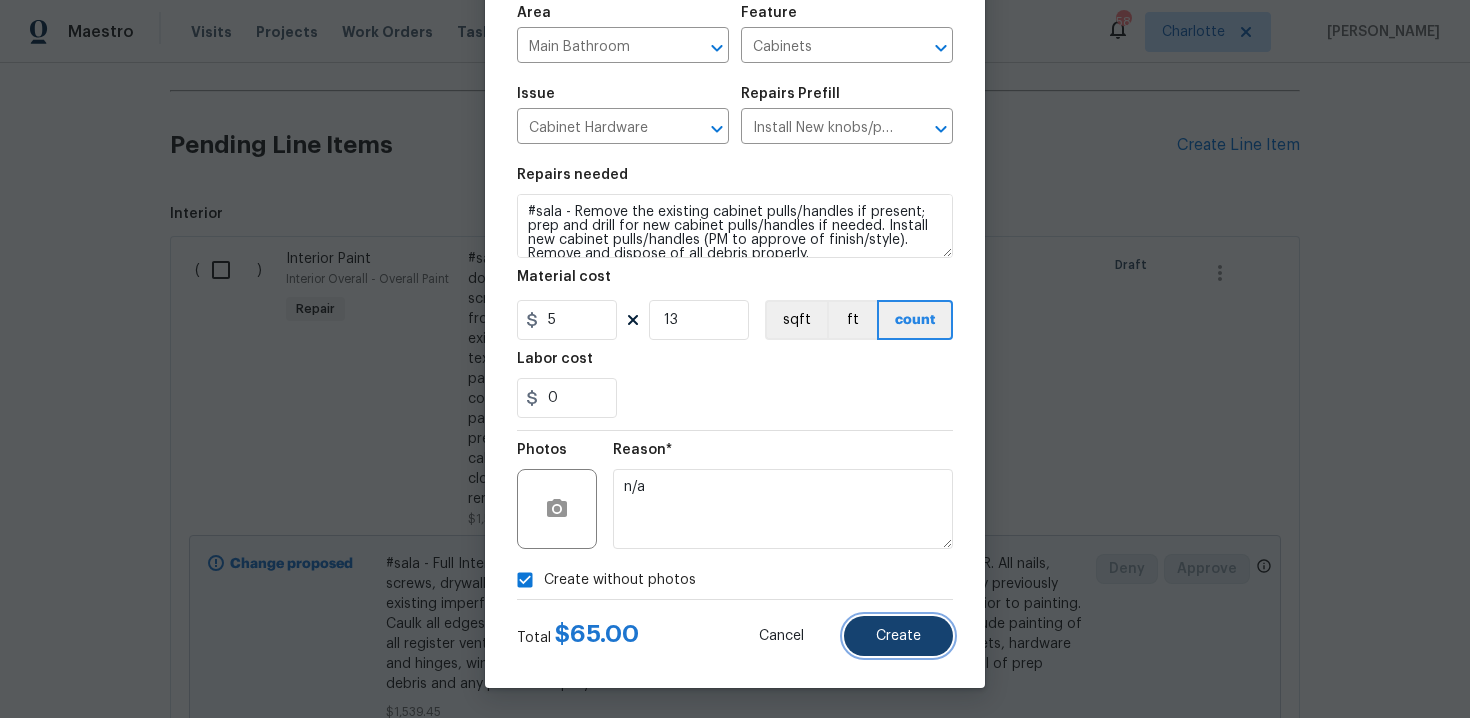 click on "Create" at bounding box center (898, 636) 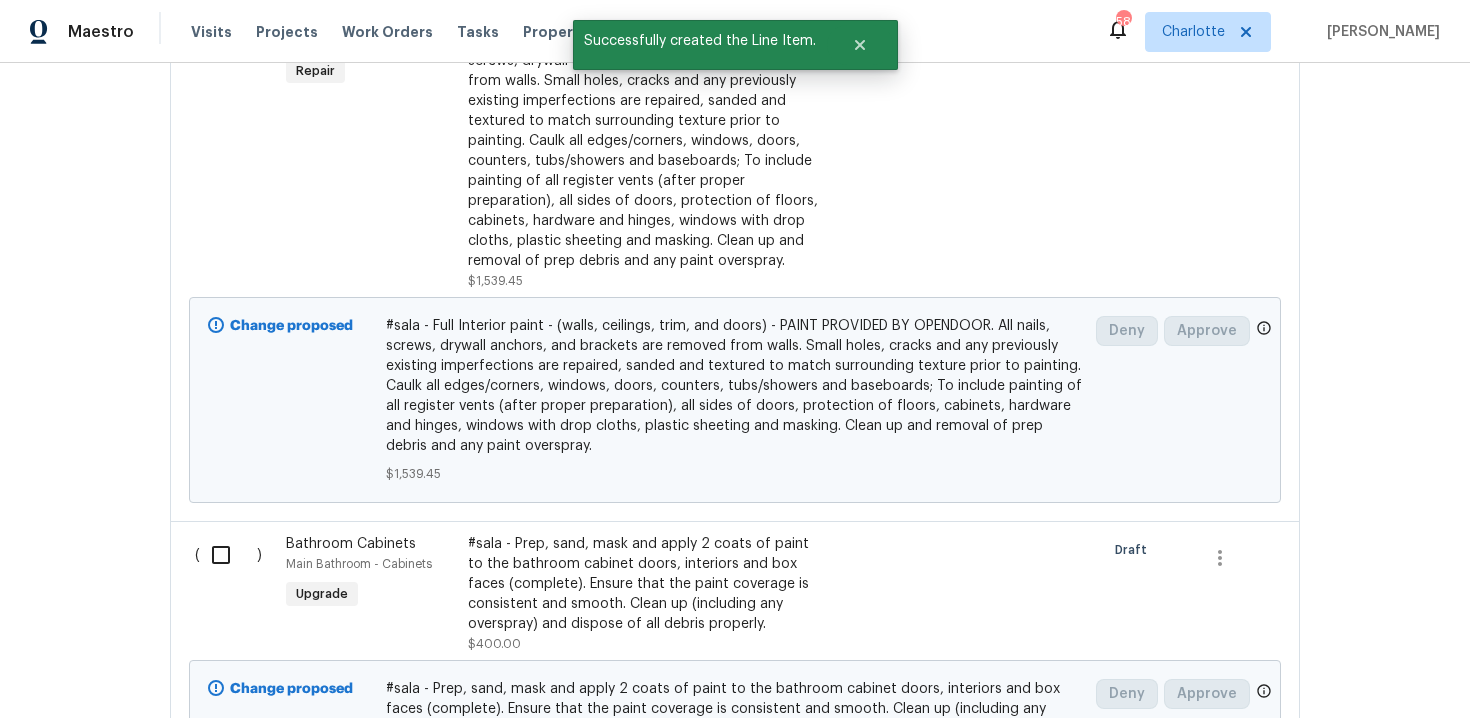 scroll, scrollTop: 623, scrollLeft: 0, axis: vertical 